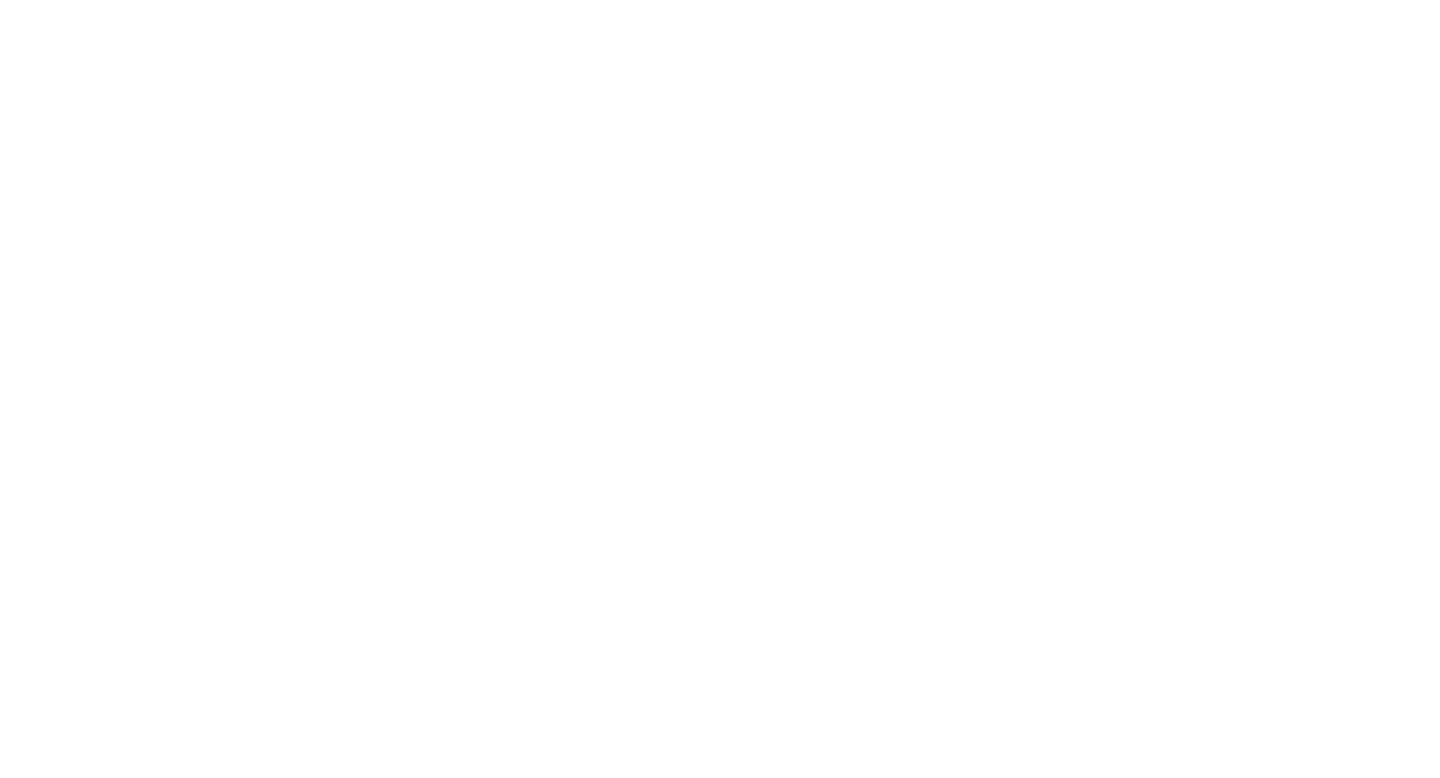 scroll, scrollTop: 0, scrollLeft: 0, axis: both 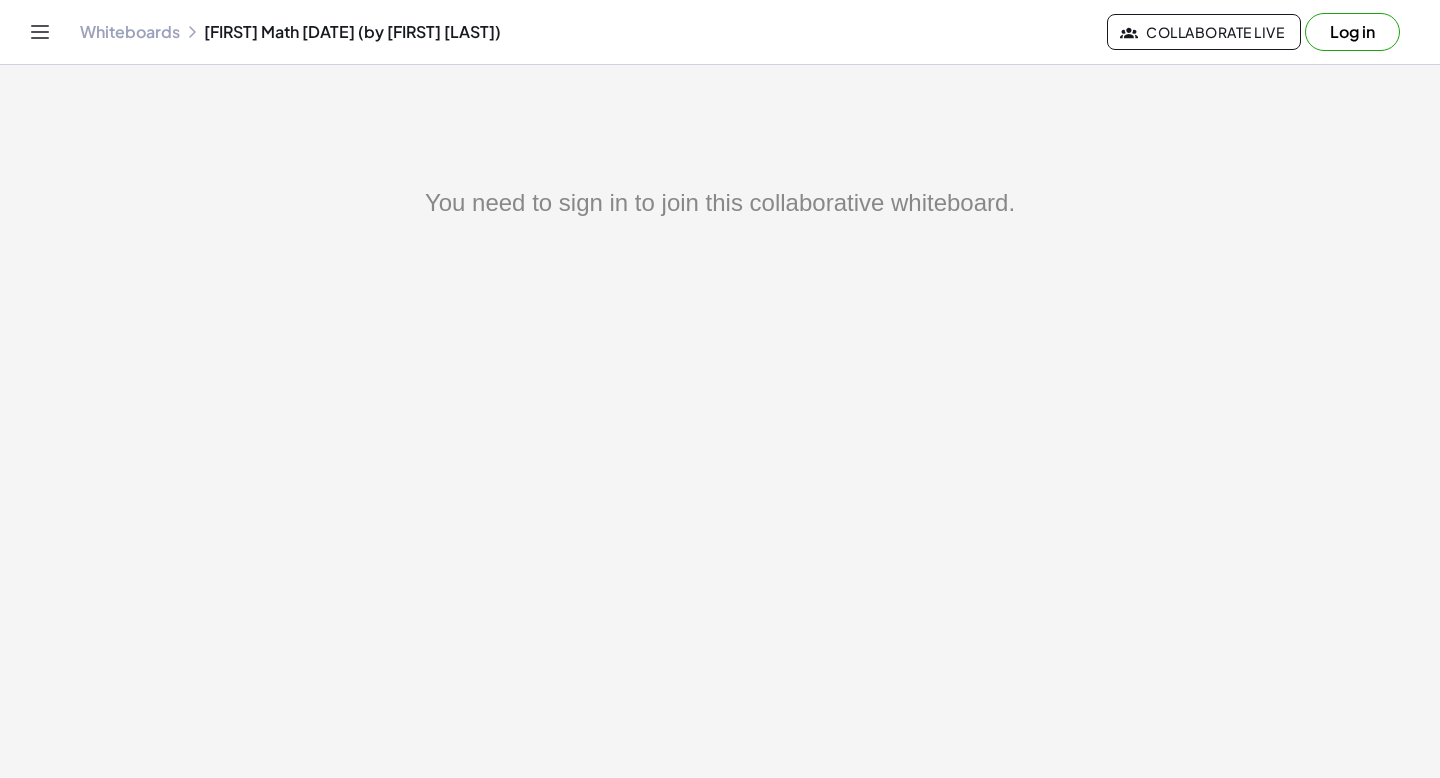 click on "Log in" at bounding box center [1352, 32] 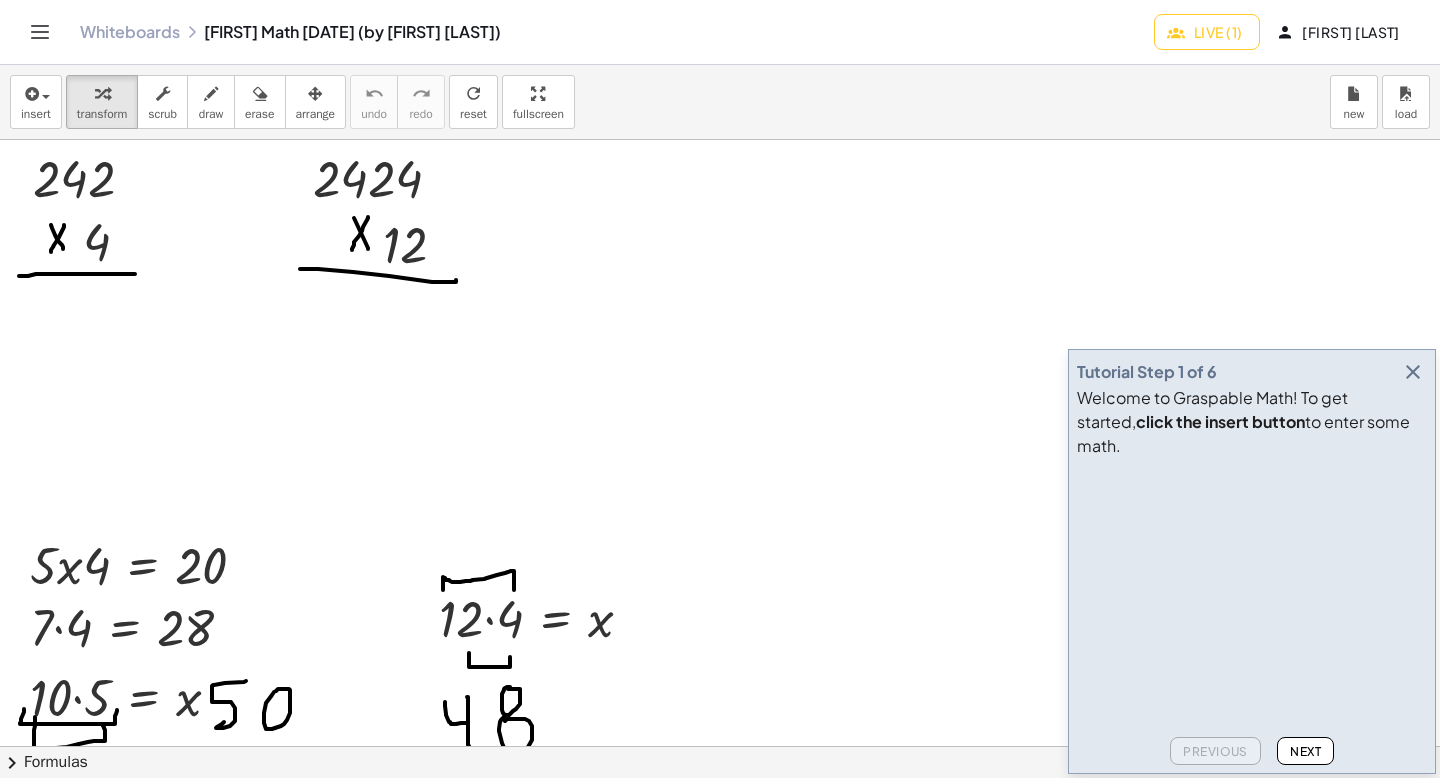 click at bounding box center [1413, 372] 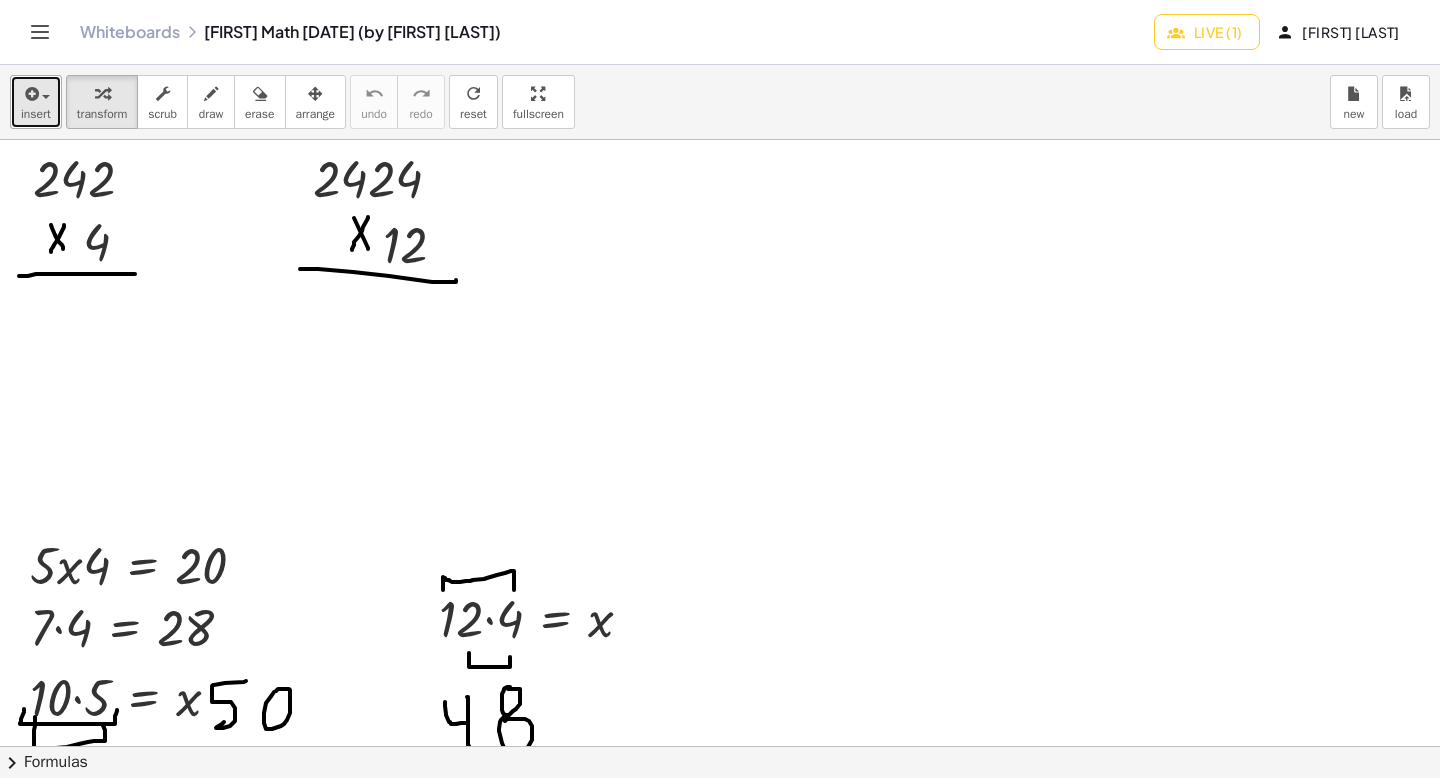 click on "insert" at bounding box center (36, 102) 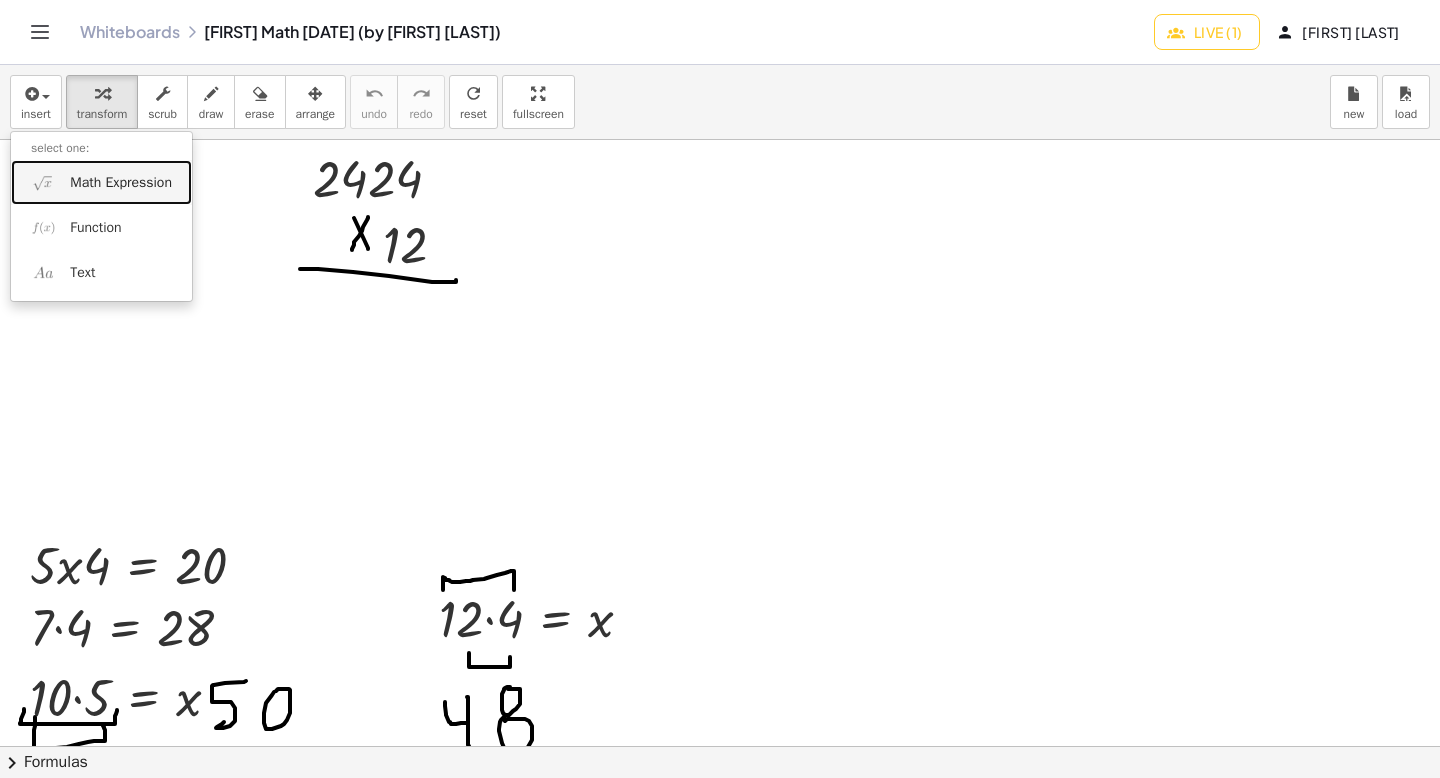 click on "Math Expression" at bounding box center (121, 183) 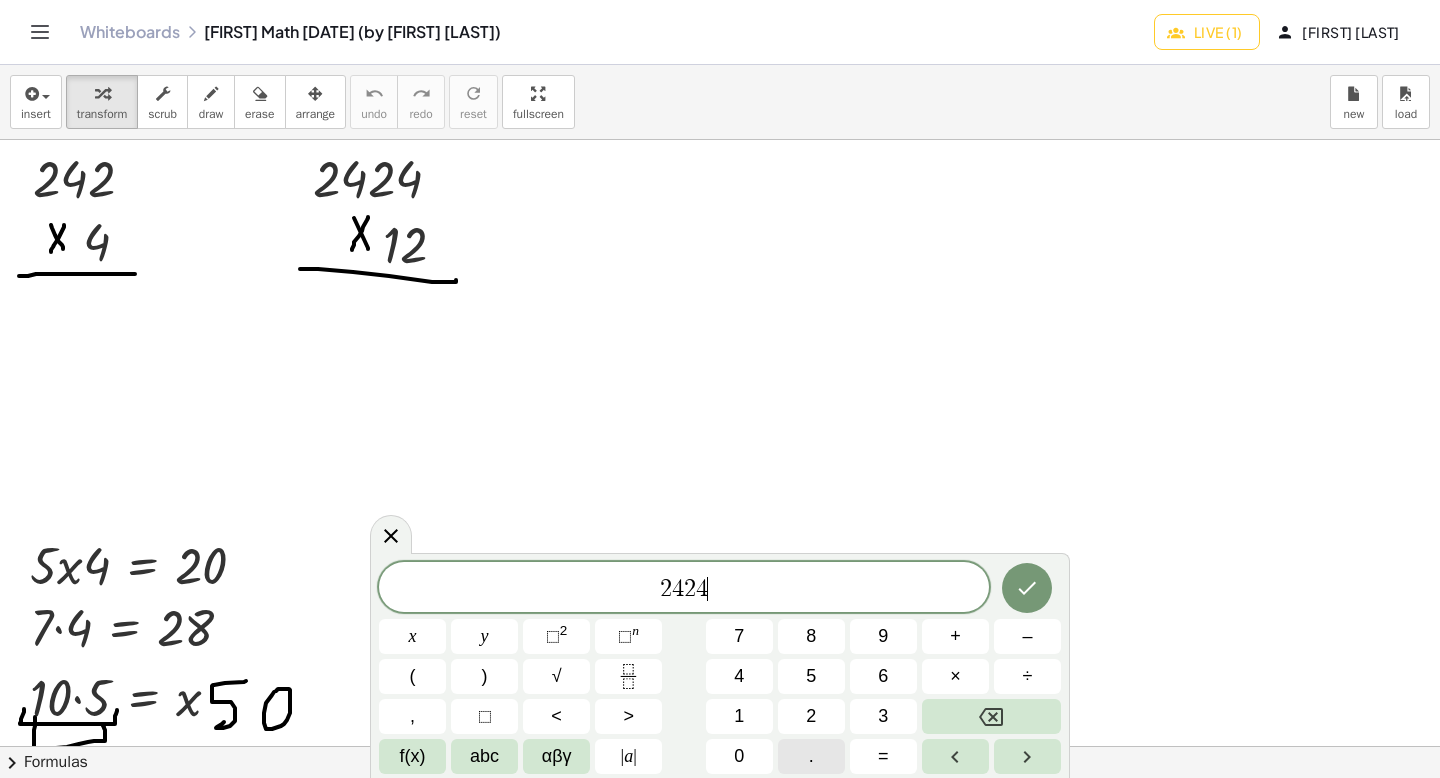 scroll, scrollTop: 4, scrollLeft: 0, axis: vertical 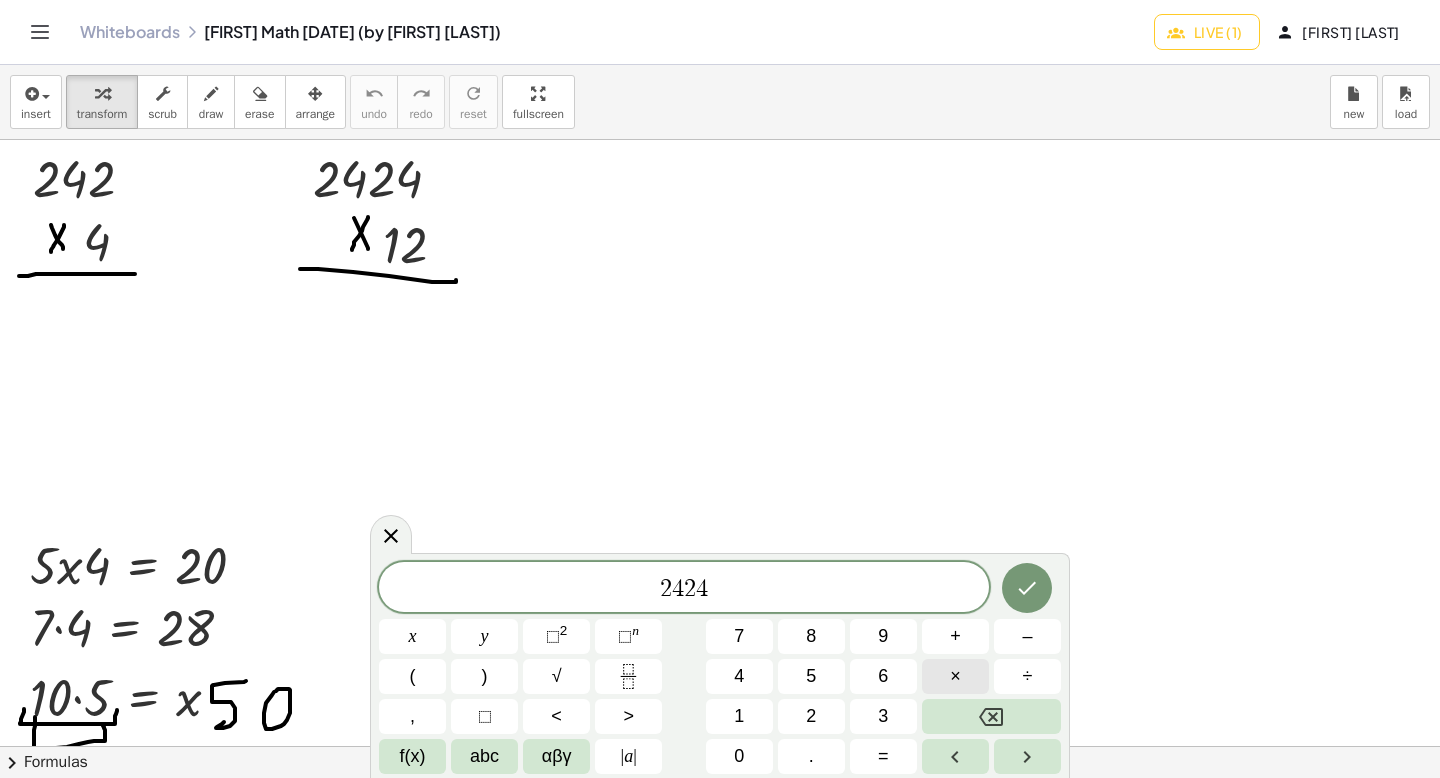 click on "×" at bounding box center [955, 676] 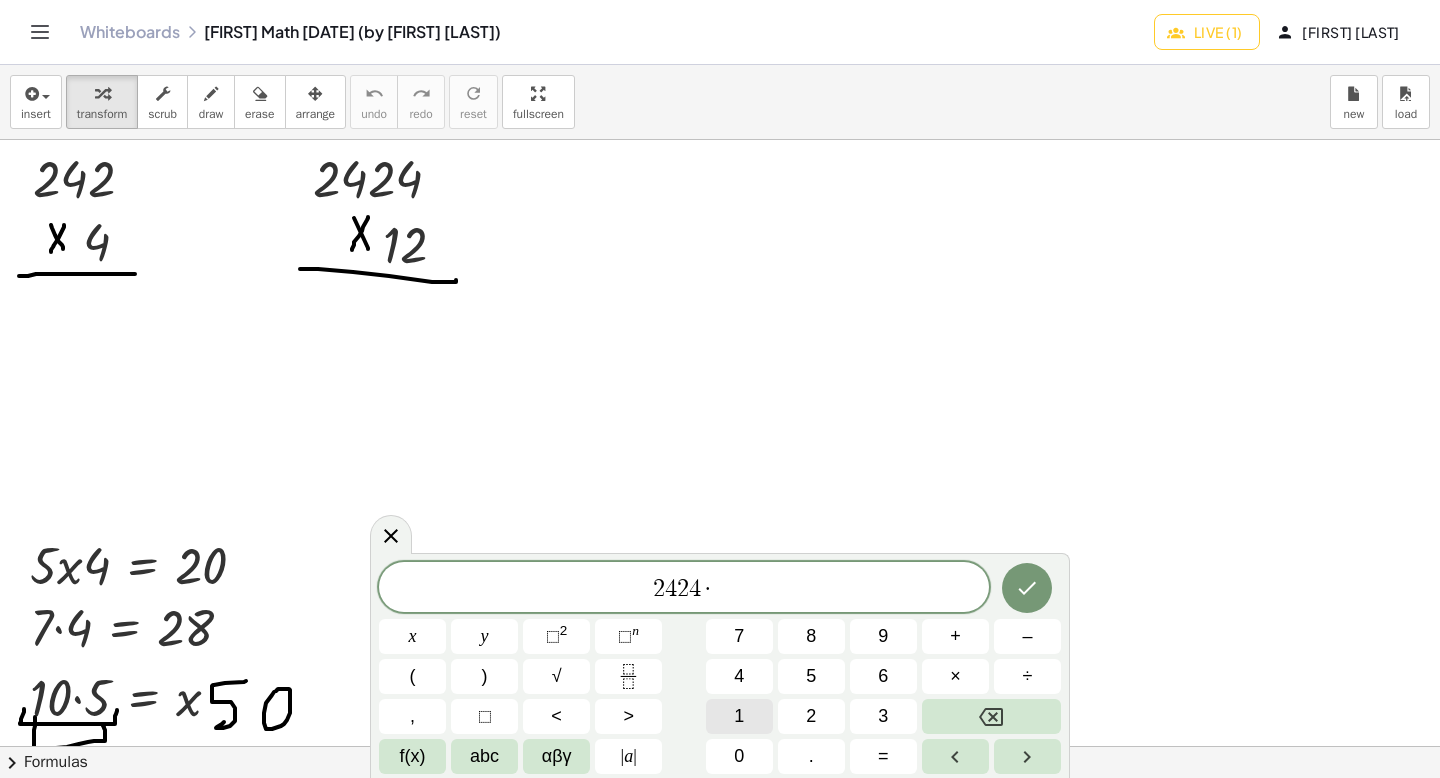 click on "1" at bounding box center (739, 716) 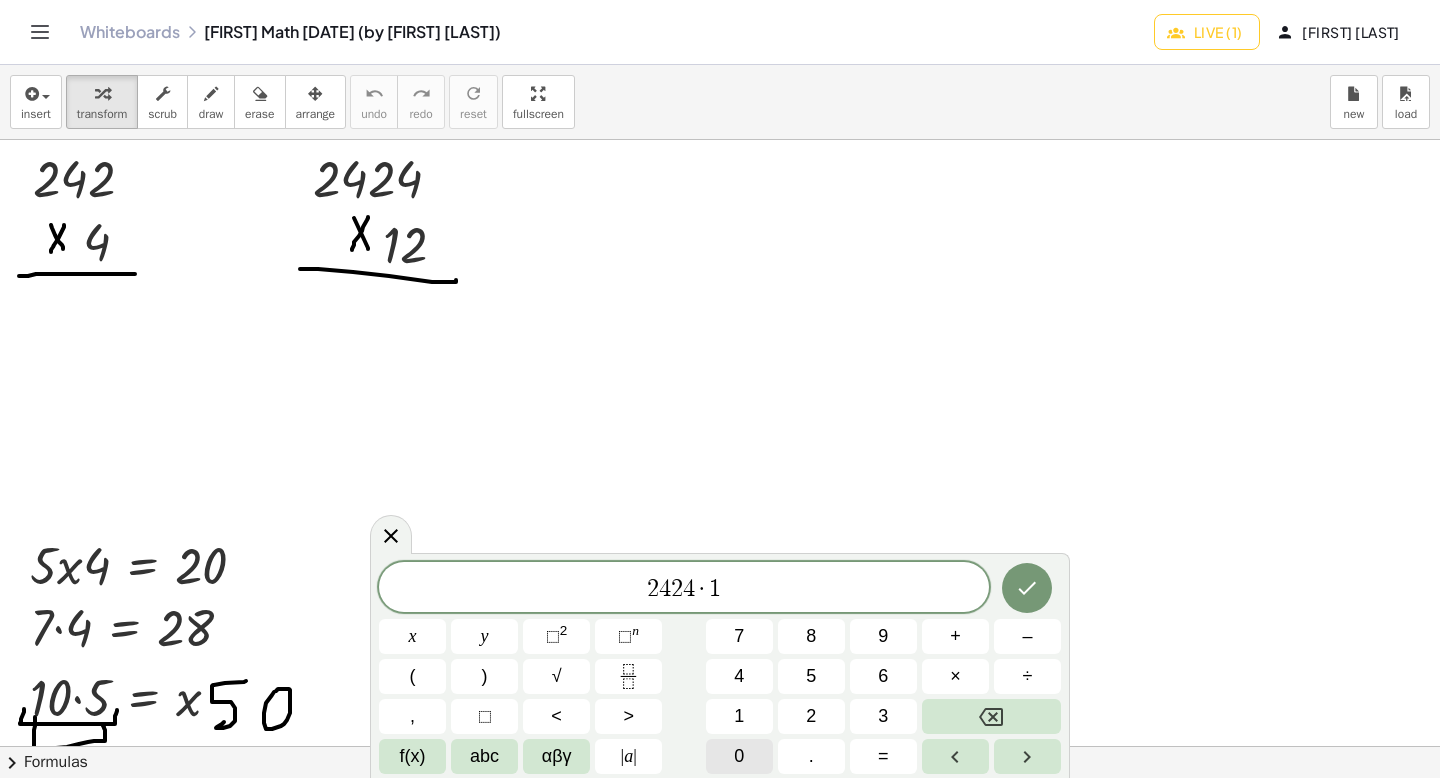 click on "0" at bounding box center (739, 756) 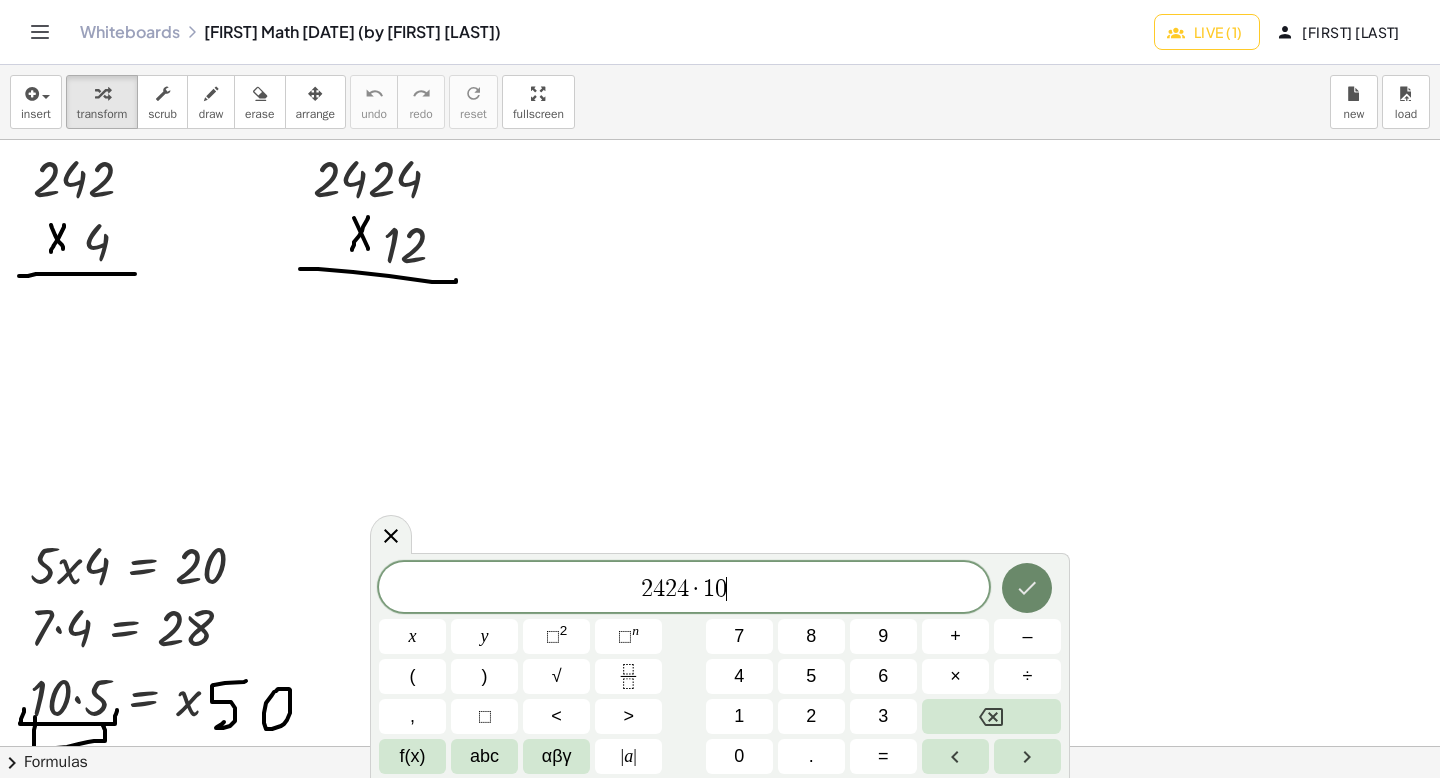 click 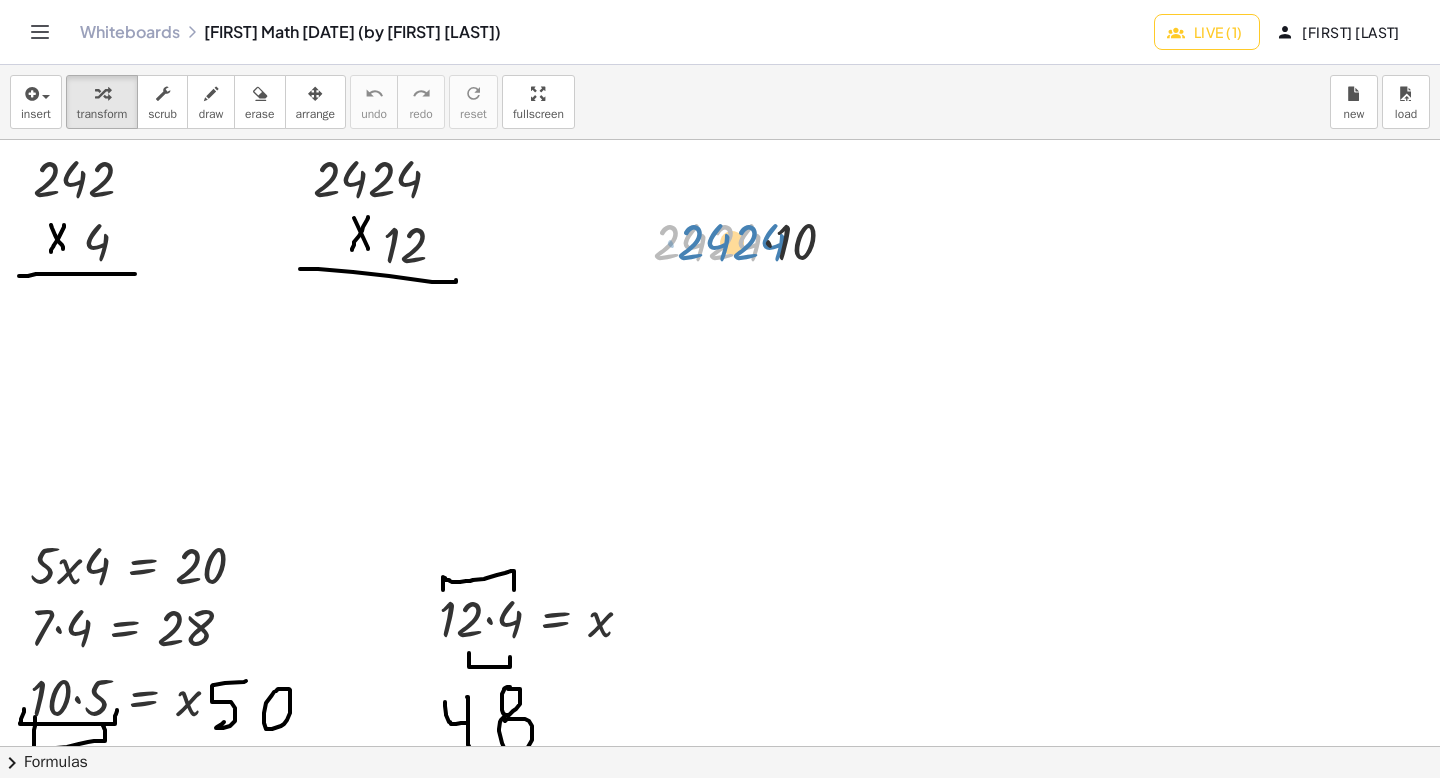 drag, startPoint x: 752, startPoint y: 253, endPoint x: 772, endPoint y: 253, distance: 20 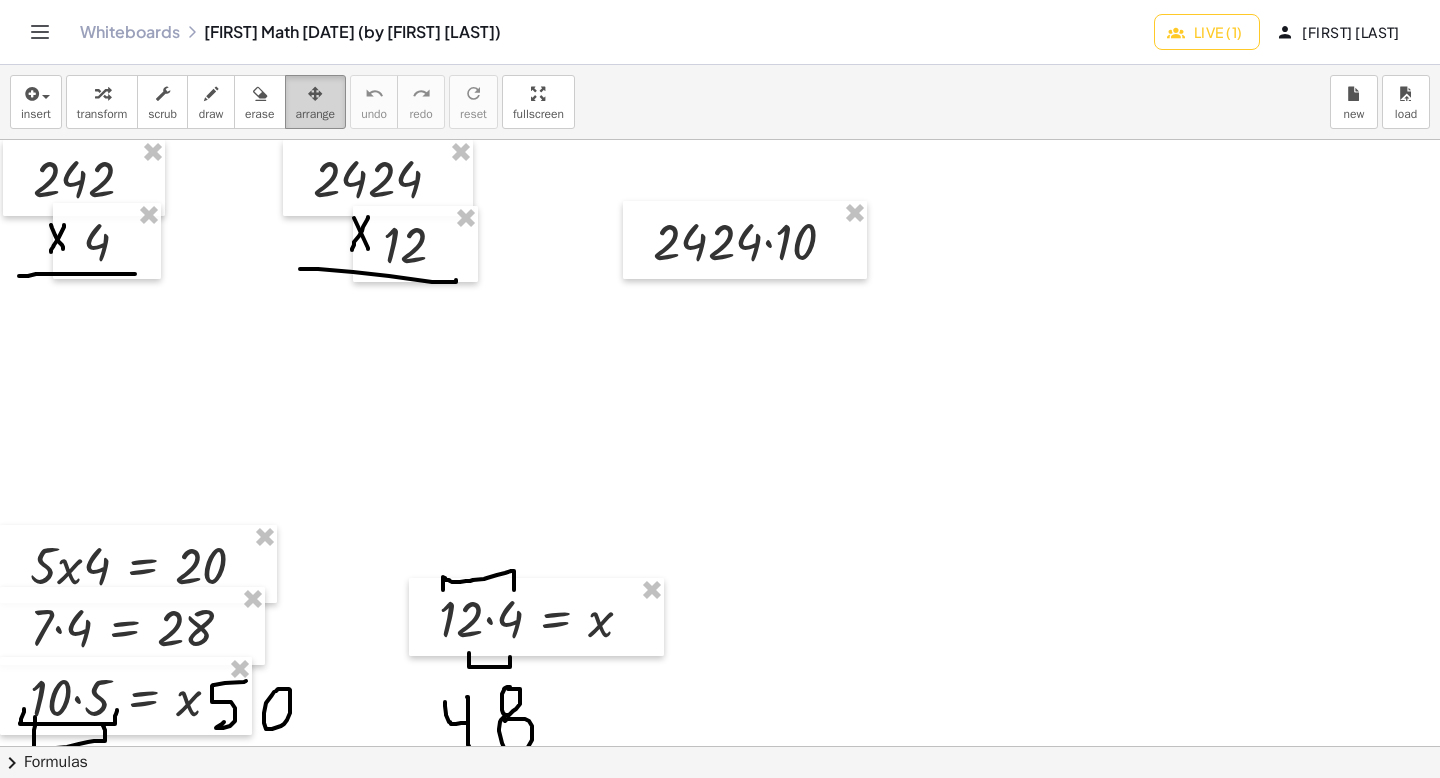 click at bounding box center [315, 94] 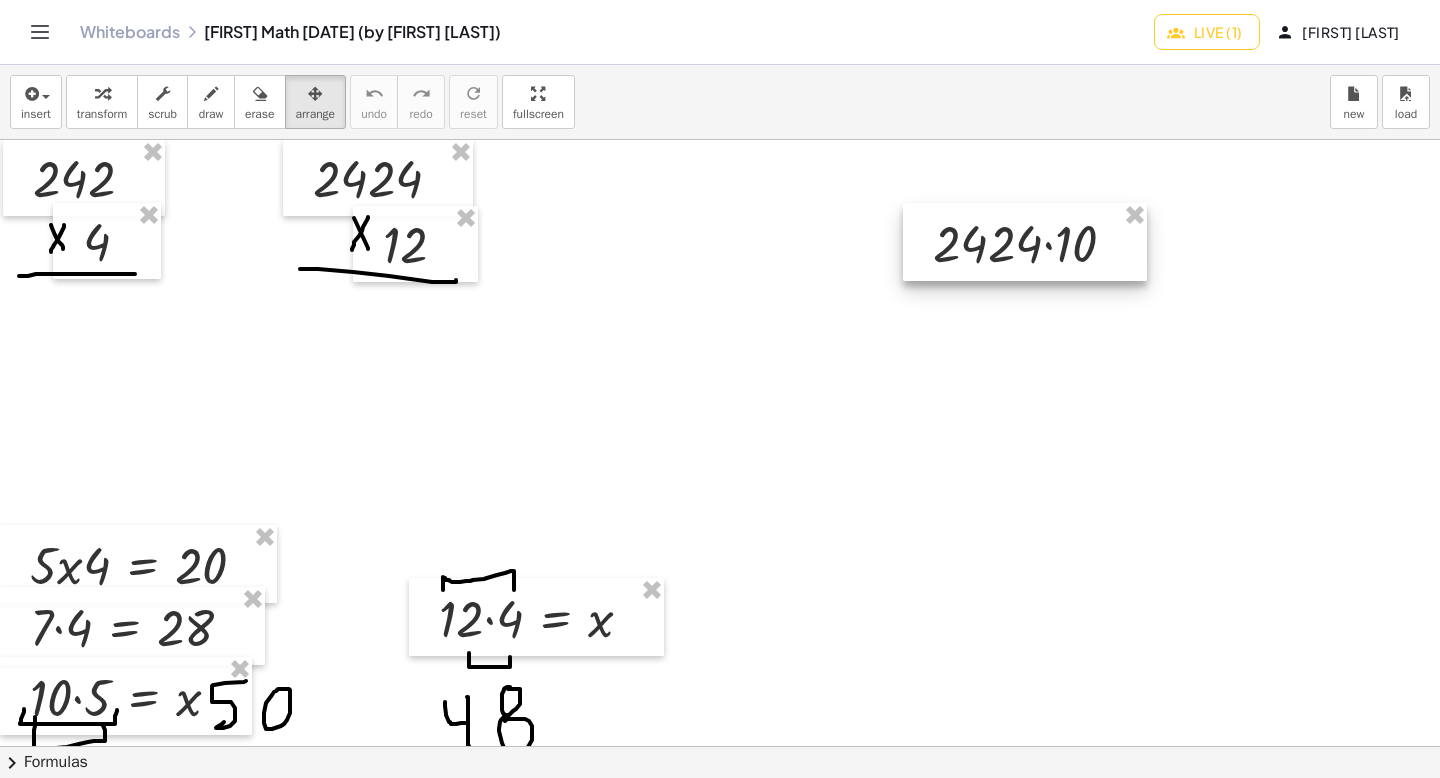 drag, startPoint x: 689, startPoint y: 244, endPoint x: 968, endPoint y: 245, distance: 279.0018 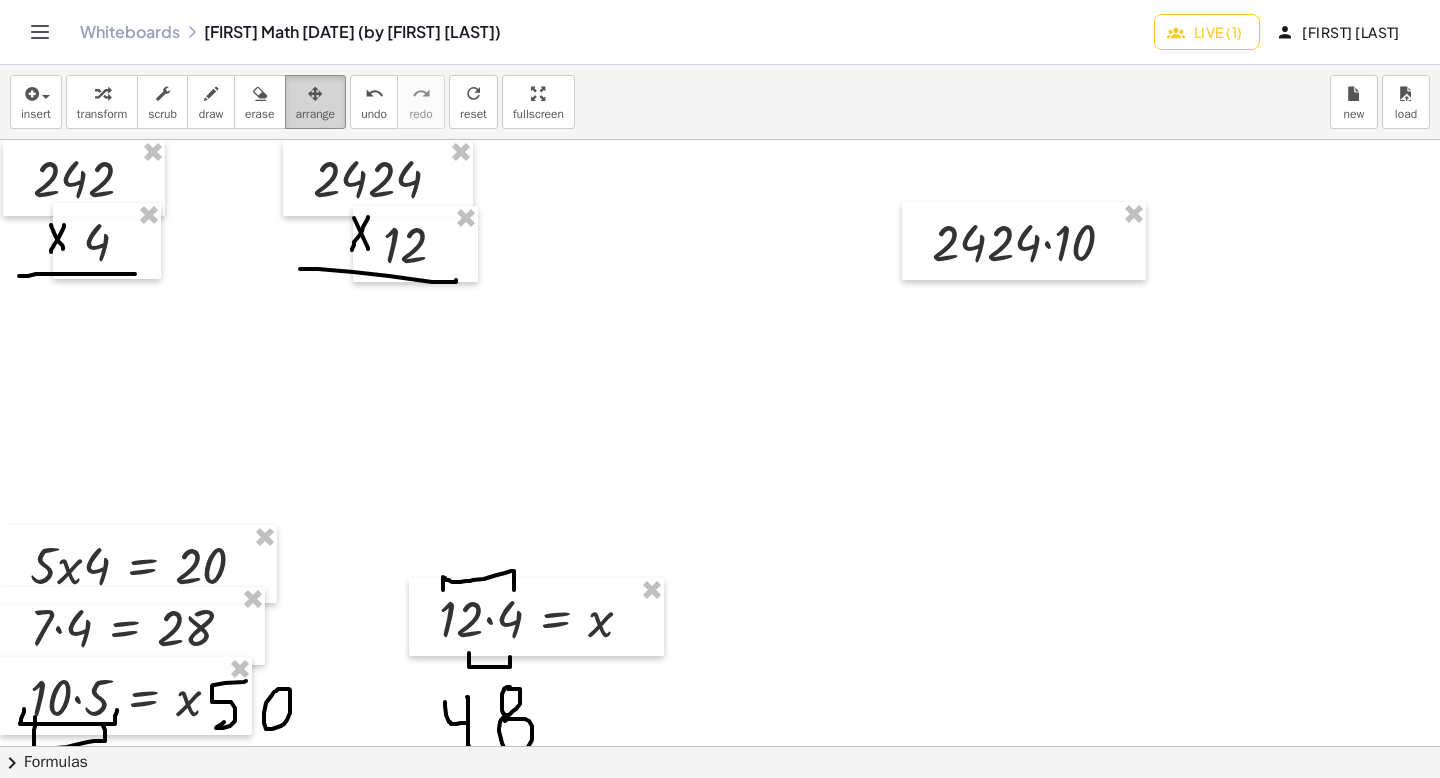 drag, startPoint x: 349, startPoint y: 129, endPoint x: 334, endPoint y: 113, distance: 21.931713 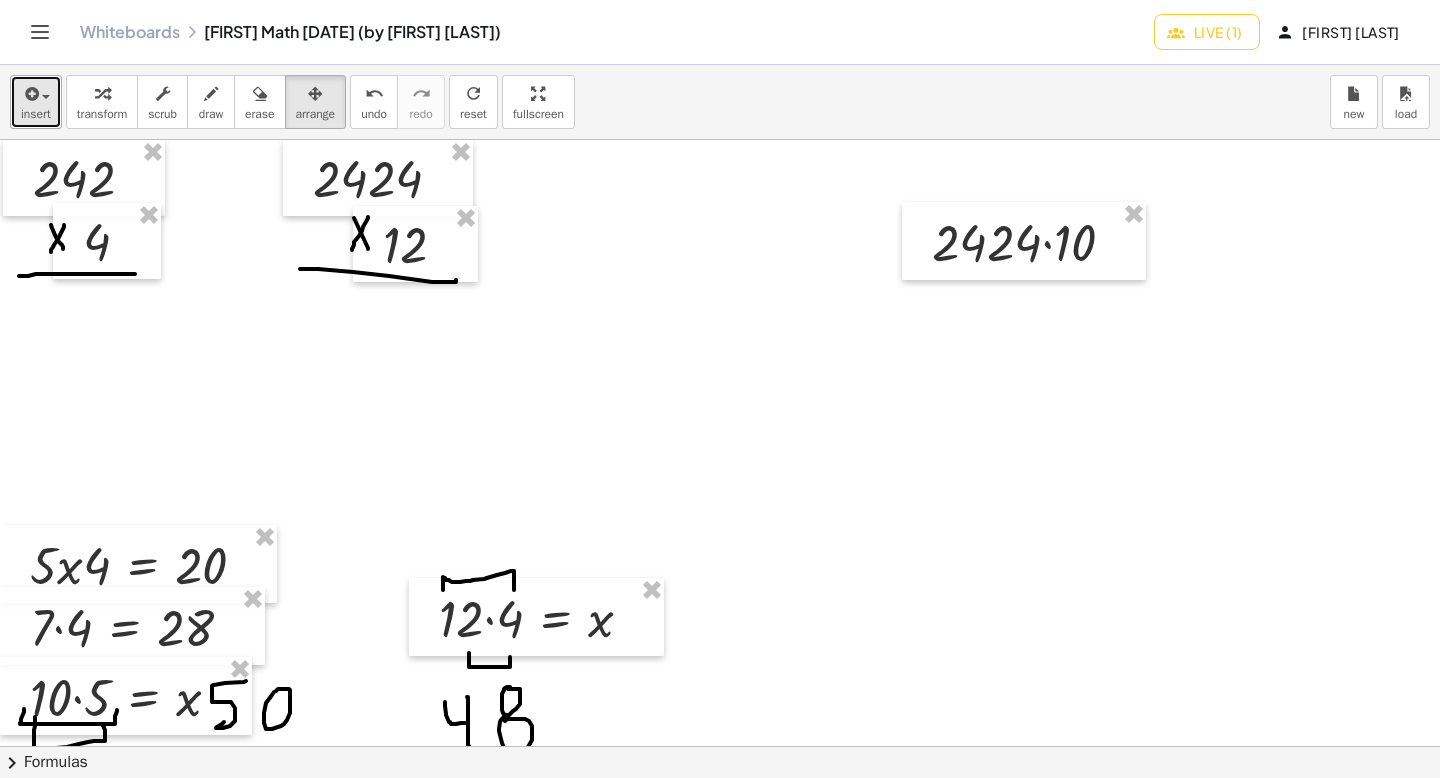 click at bounding box center (36, 93) 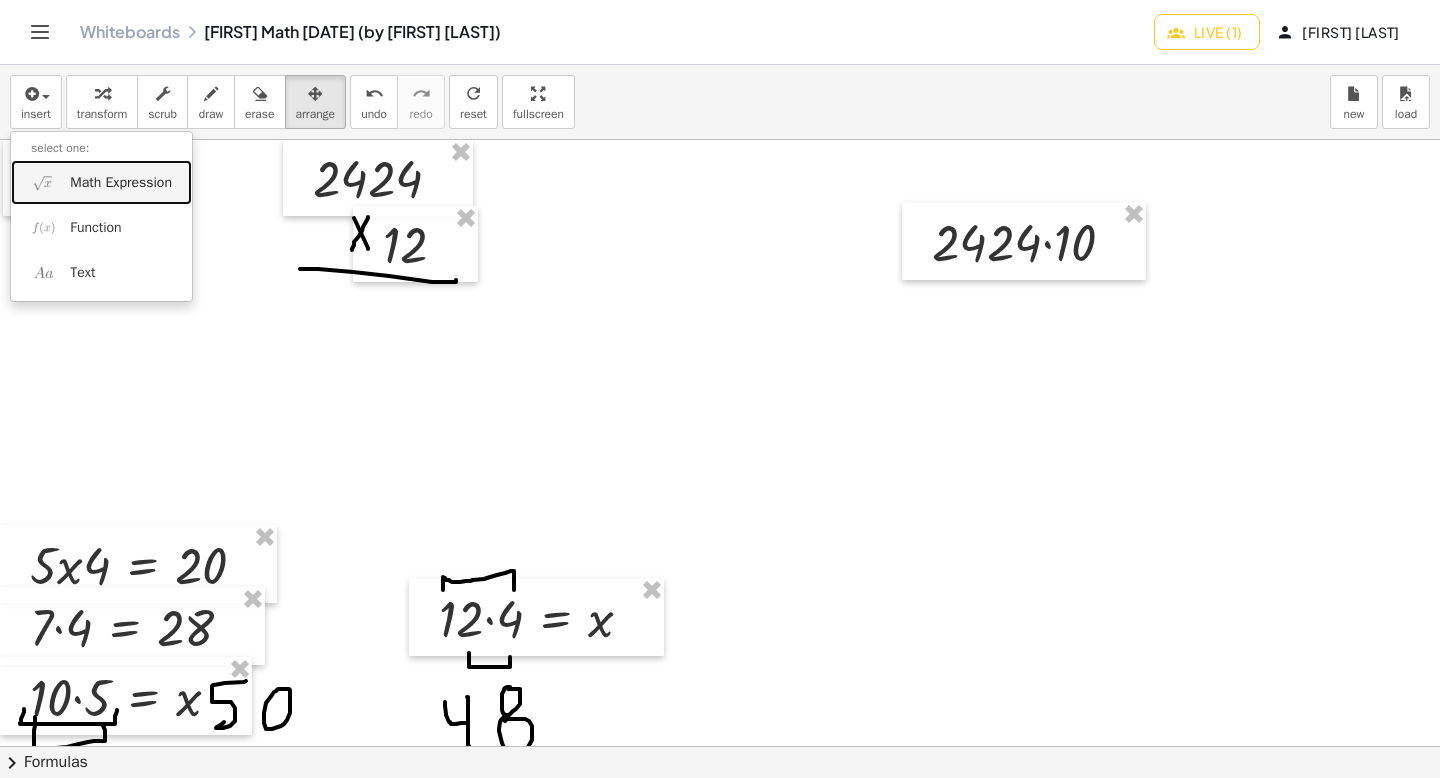 click on "Math Expression" at bounding box center (101, 182) 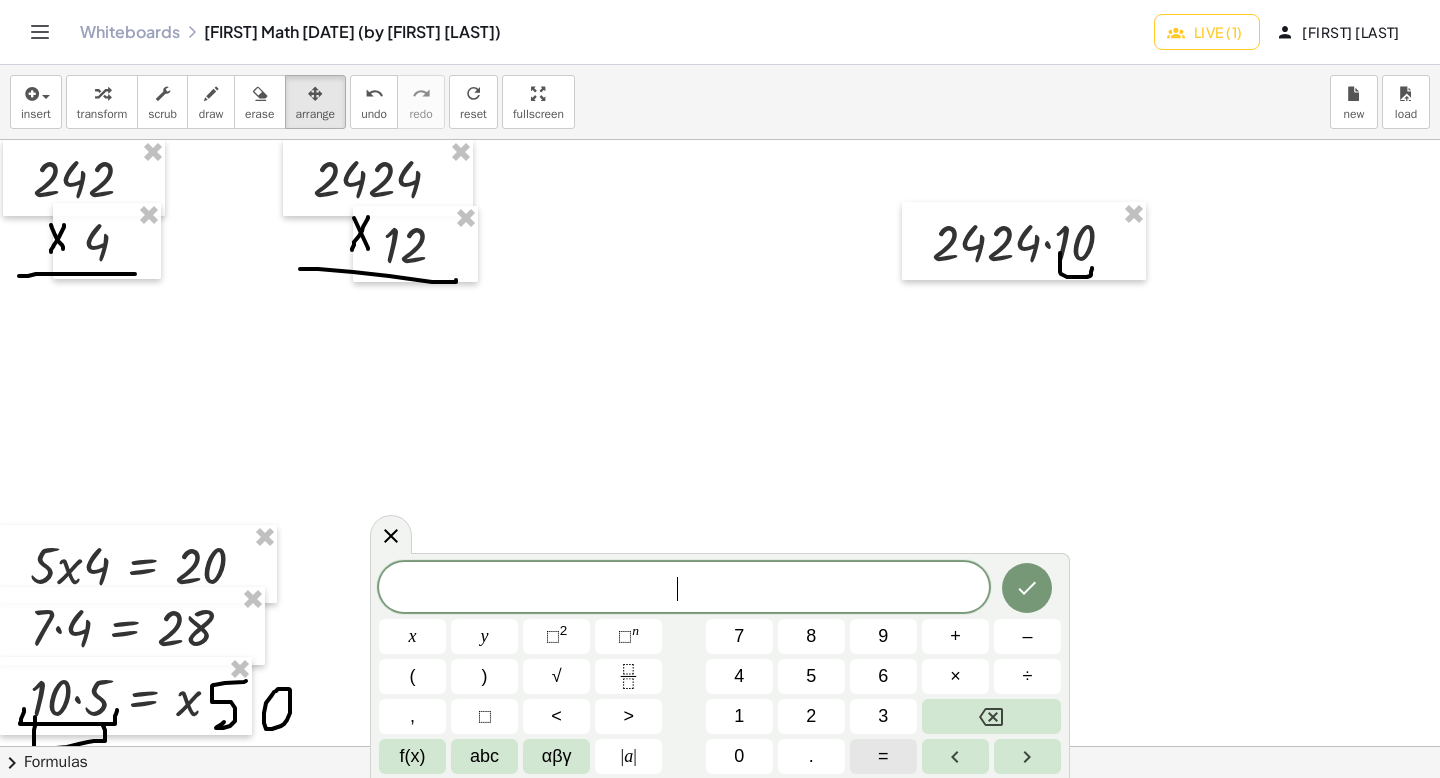 click on "=" at bounding box center (883, 756) 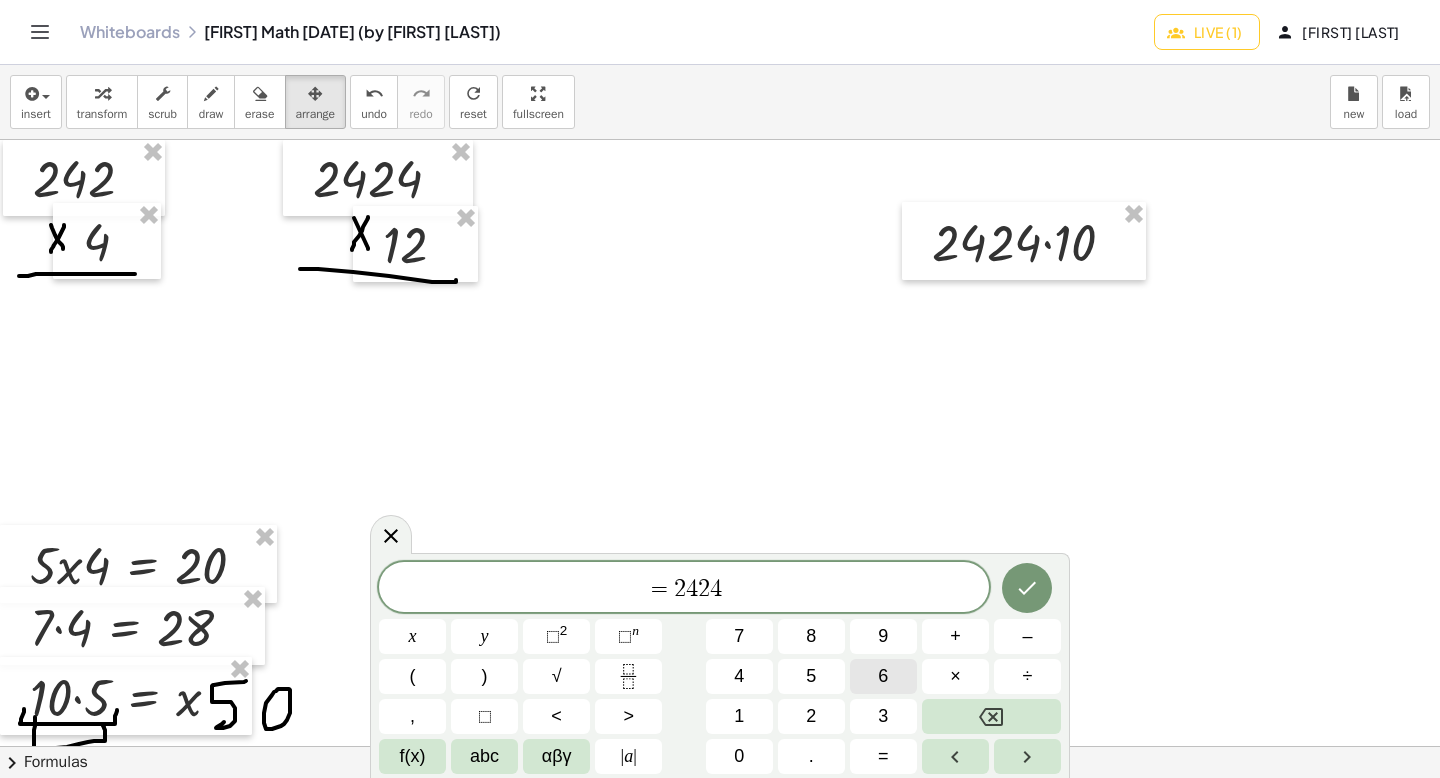 scroll, scrollTop: 9, scrollLeft: 0, axis: vertical 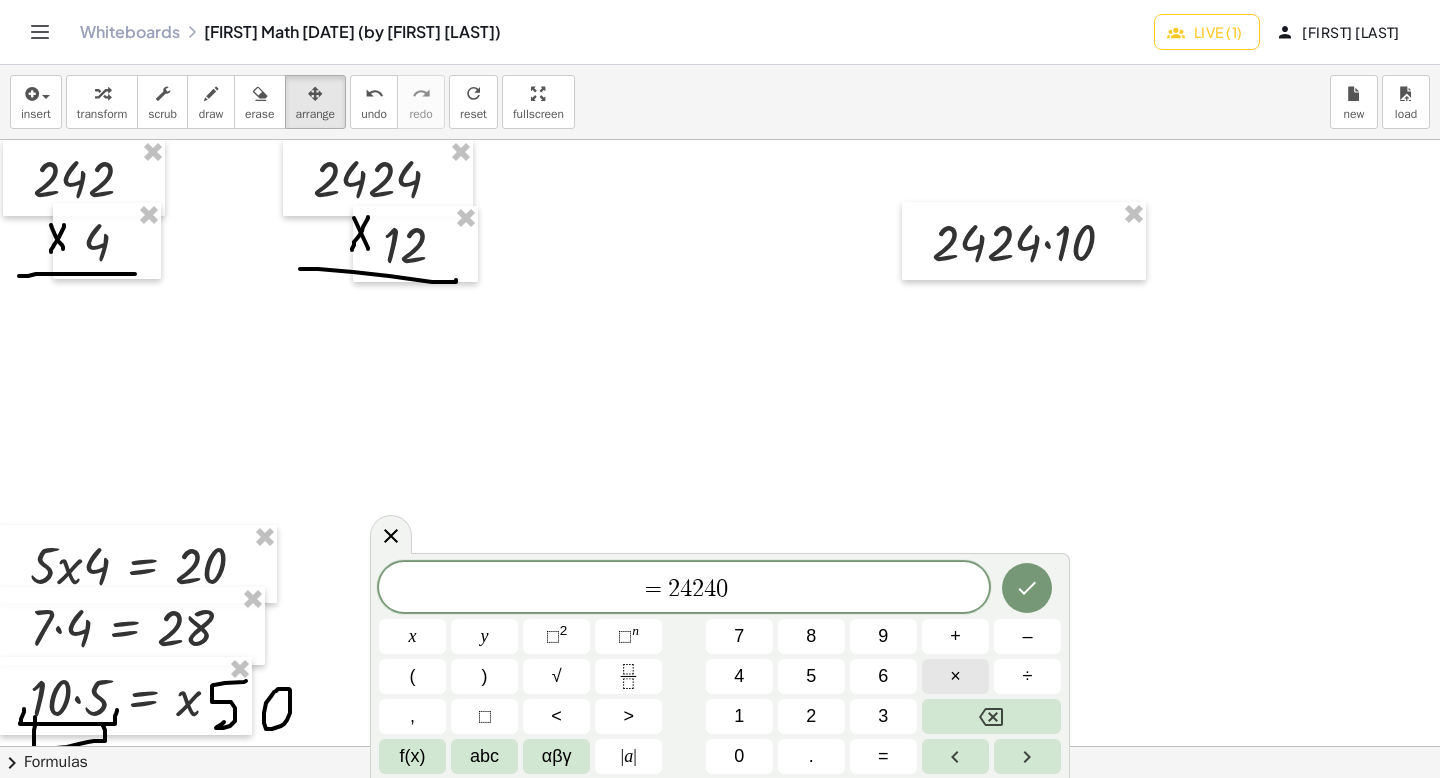 click on "×" at bounding box center (955, 676) 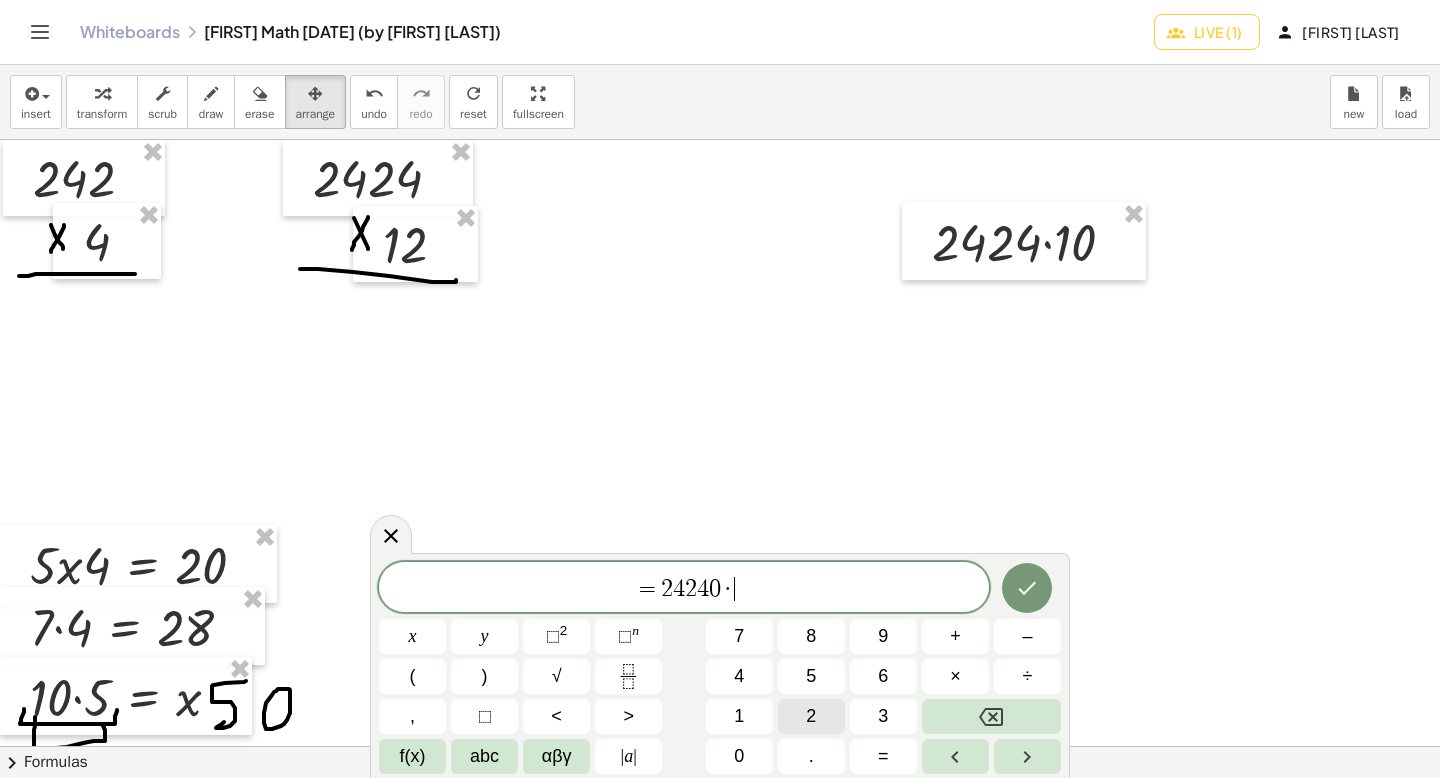 click on "2" at bounding box center (811, 716) 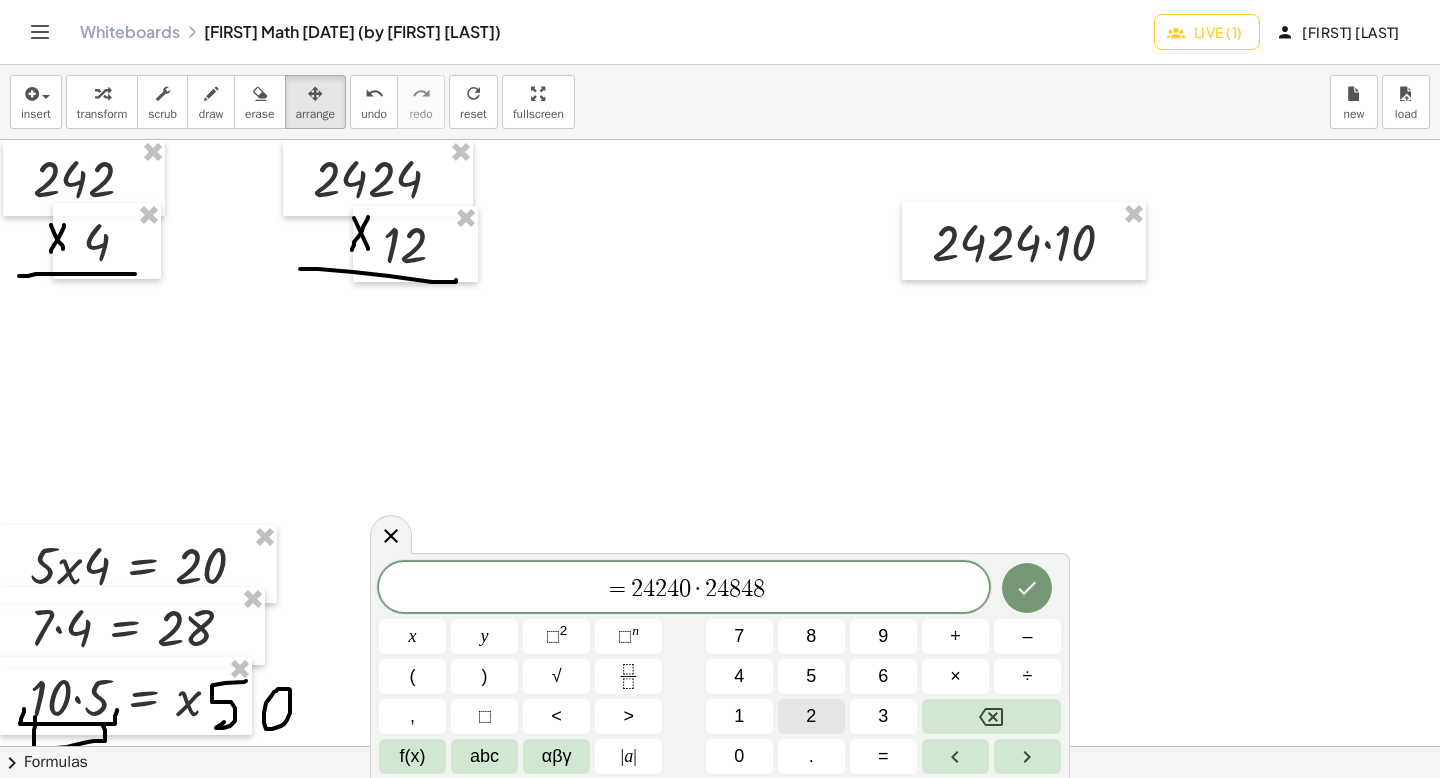 scroll, scrollTop: 14, scrollLeft: 0, axis: vertical 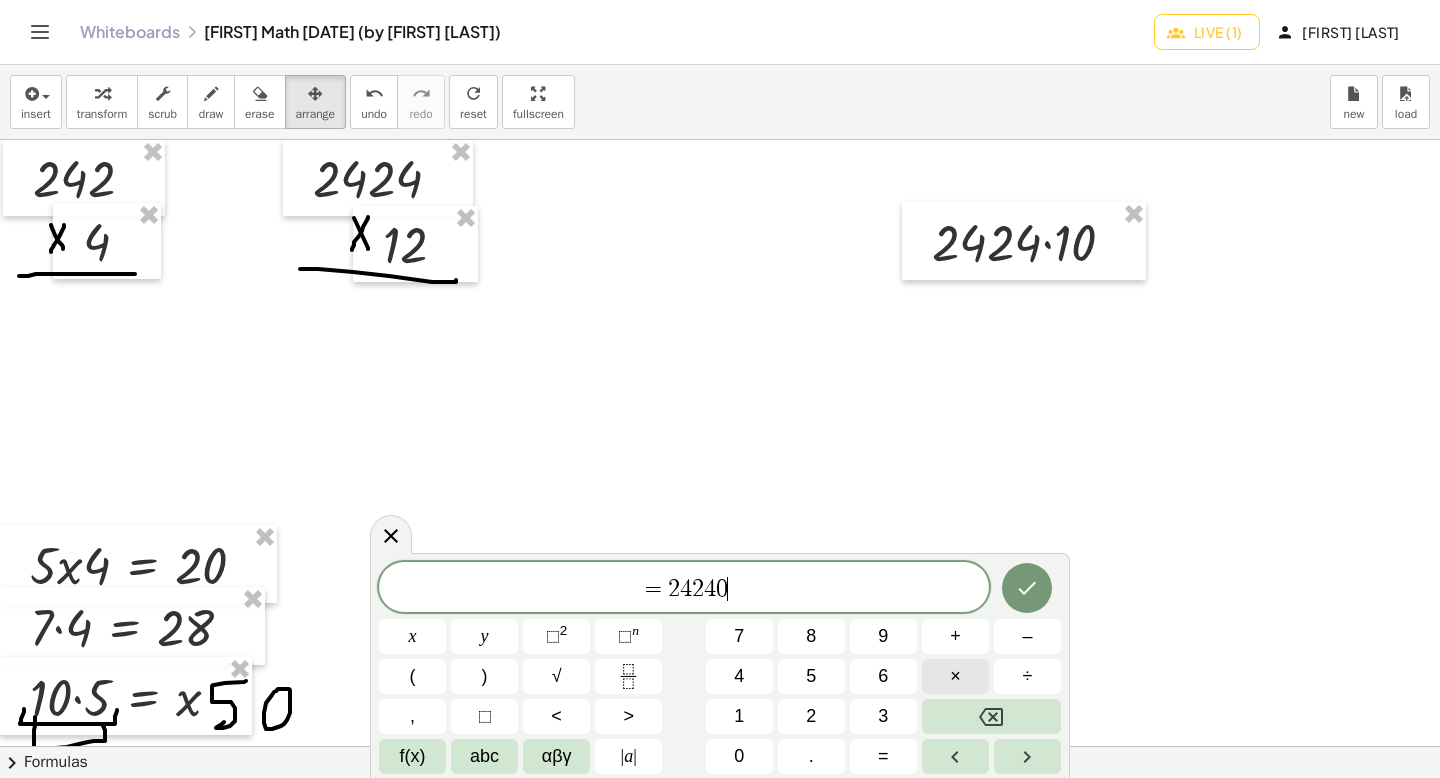 click on "×" at bounding box center (955, 676) 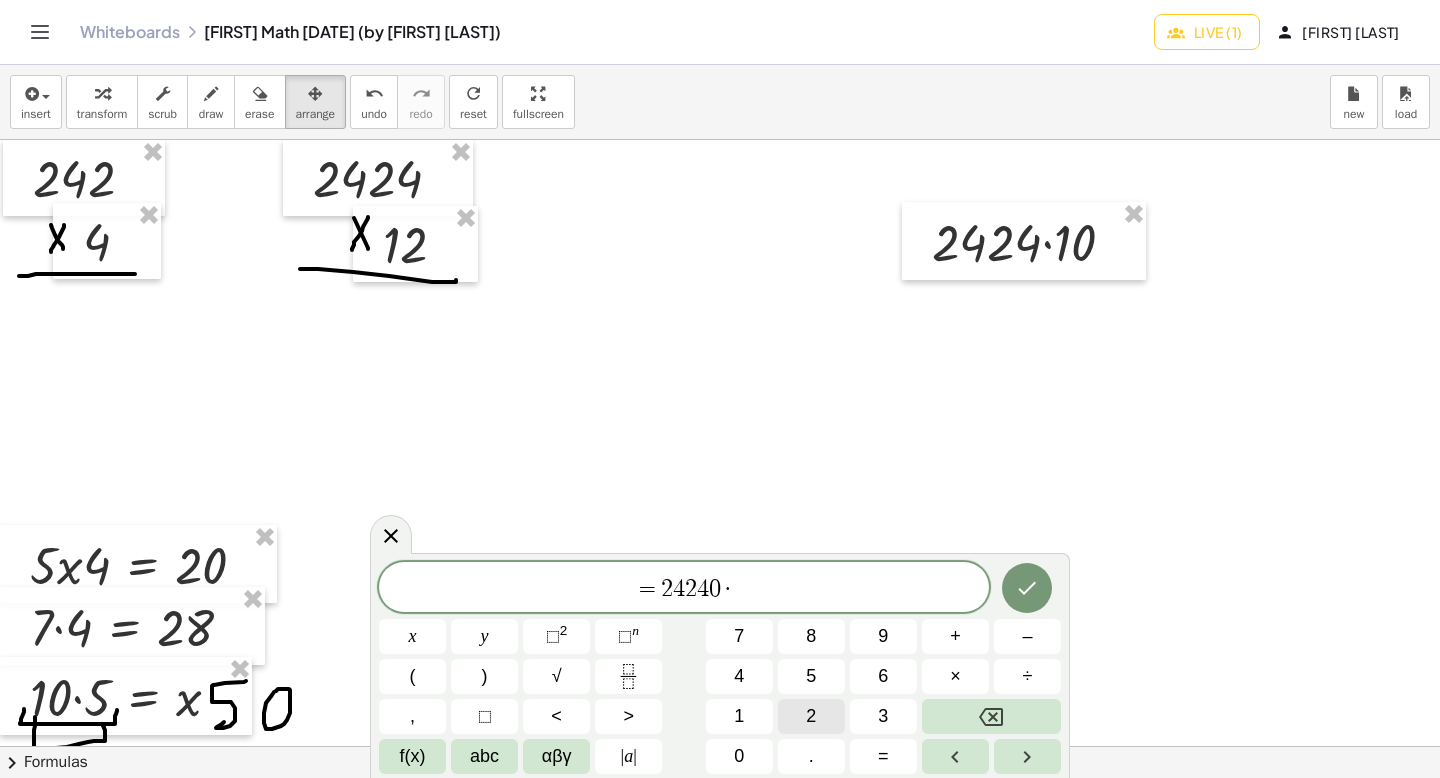 click on "2" at bounding box center [811, 716] 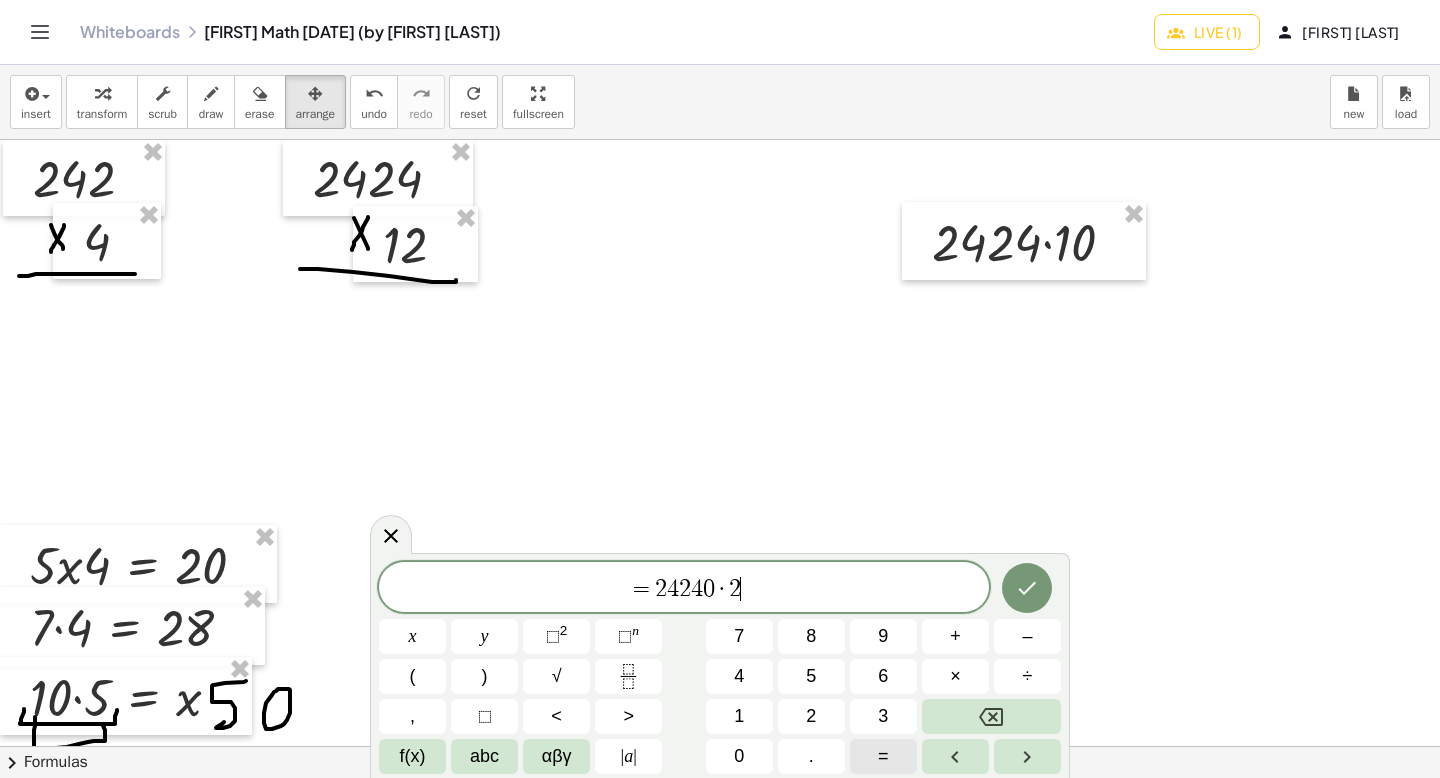 click on "=" at bounding box center (883, 756) 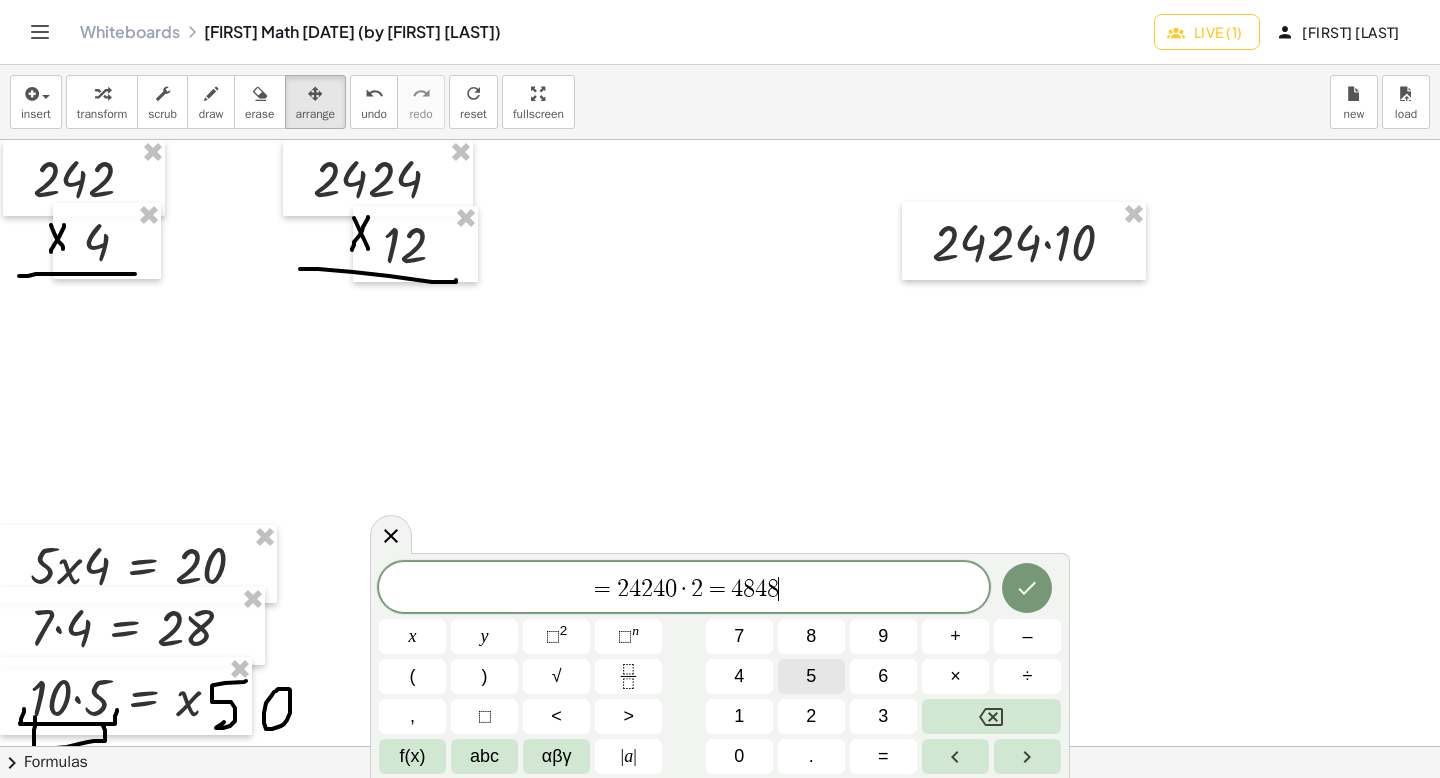 scroll, scrollTop: 19, scrollLeft: 0, axis: vertical 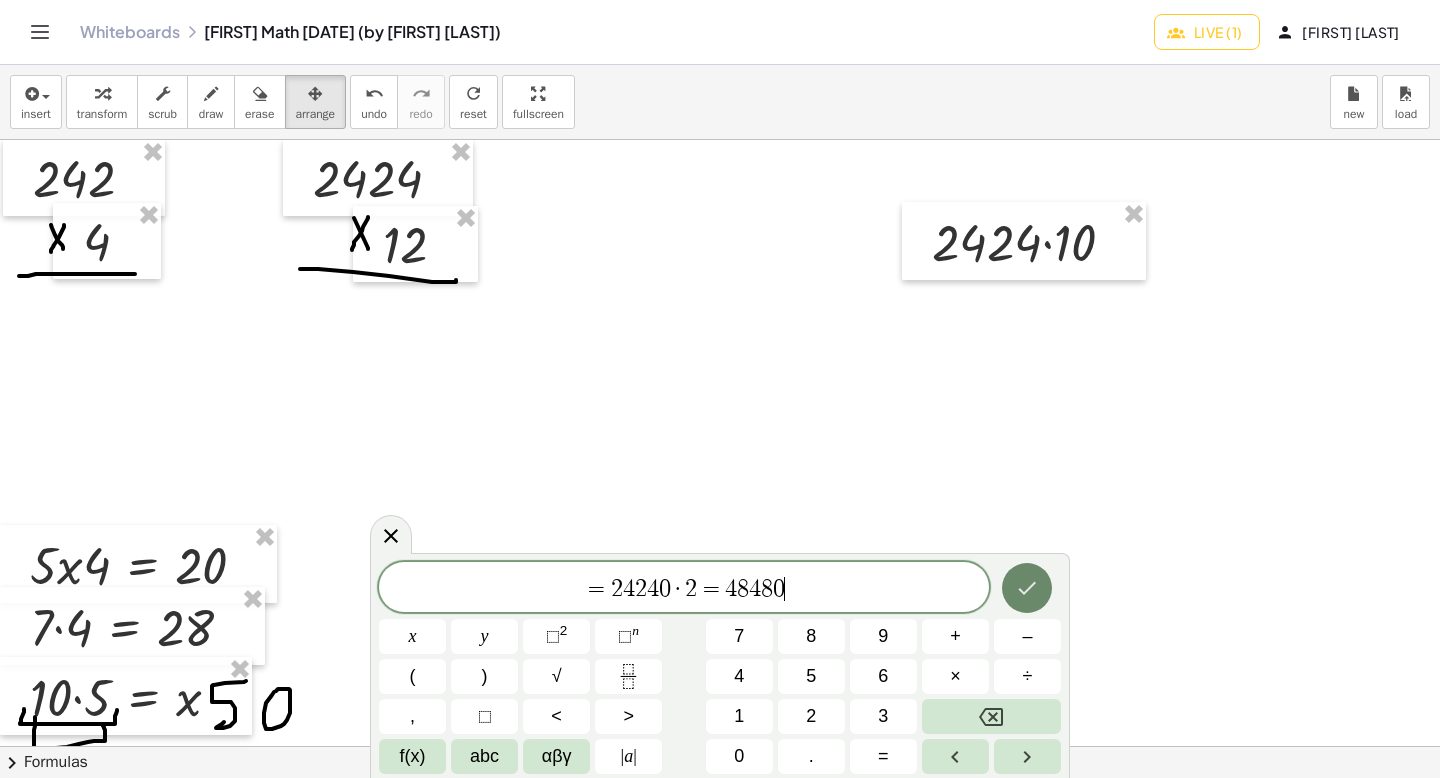 click 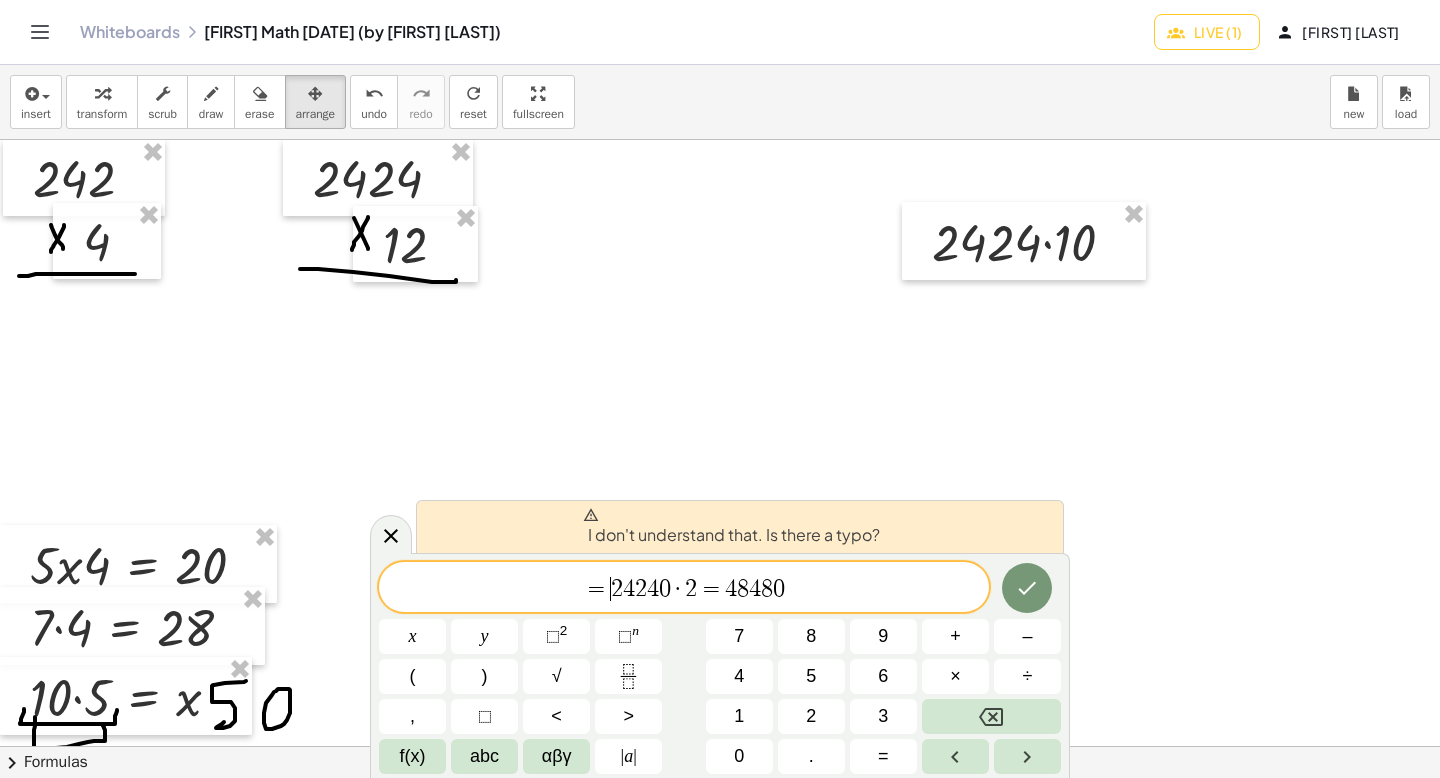 click on "2" at bounding box center [617, 589] 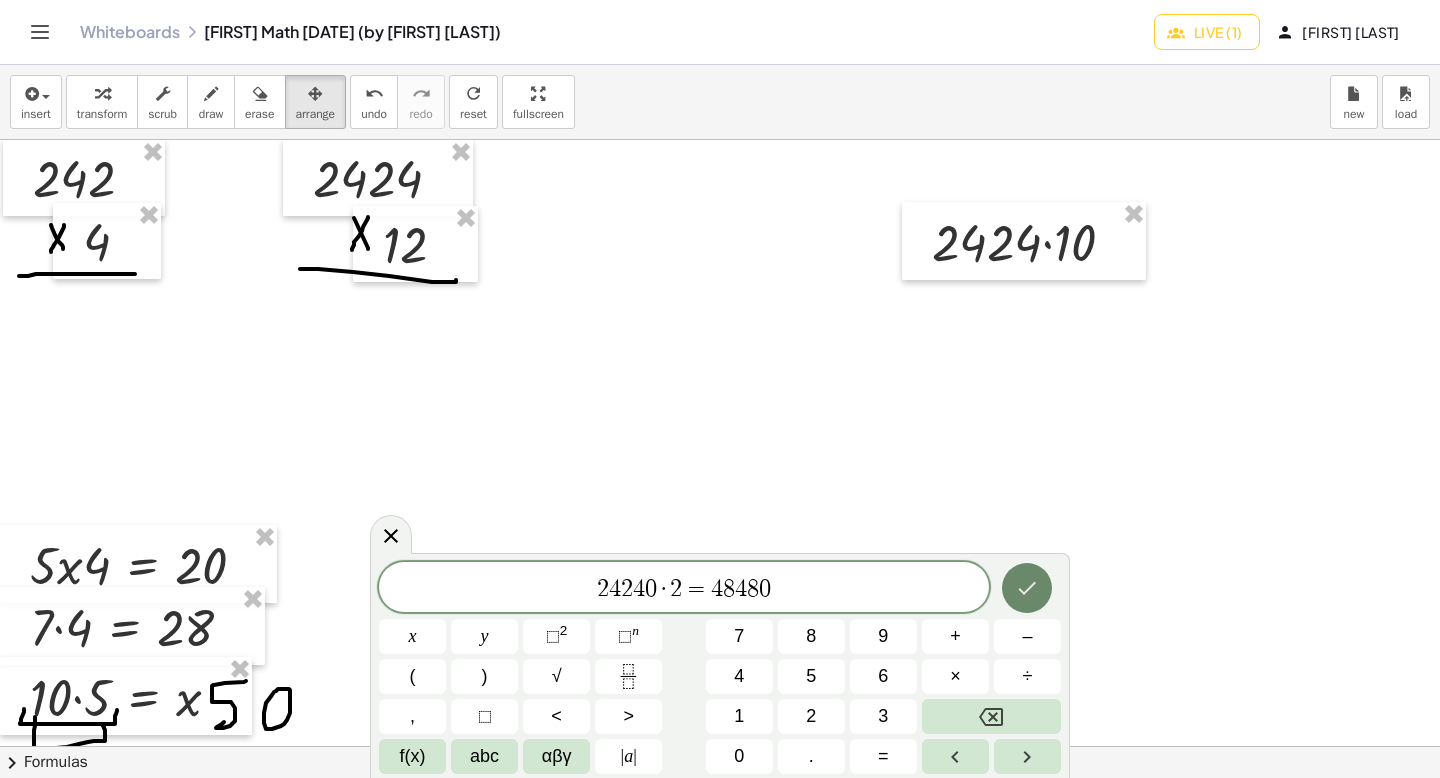 click 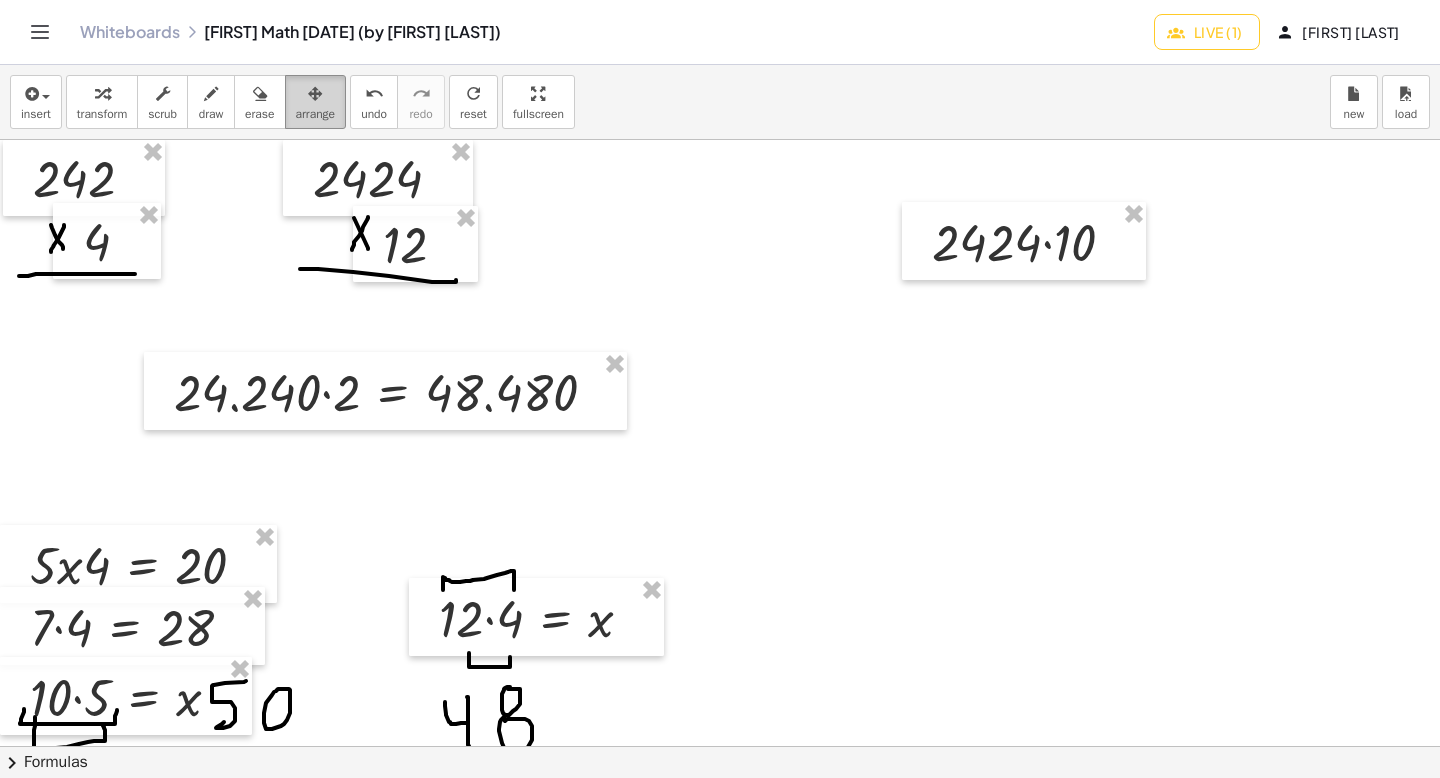 click on "arrange" at bounding box center [316, 114] 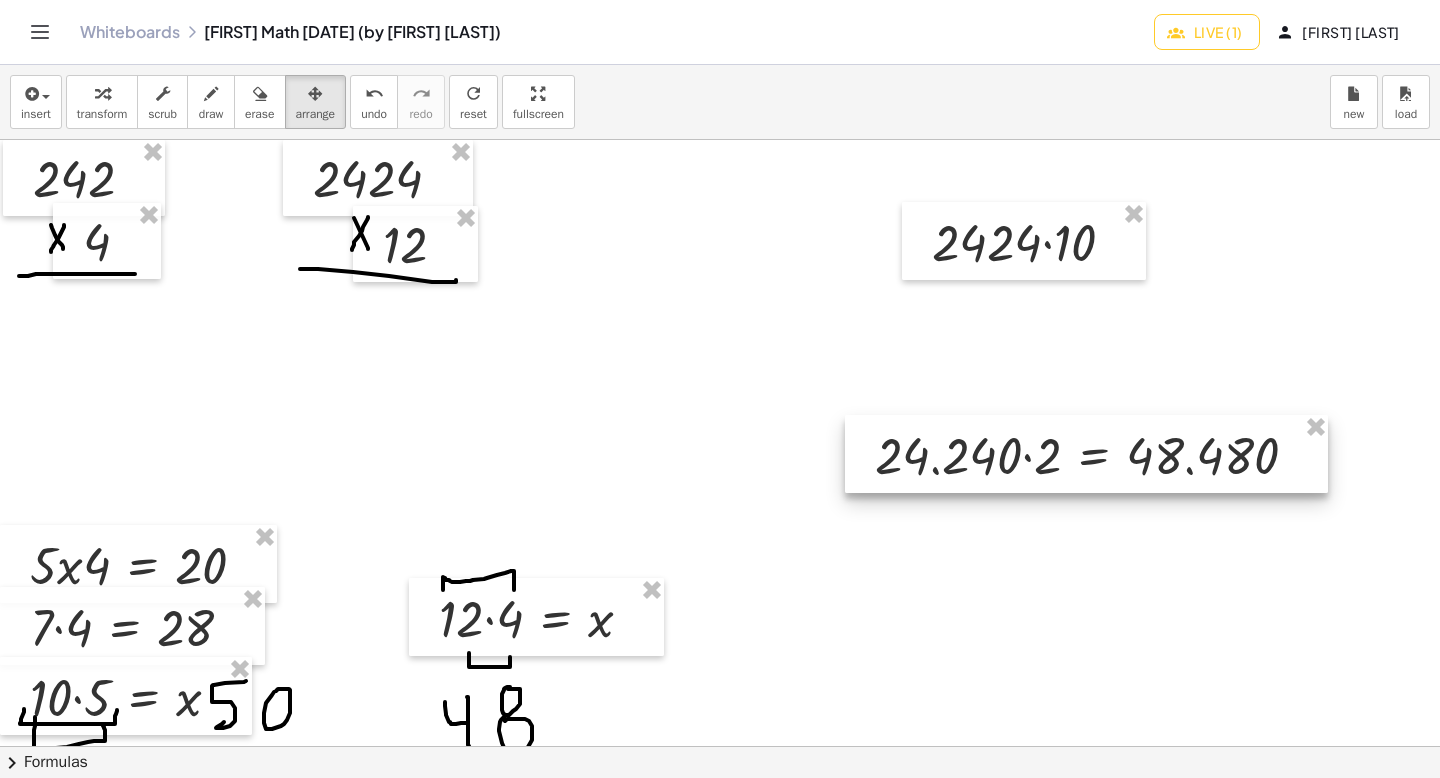 drag, startPoint x: 372, startPoint y: 379, endPoint x: 1073, endPoint y: 442, distance: 703.82526 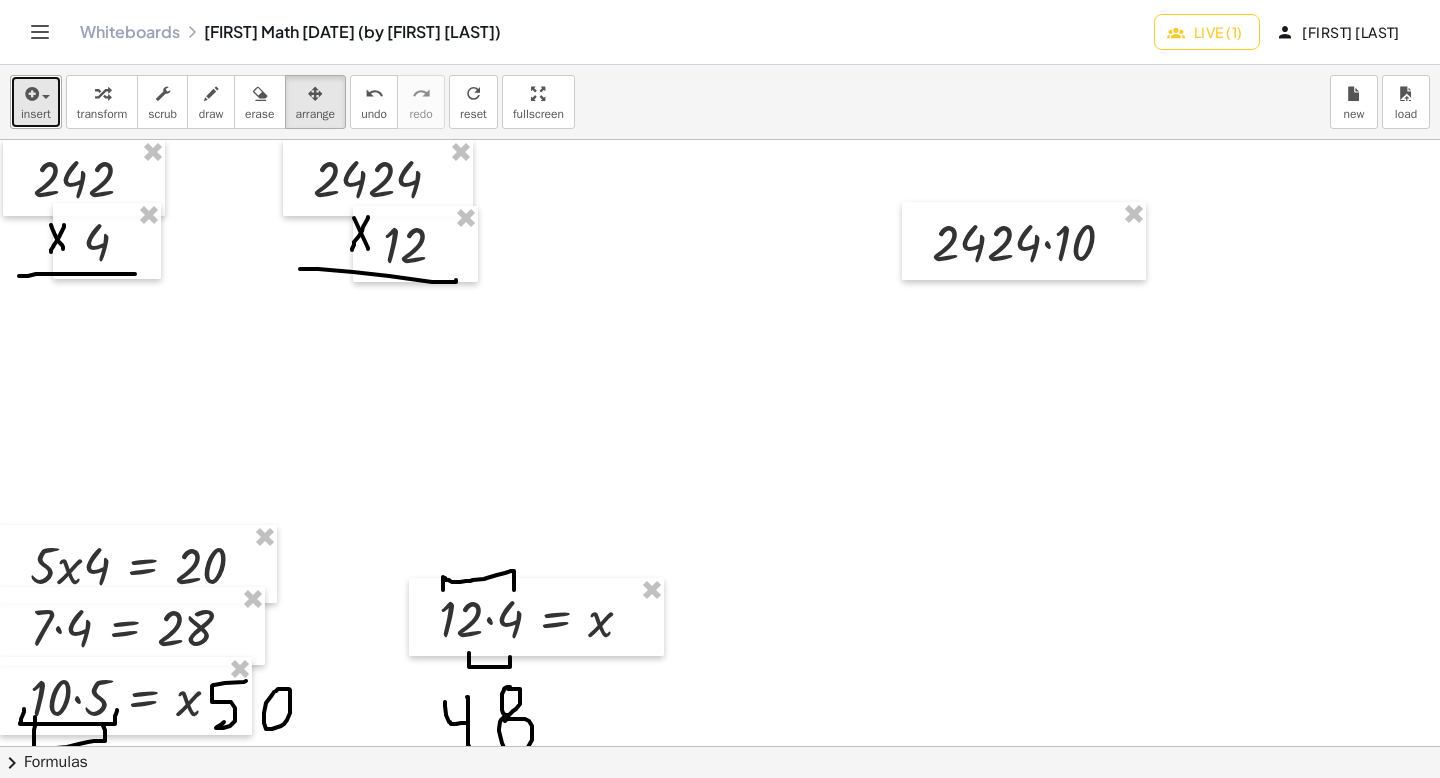 click on "insert" at bounding box center [36, 114] 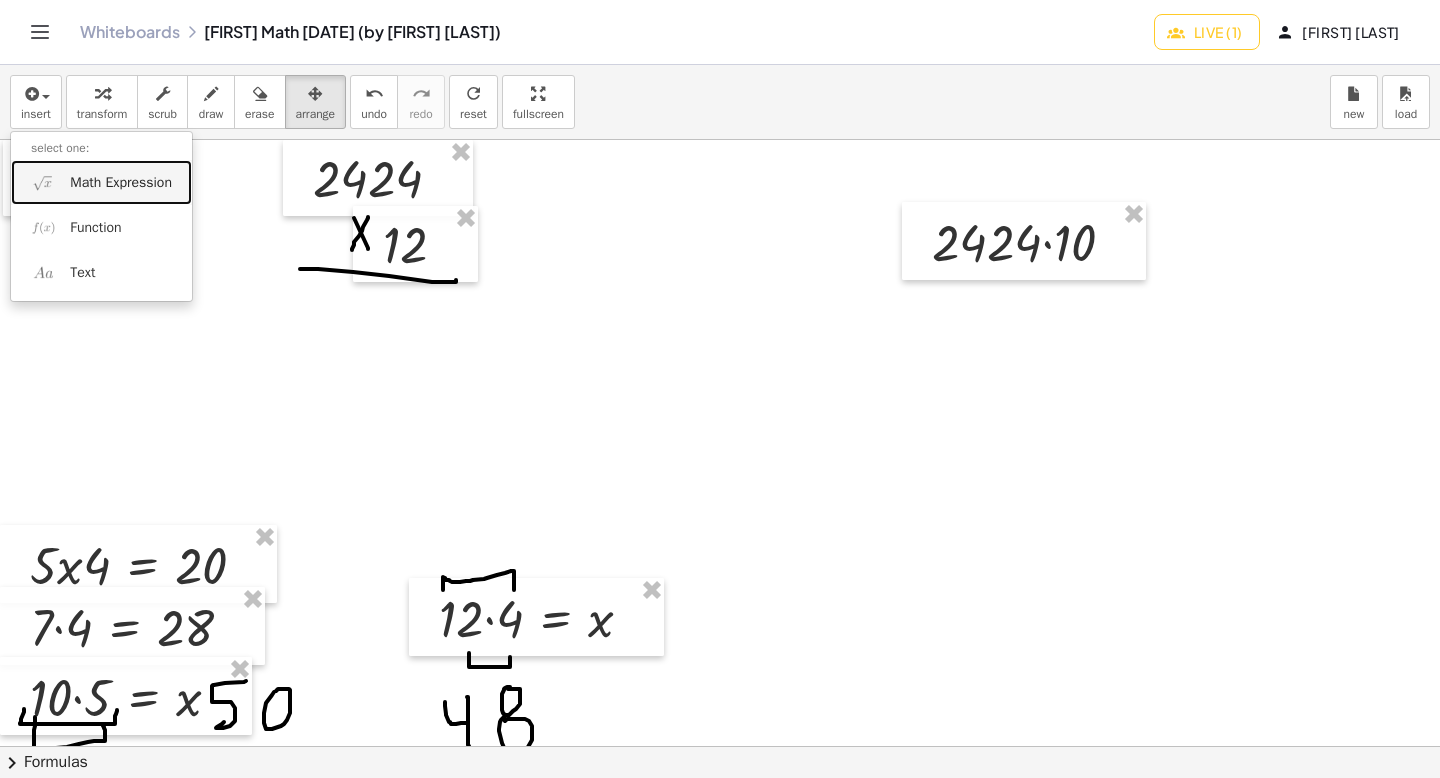 click at bounding box center [43, 182] 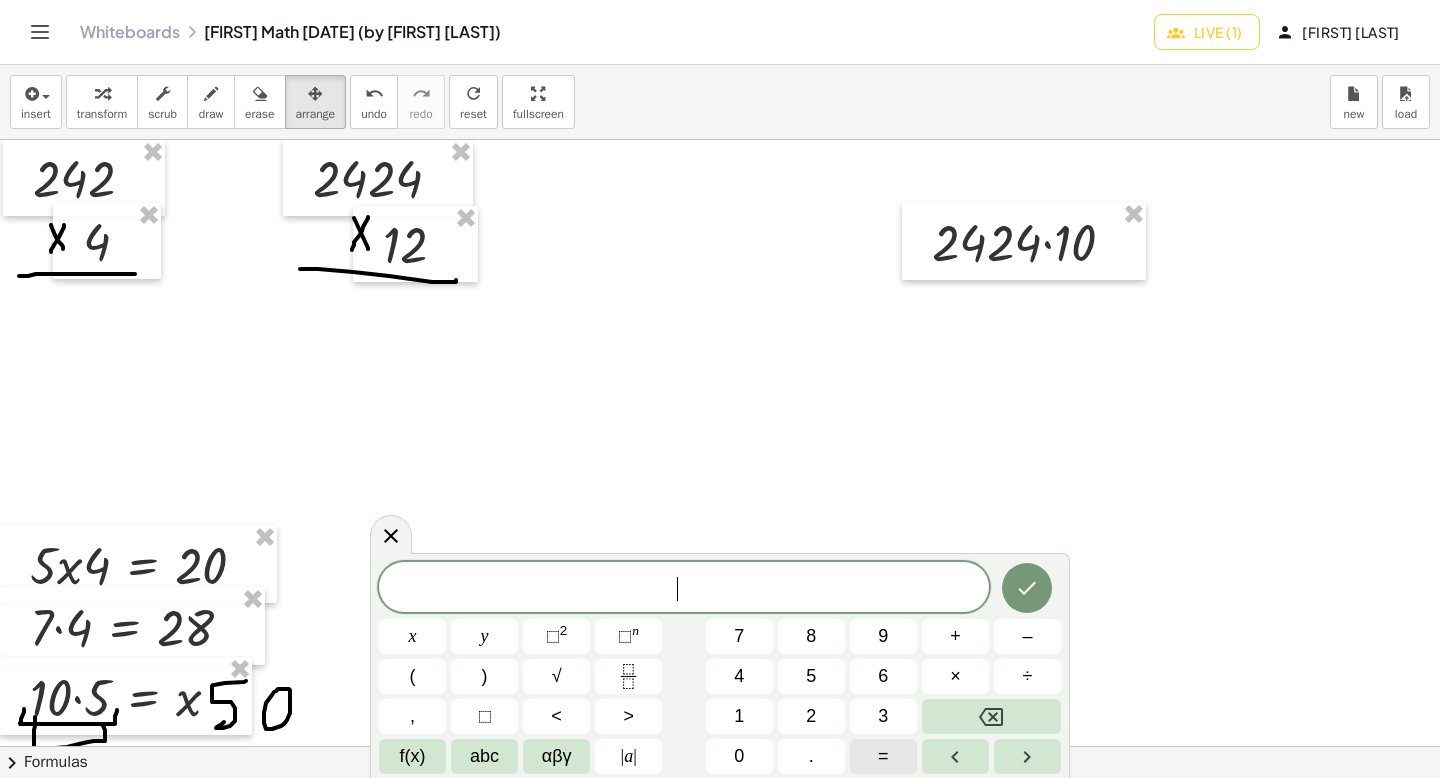 click on "=" at bounding box center [883, 756] 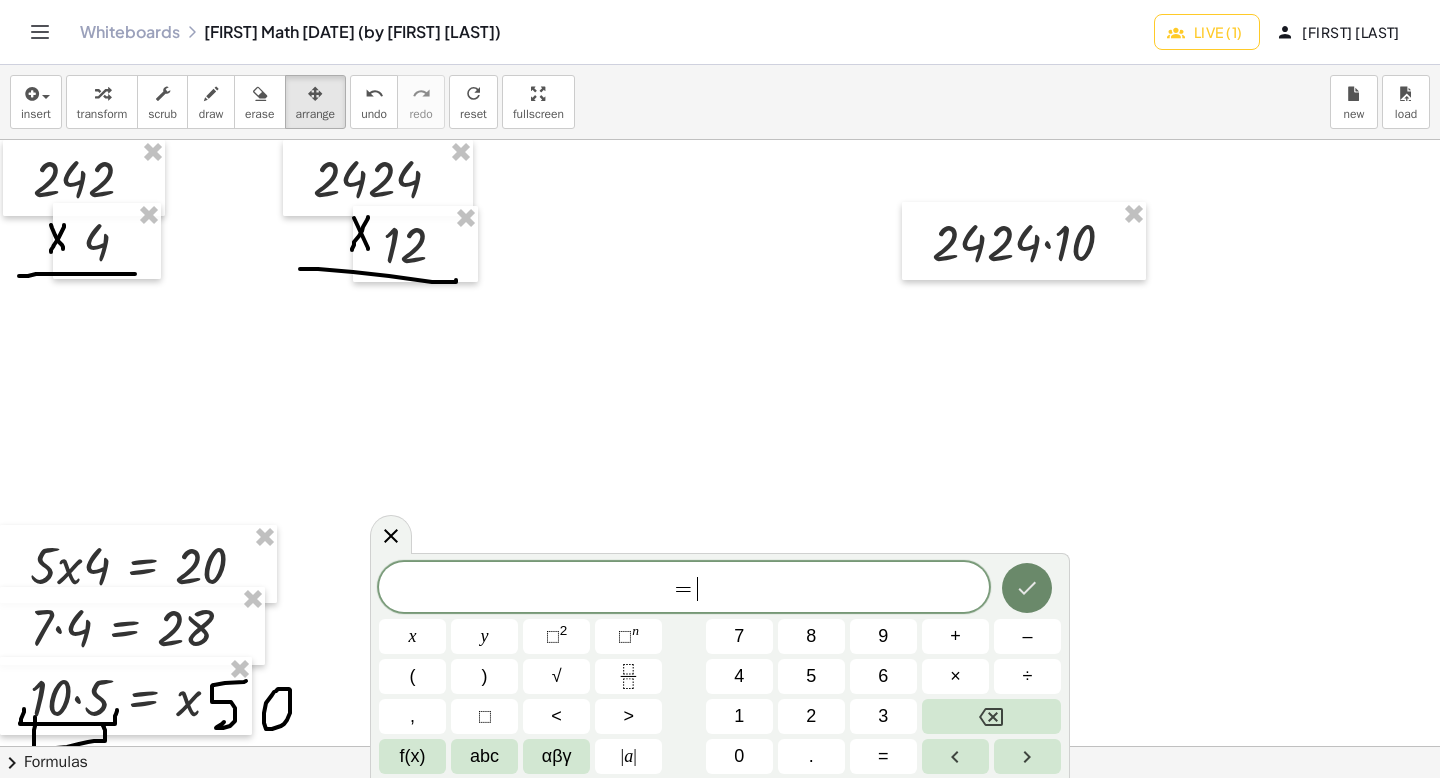 click 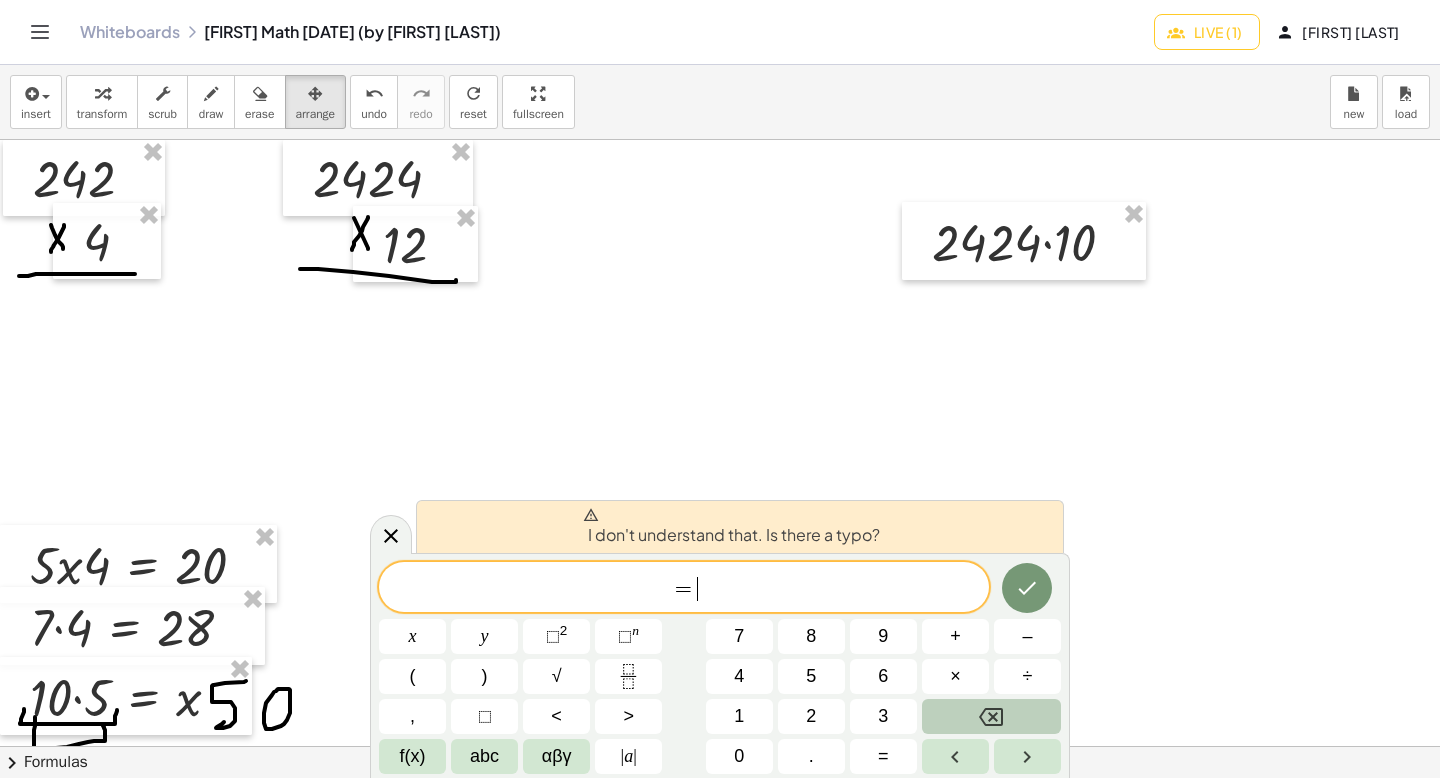 click at bounding box center [991, 716] 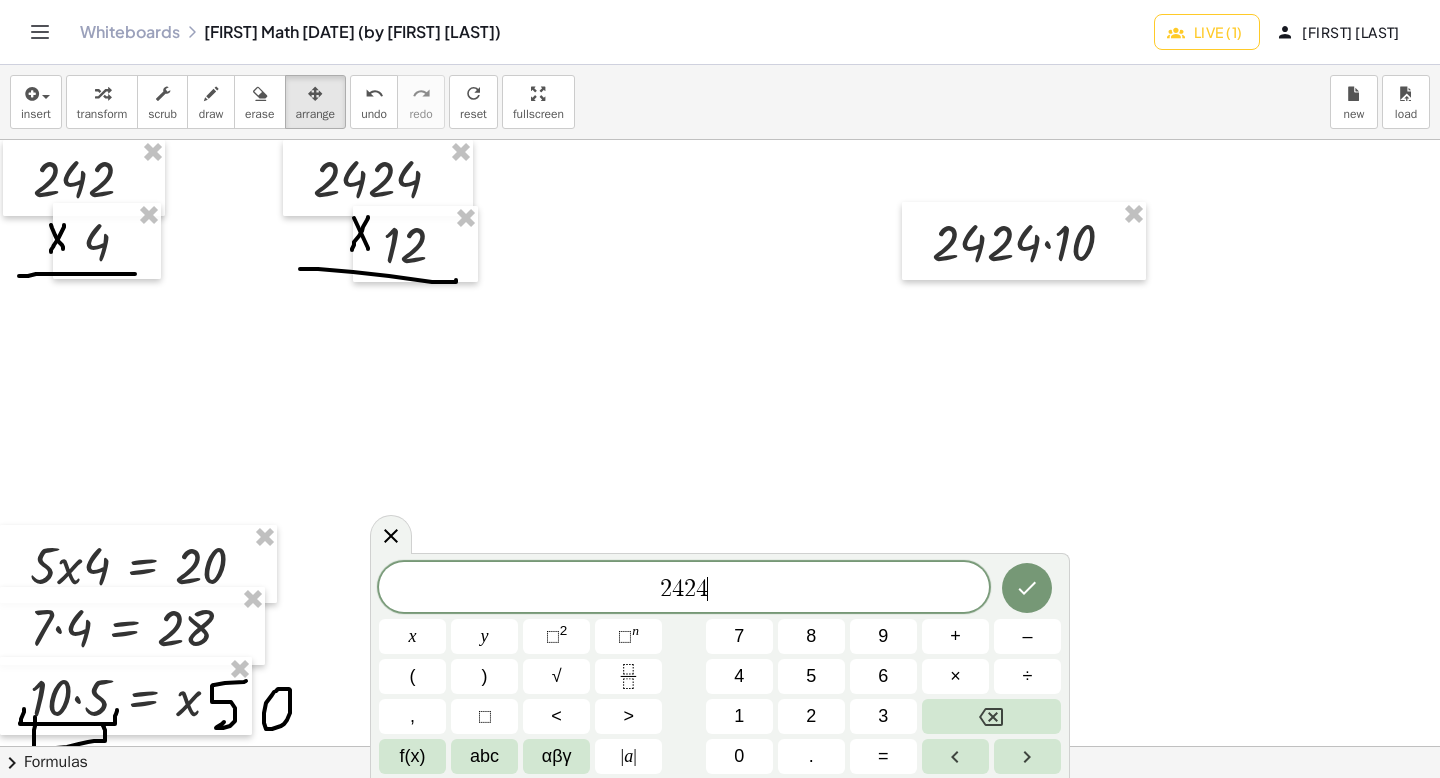 scroll, scrollTop: 23, scrollLeft: 0, axis: vertical 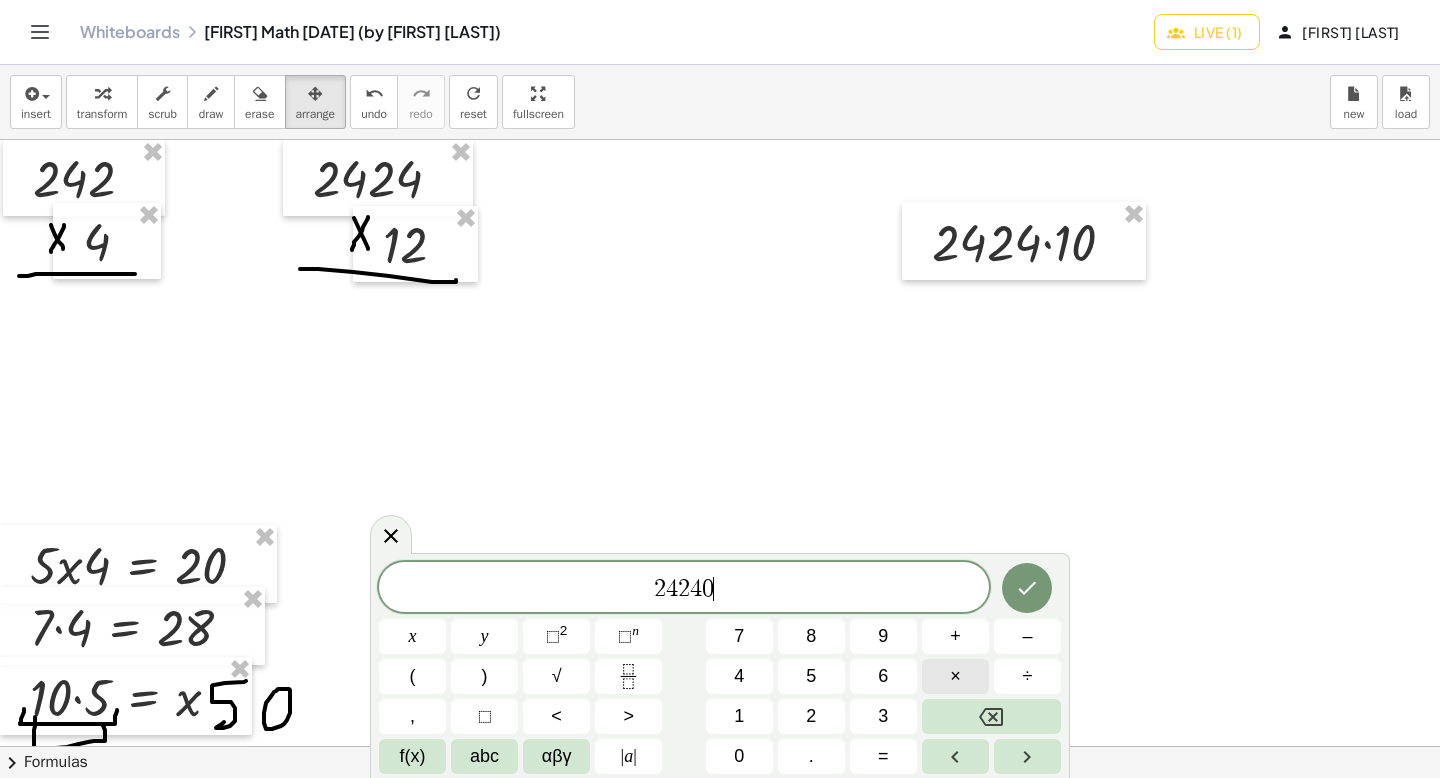 click on "×" at bounding box center (955, 676) 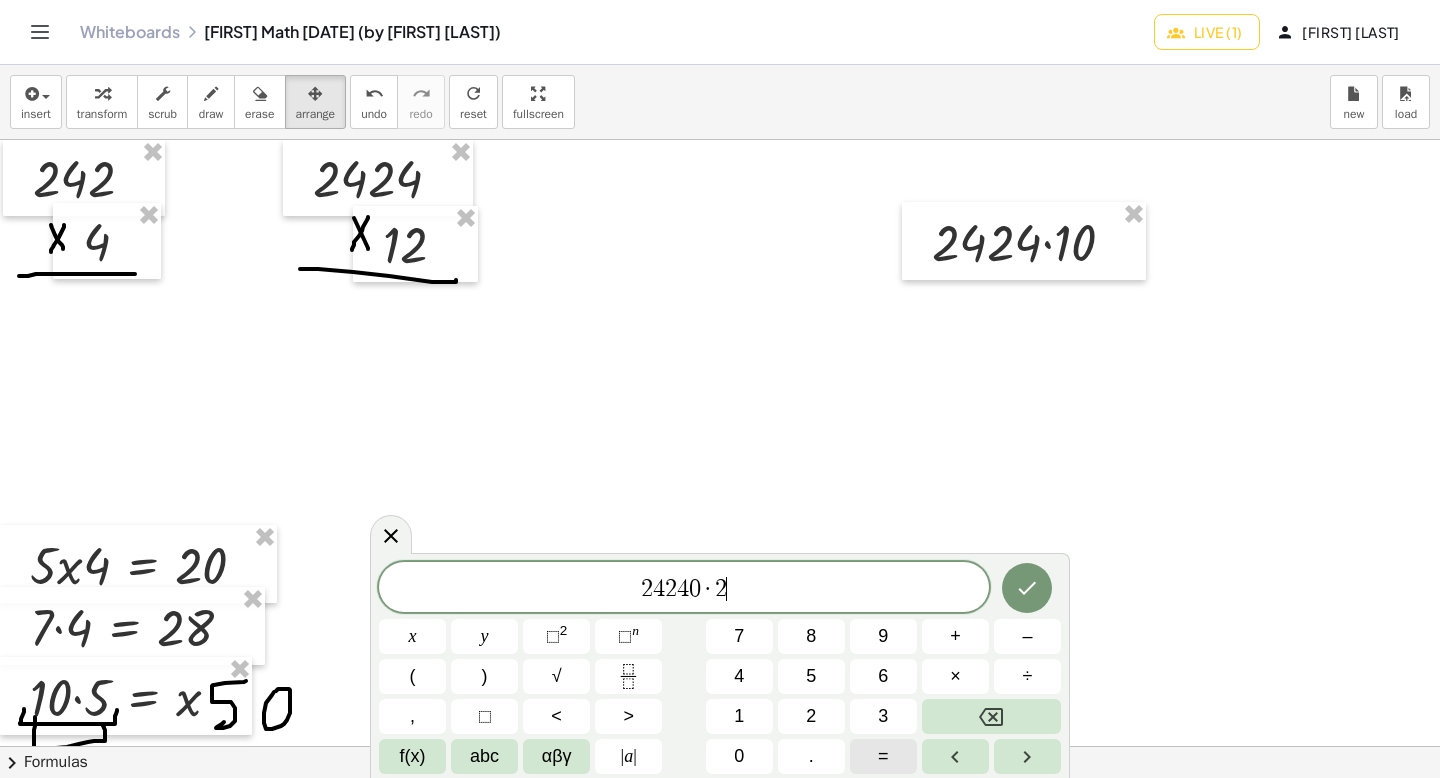 click on "=" at bounding box center (883, 756) 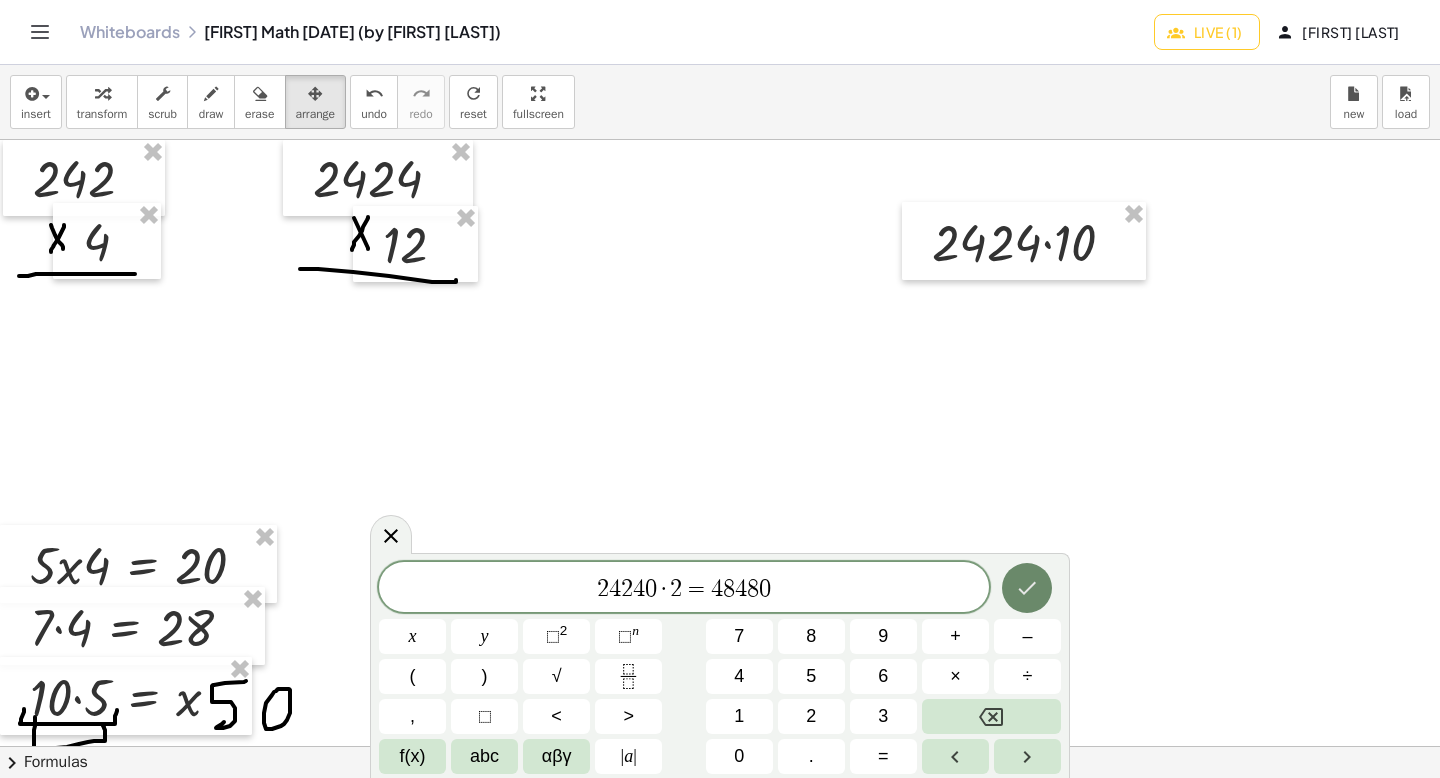 click at bounding box center [1027, 588] 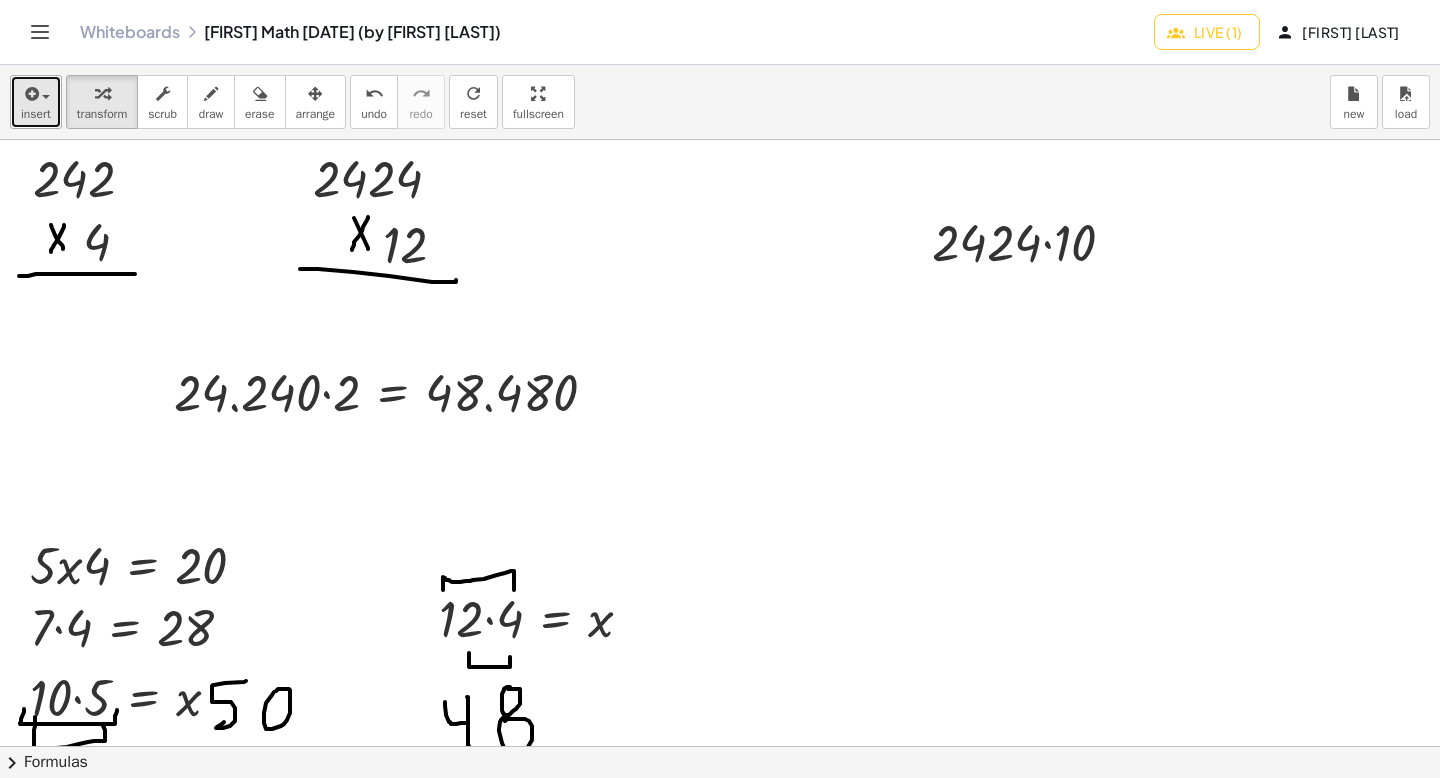 click on "insert" at bounding box center (36, 102) 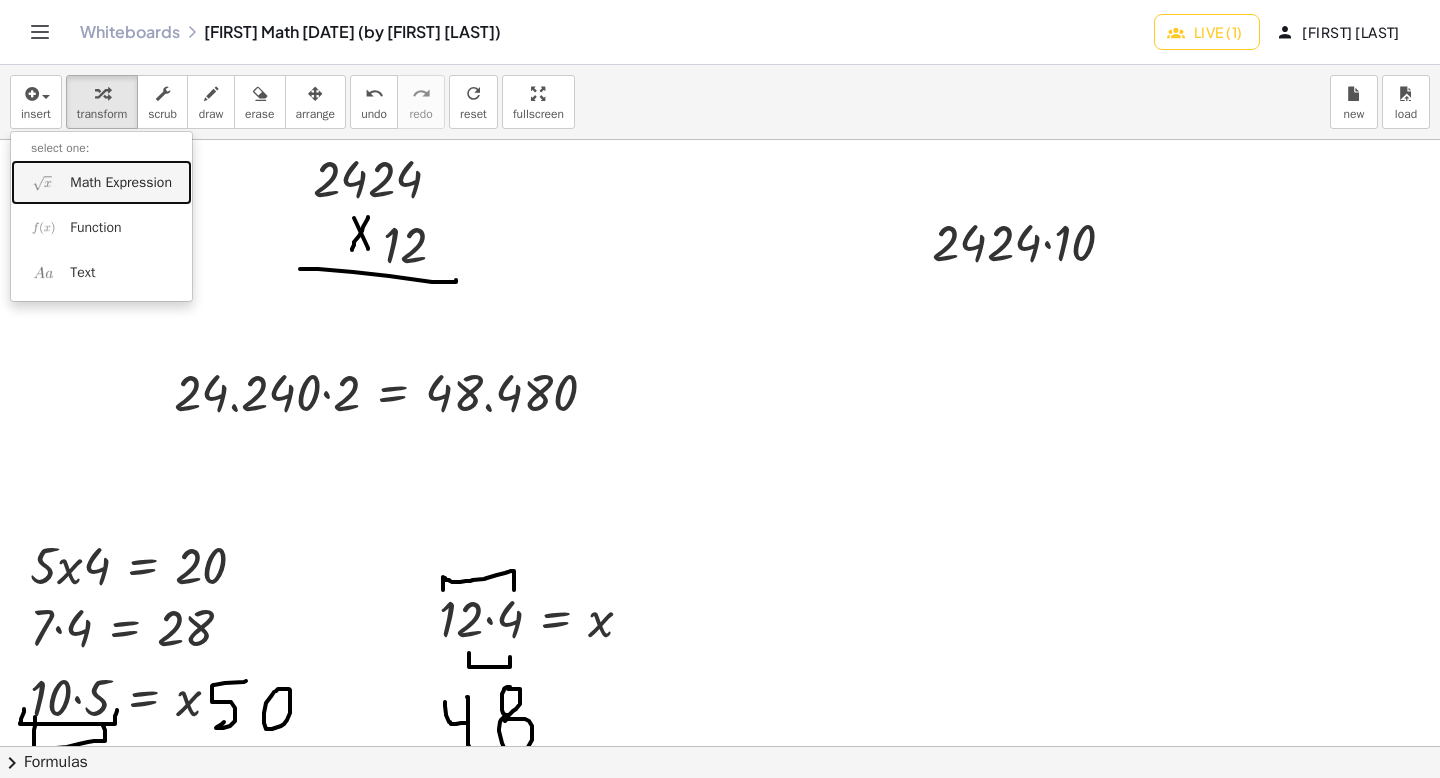 click at bounding box center [43, 182] 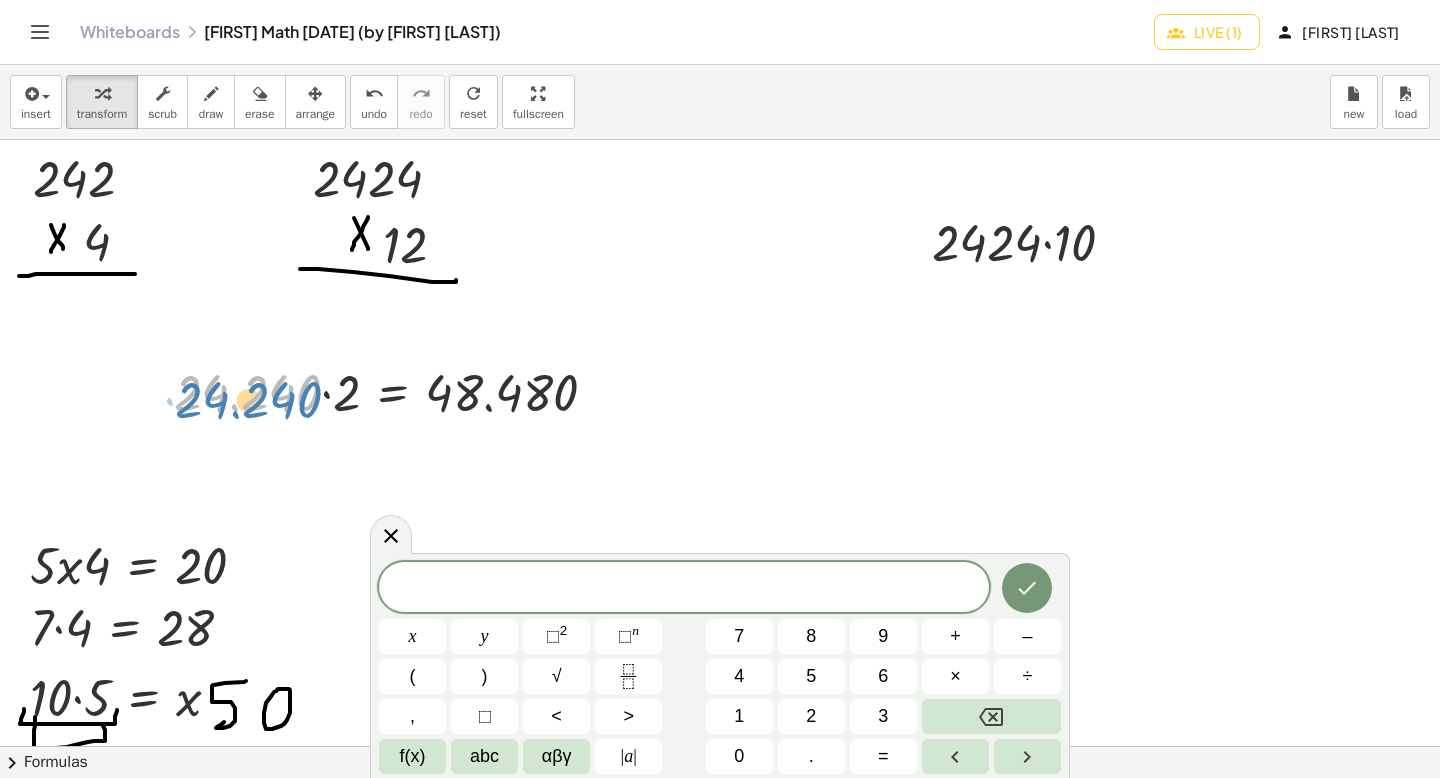 click at bounding box center [393, 391] 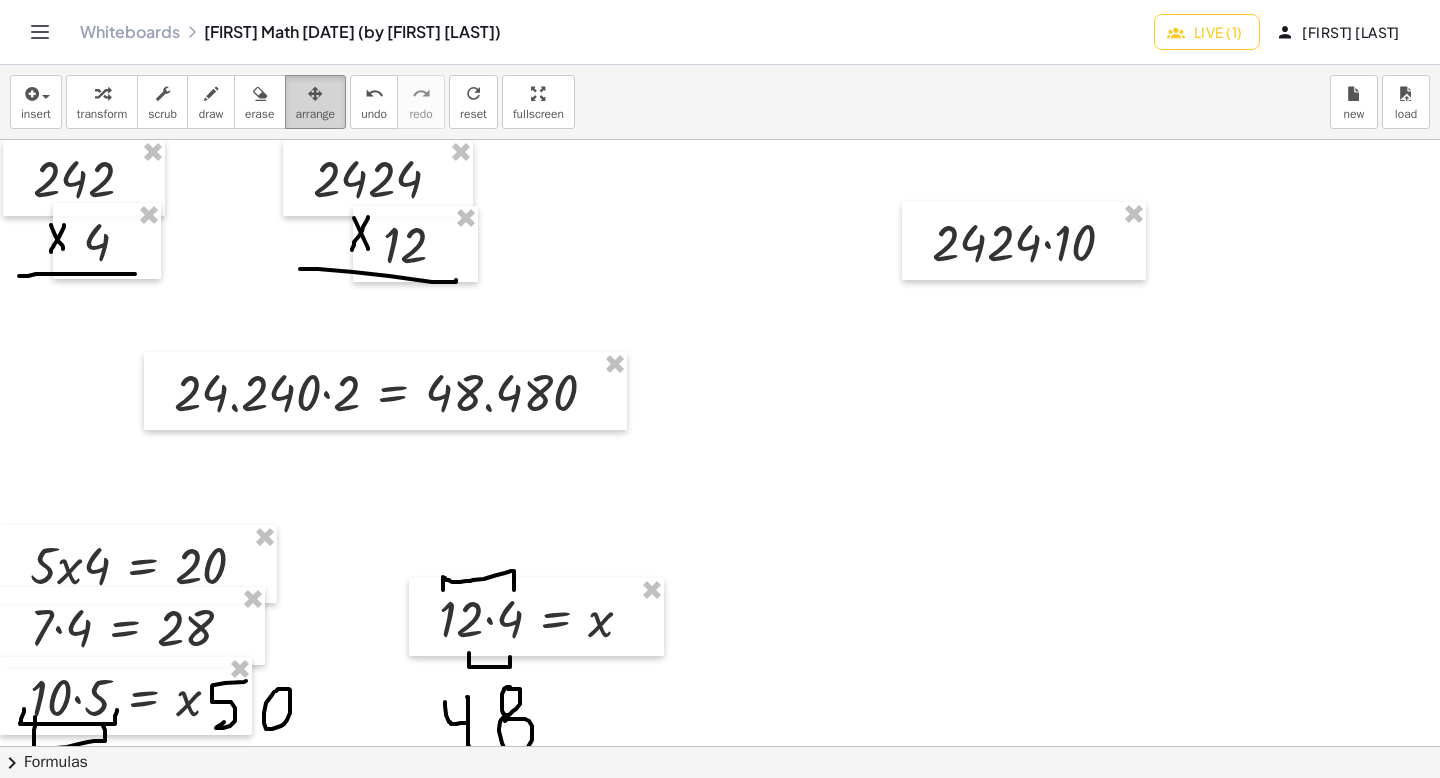 click on "arrange" at bounding box center [316, 114] 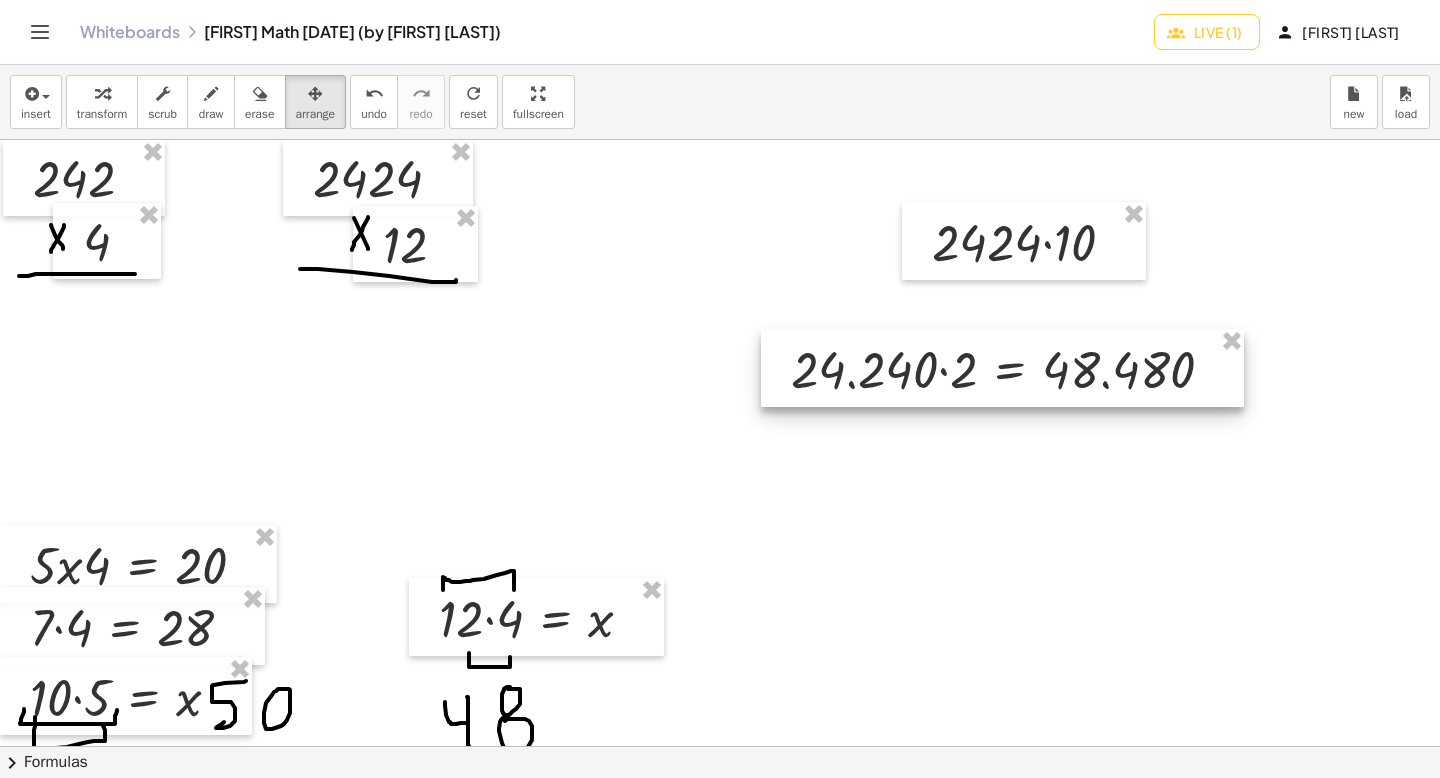 drag, startPoint x: 303, startPoint y: 373, endPoint x: 920, endPoint y: 350, distance: 617.4285 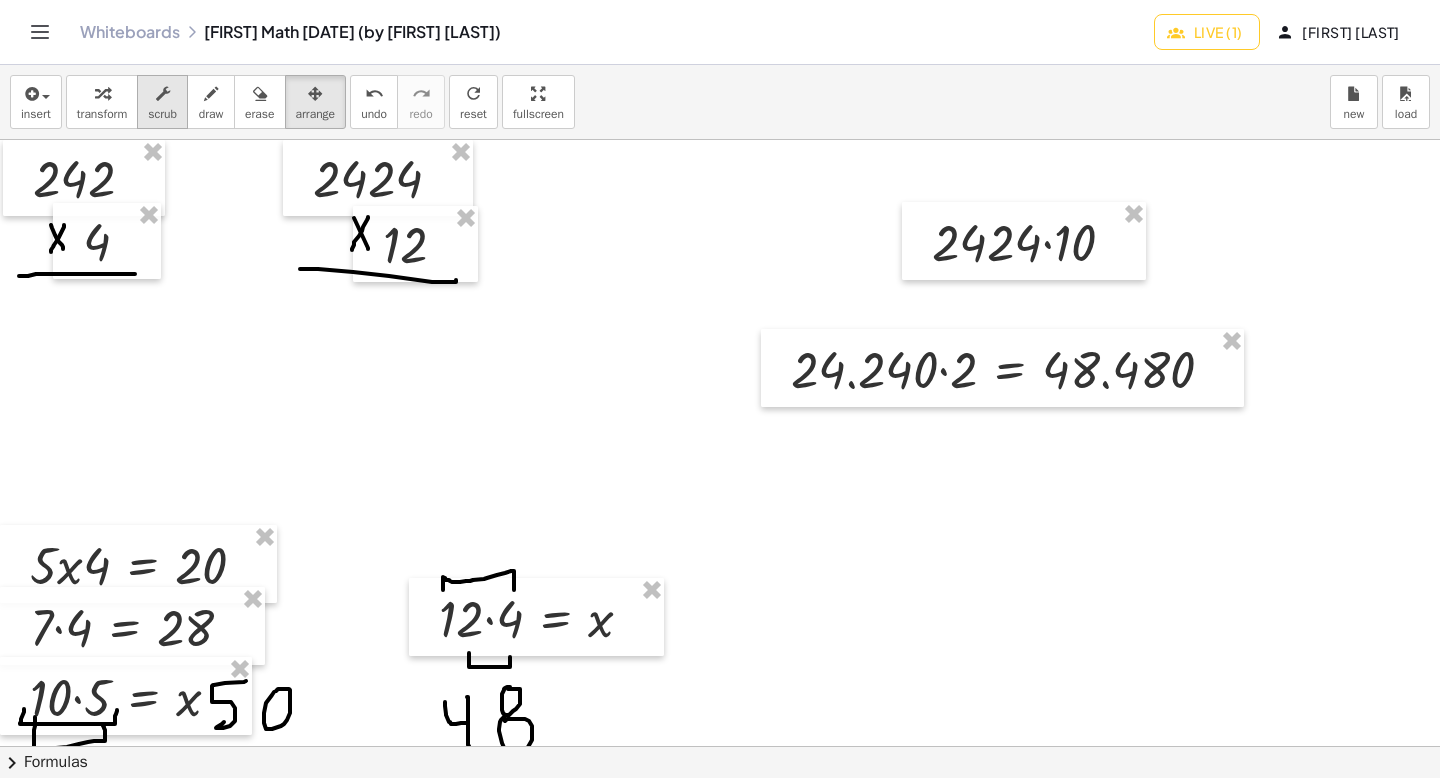 click at bounding box center (162, 93) 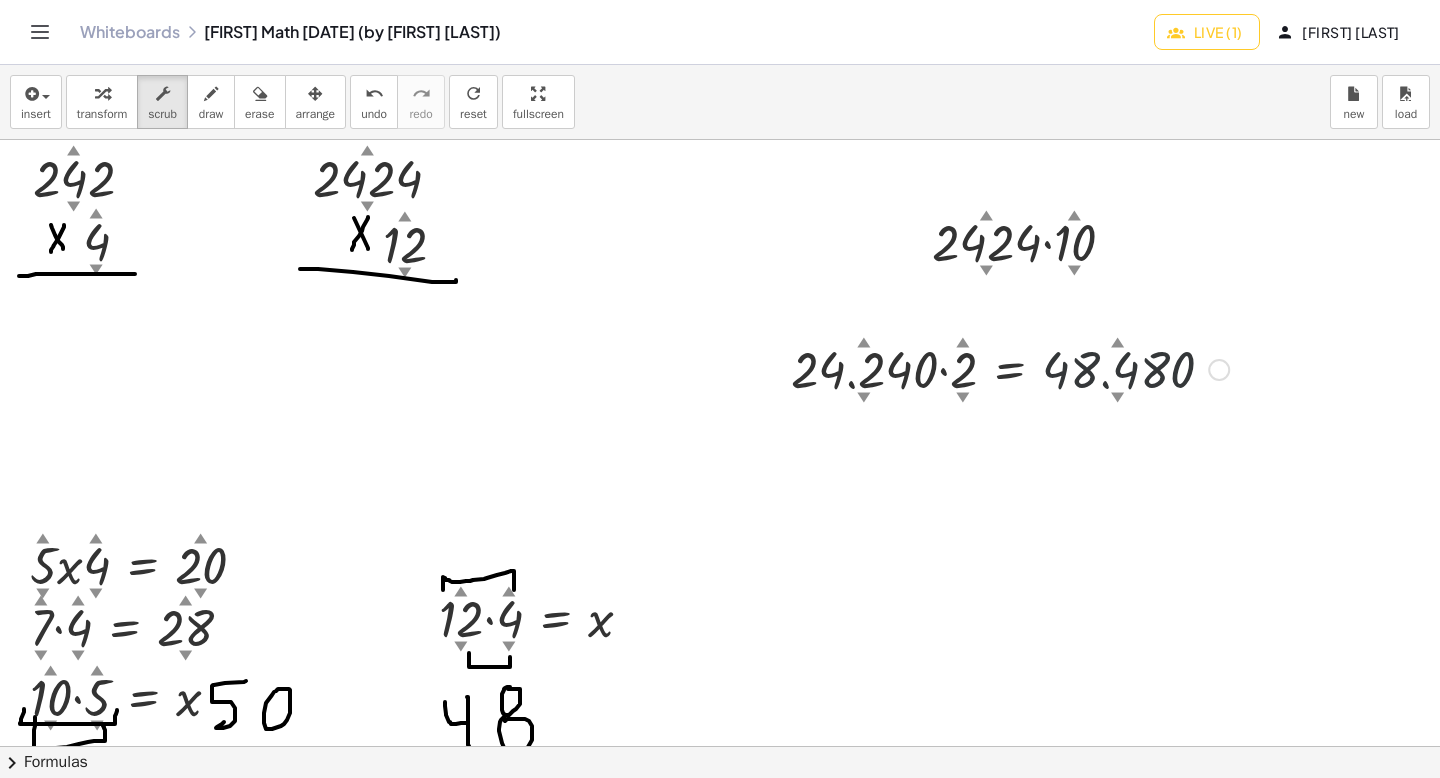click at bounding box center (1010, 368) 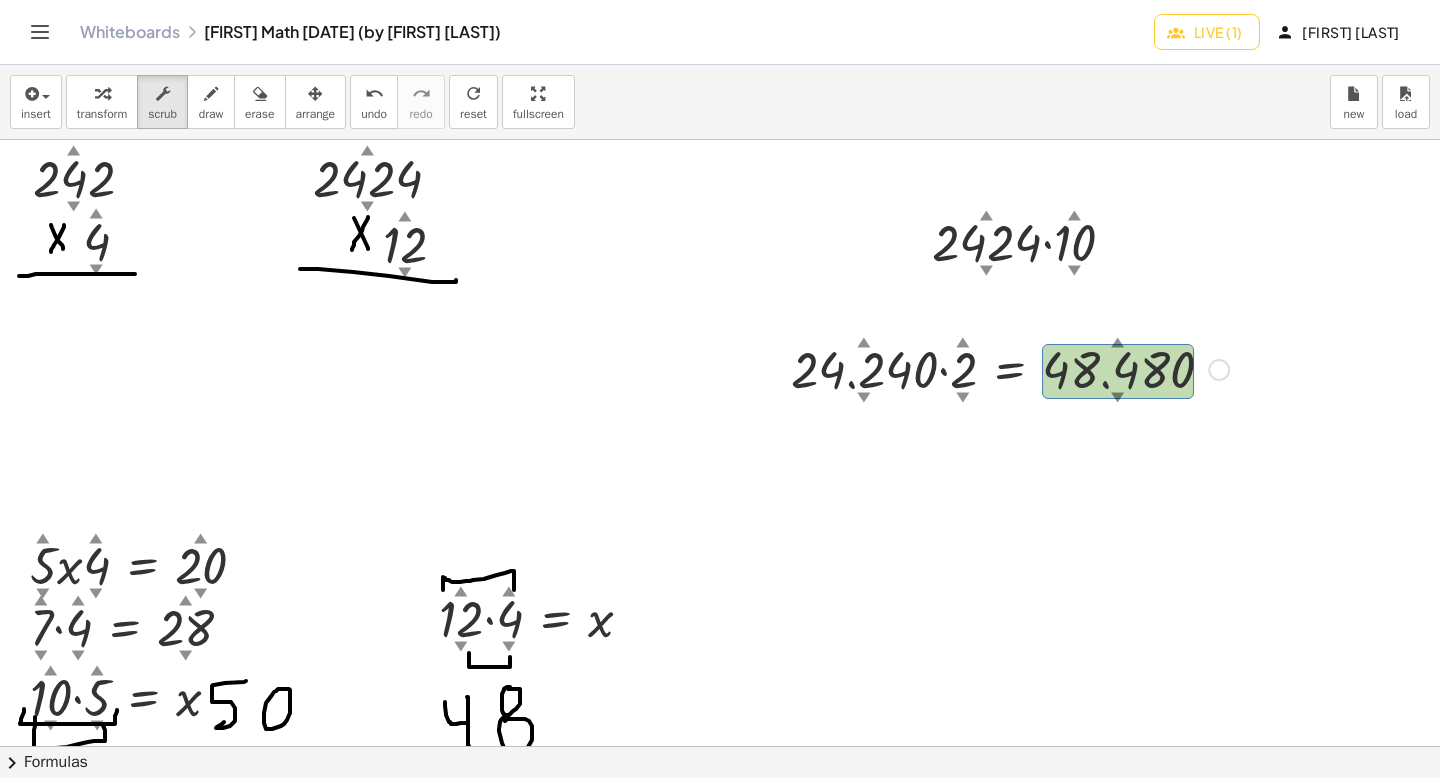 click at bounding box center (1010, 368) 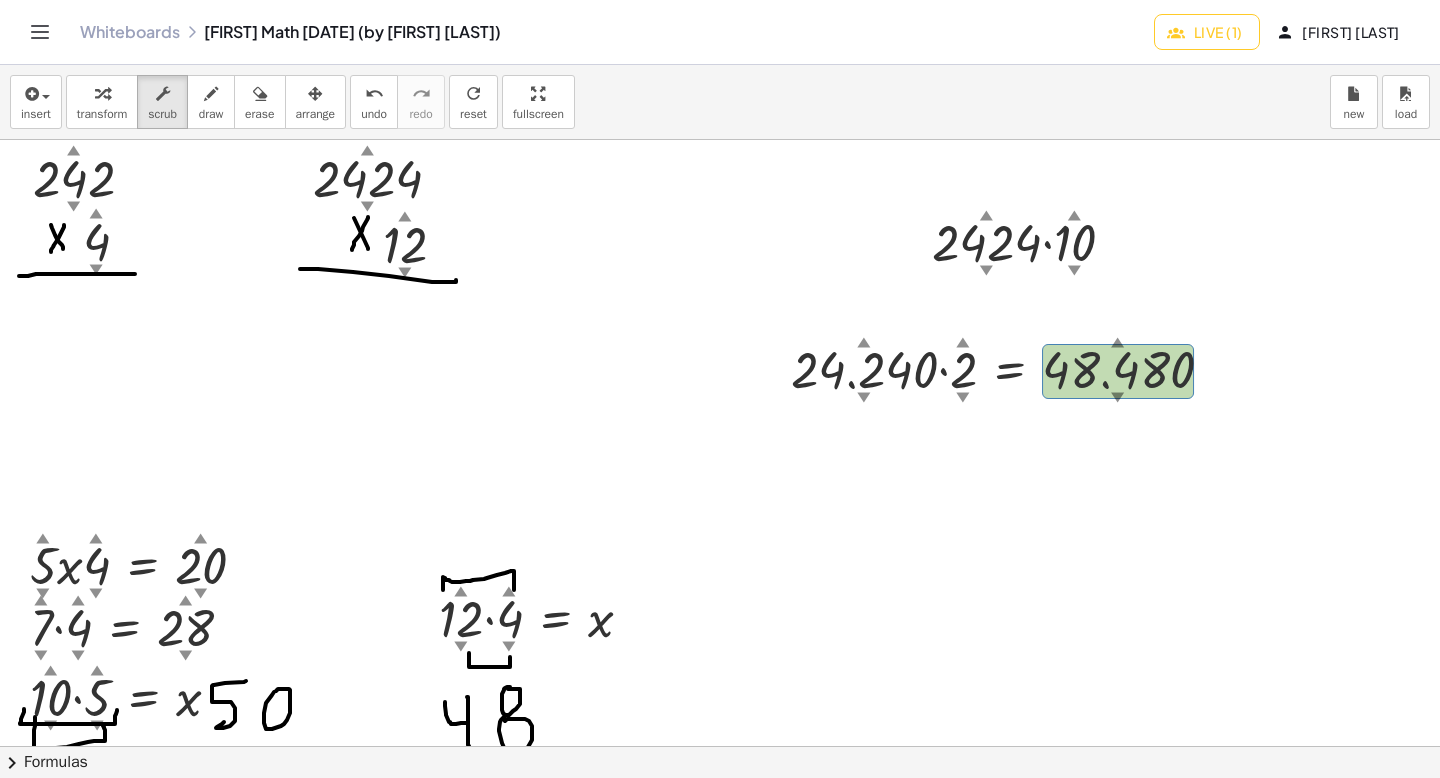 click at bounding box center (720, 746) 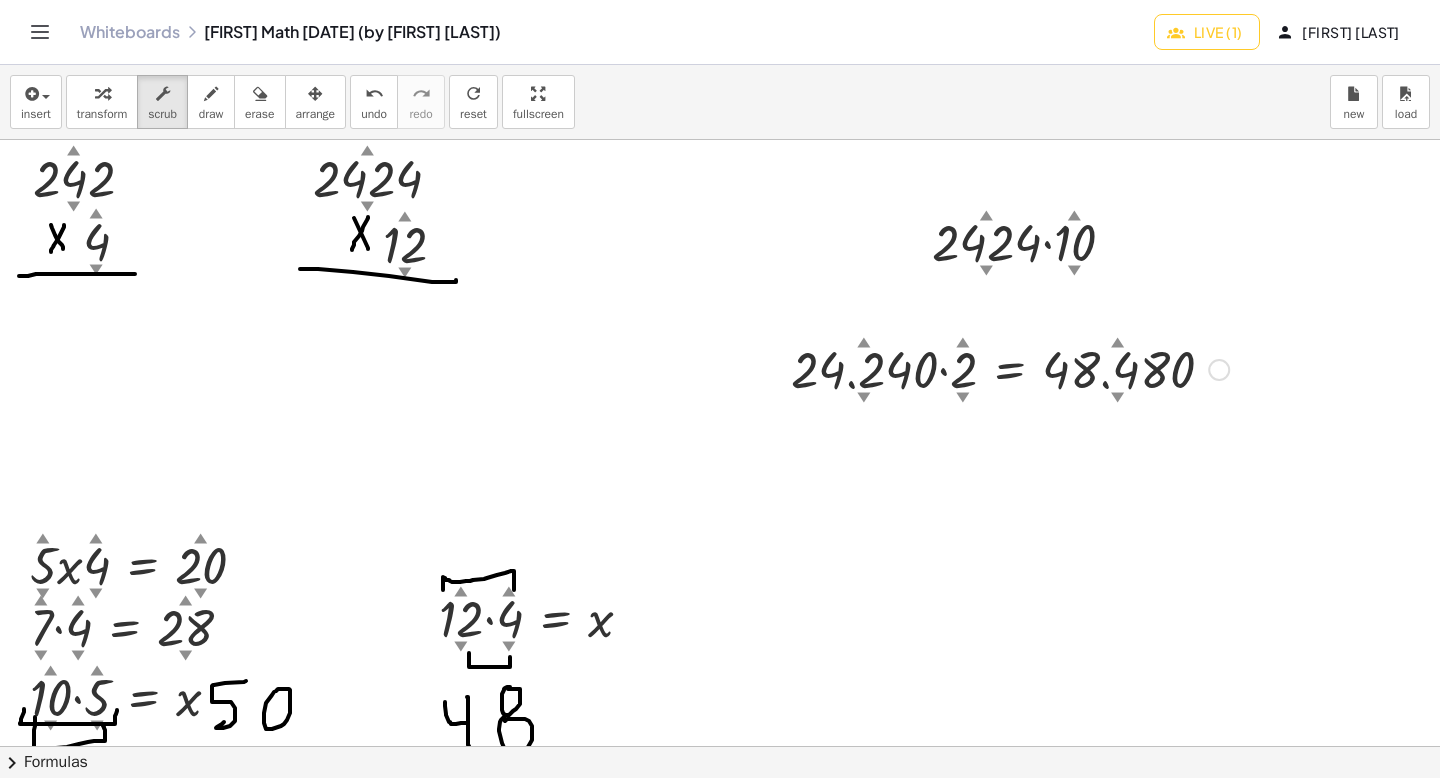 click at bounding box center [1010, 368] 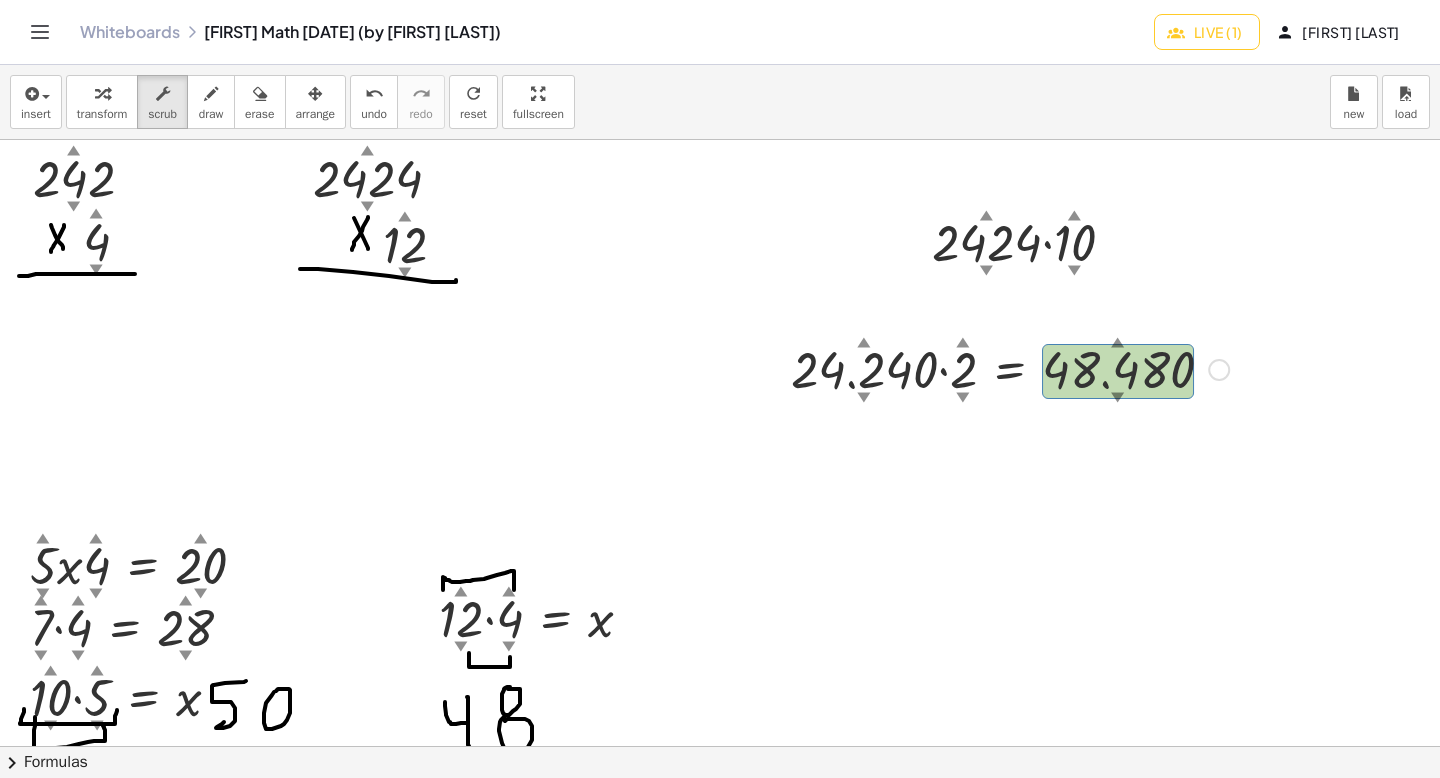 click on "▼" at bounding box center [1117, 399] 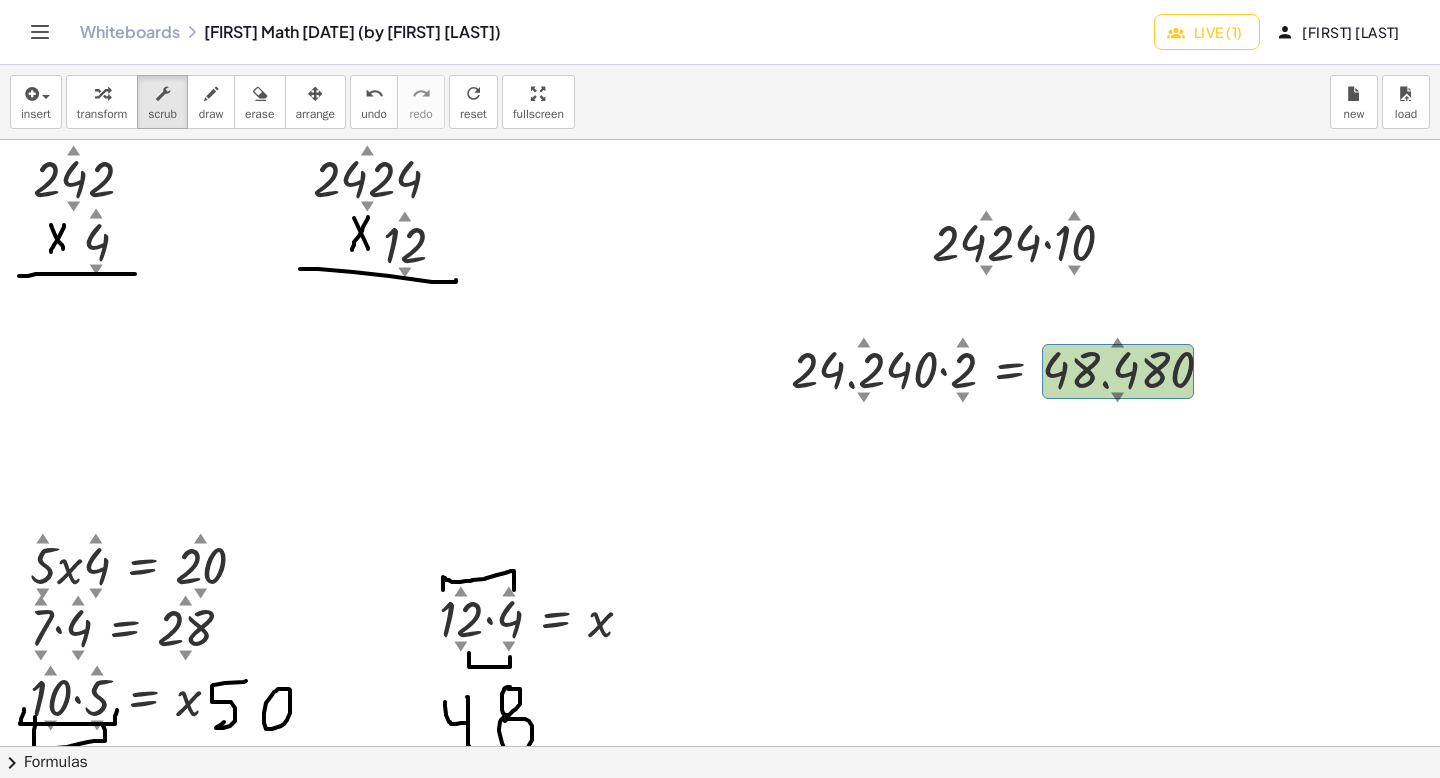 click at bounding box center (720, 746) 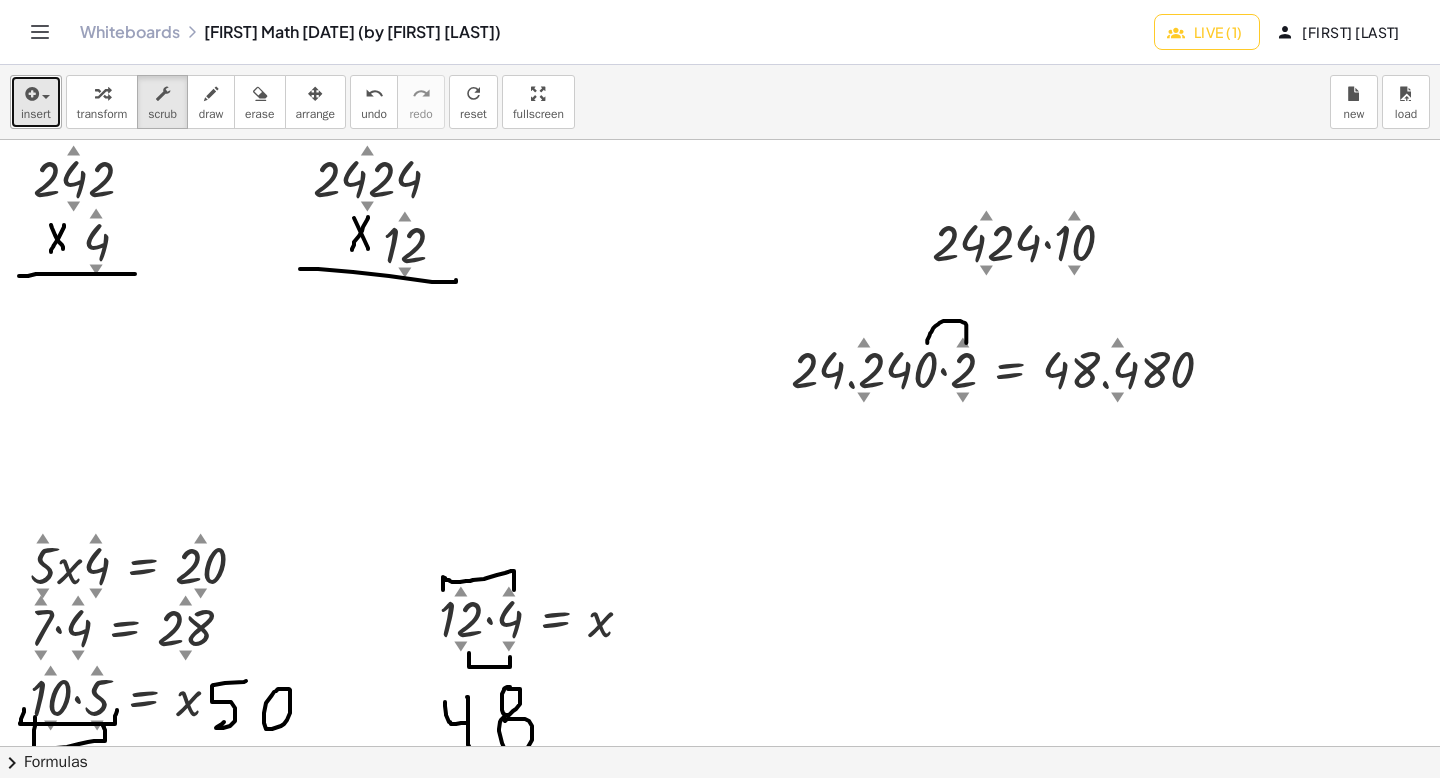 click on "insert" at bounding box center [36, 114] 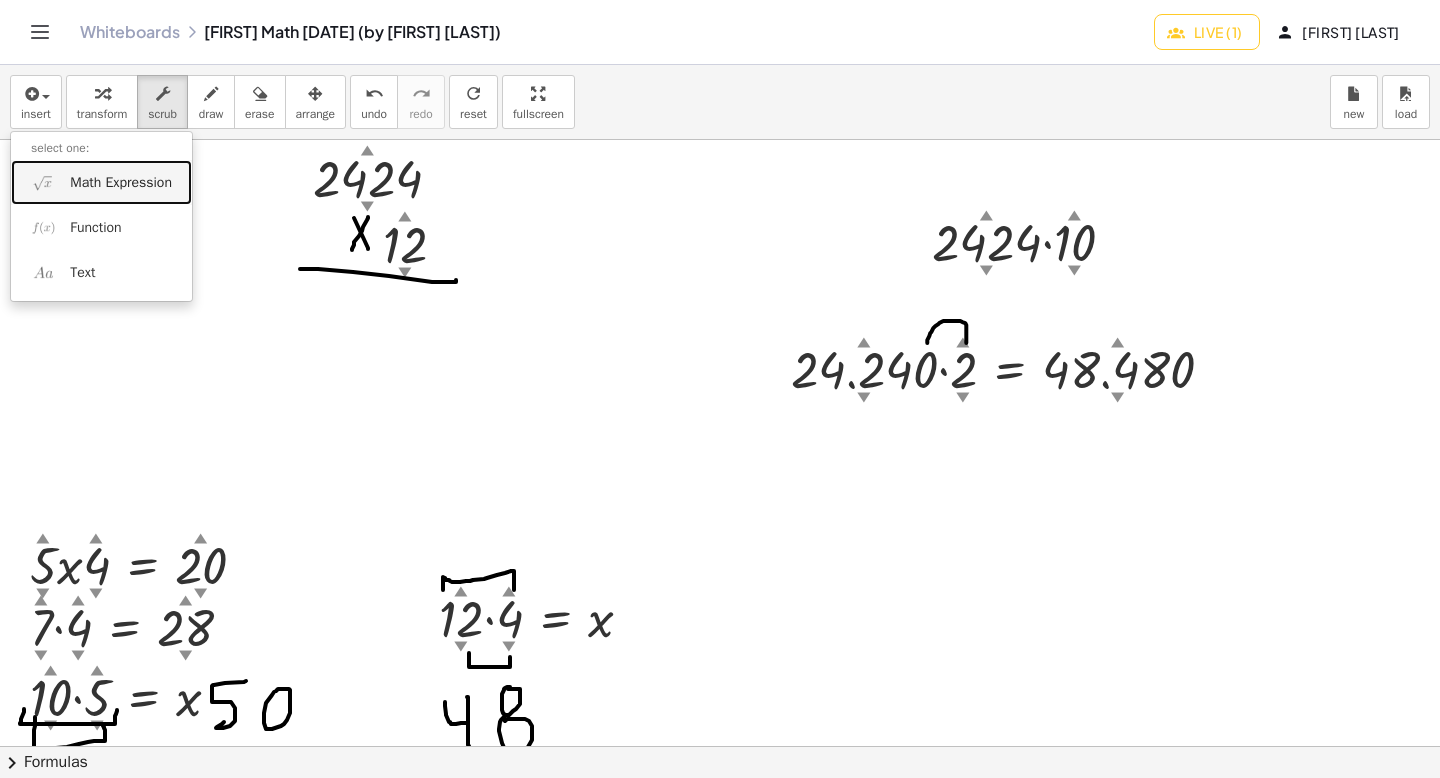 click on "Math Expression" at bounding box center (121, 183) 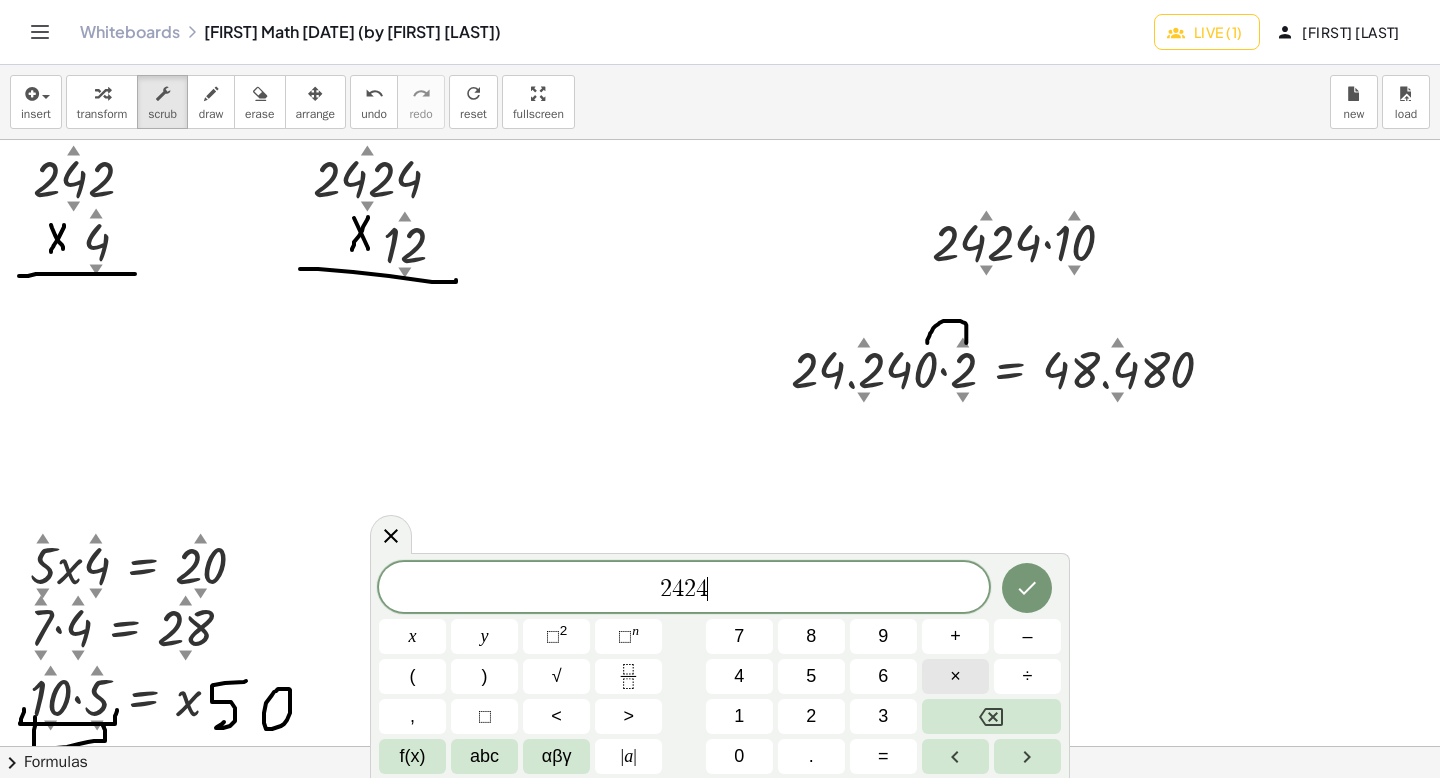 click on "×" at bounding box center [955, 676] 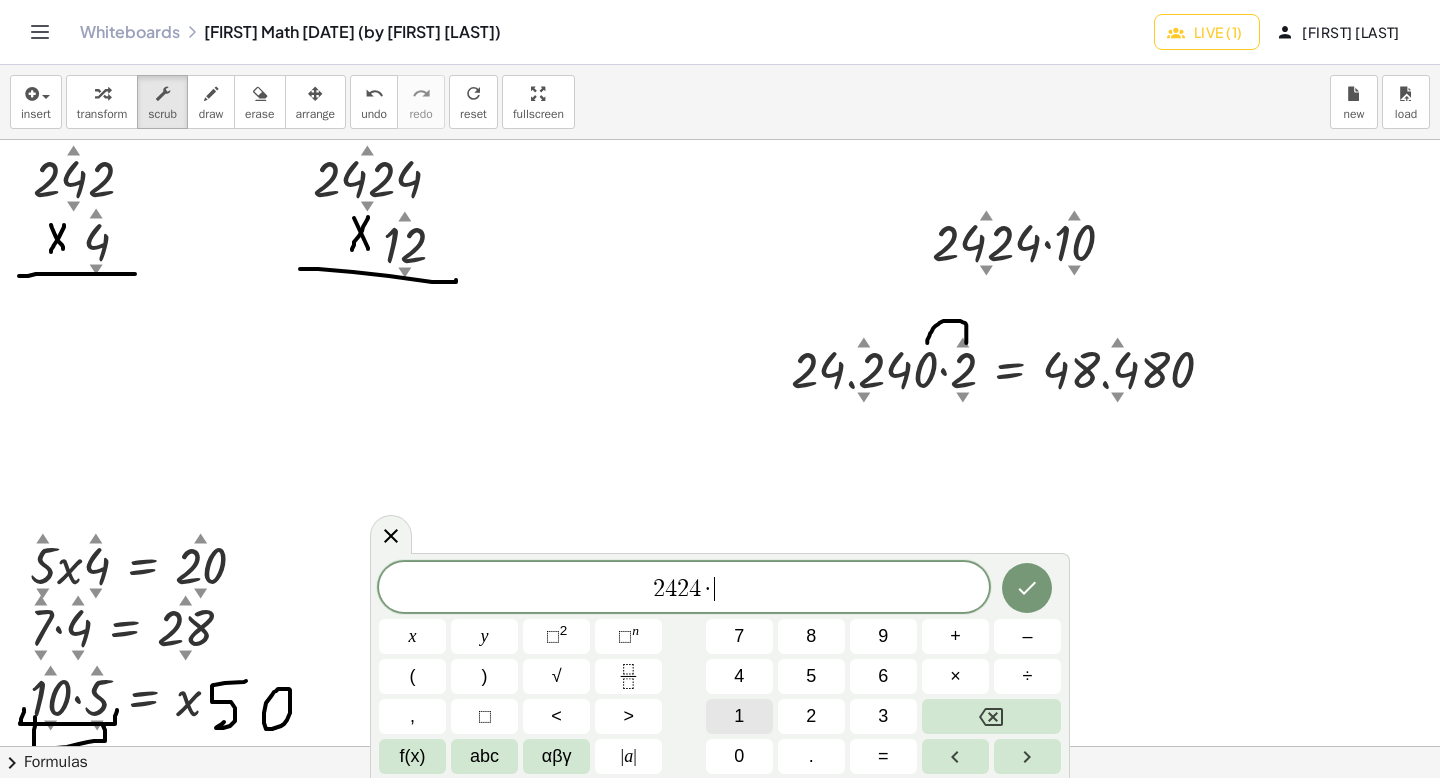 click on "1" at bounding box center (739, 716) 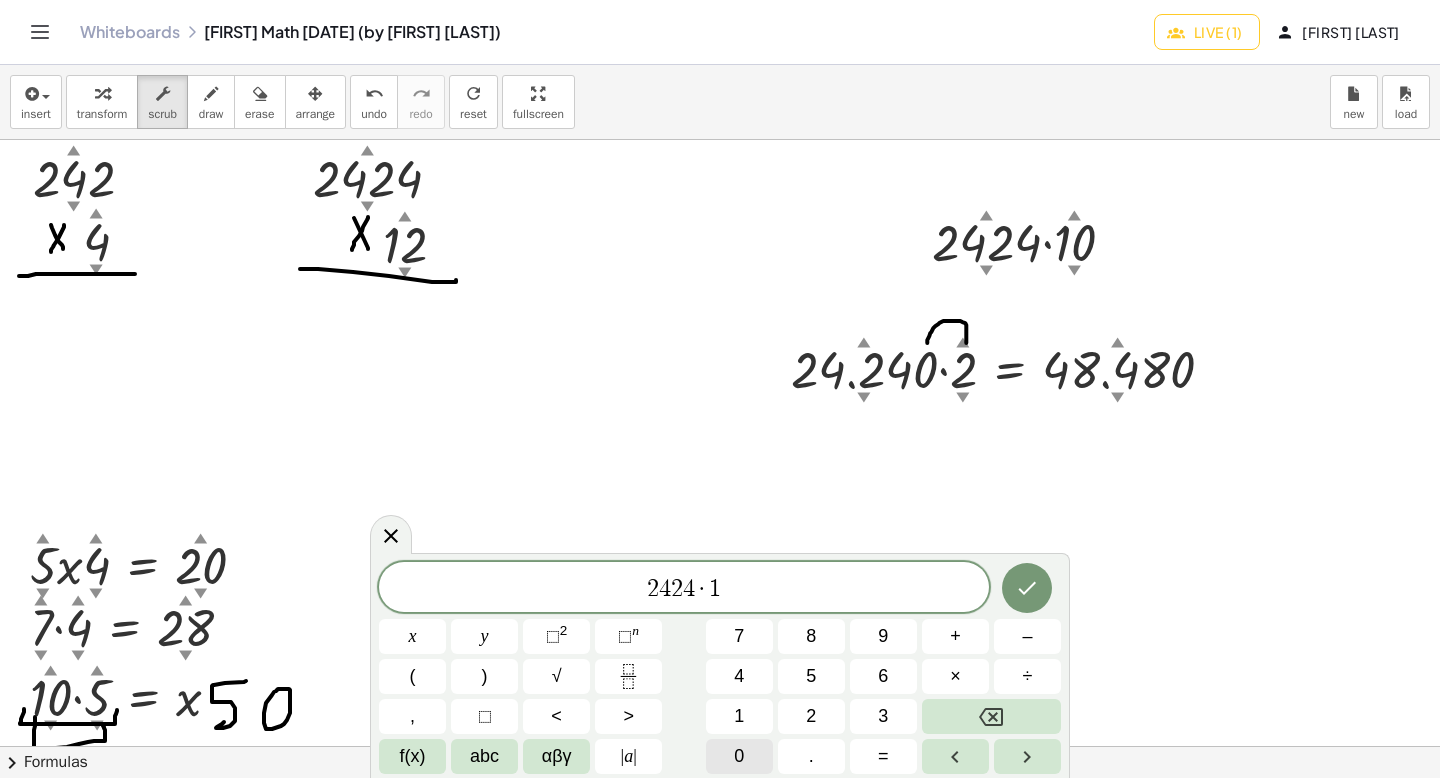 click on "0" at bounding box center (739, 756) 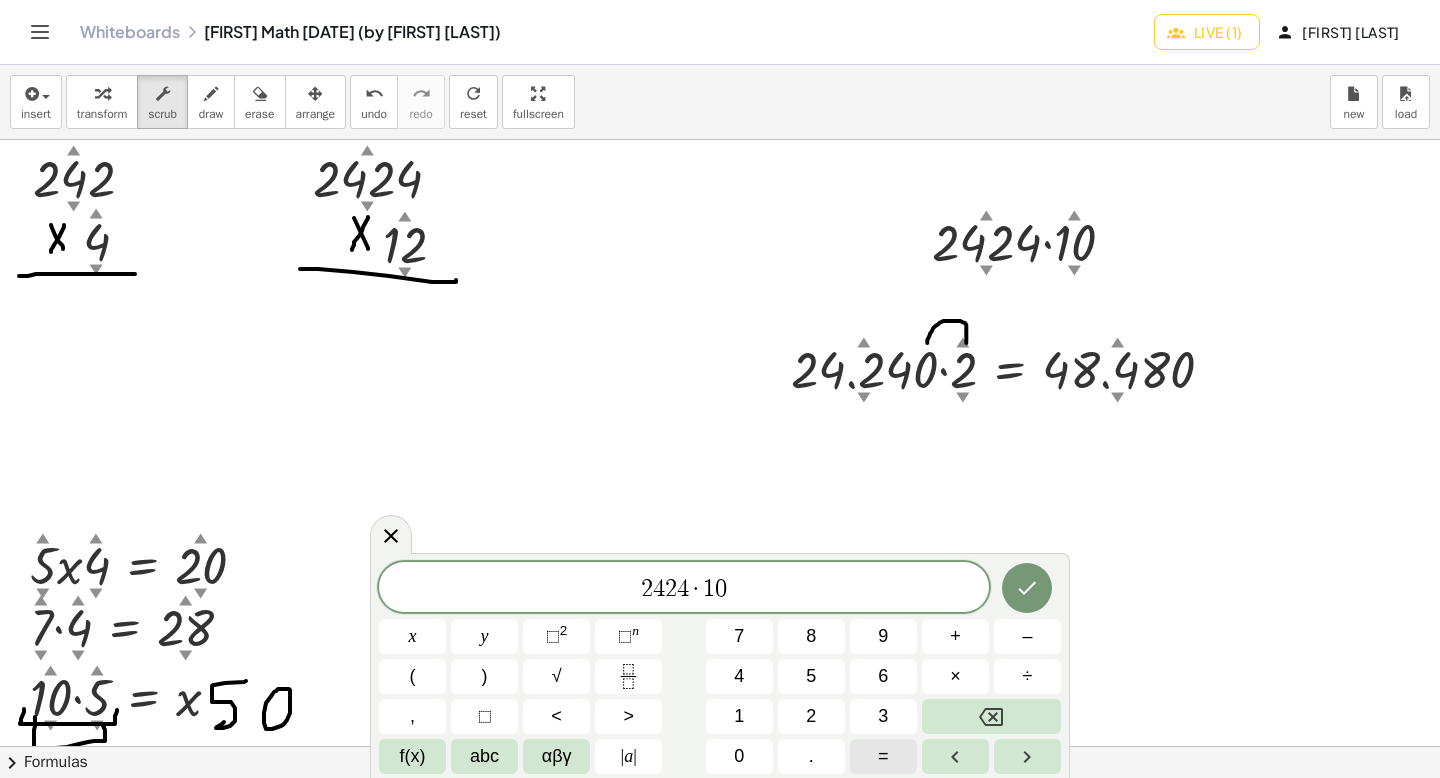 click on "=" at bounding box center [883, 756] 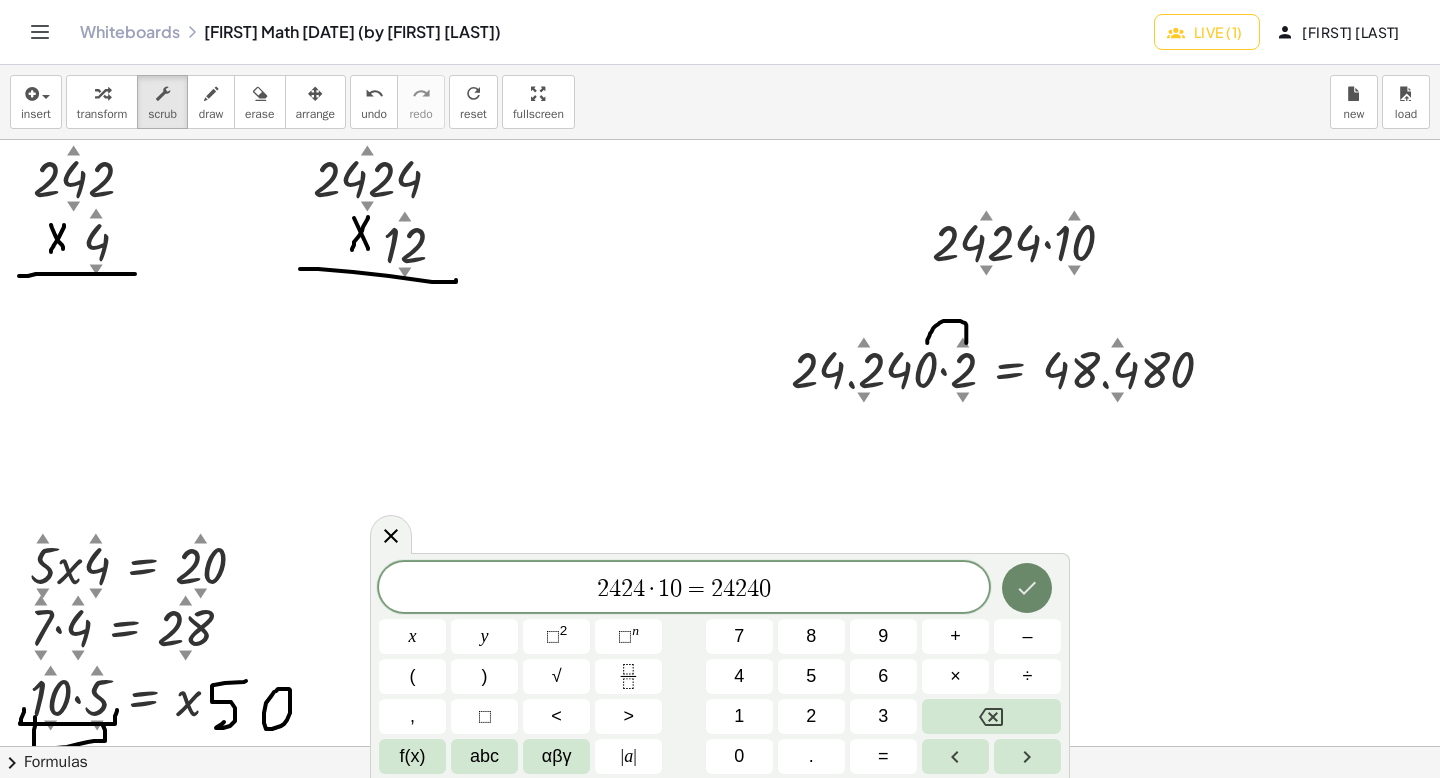 click 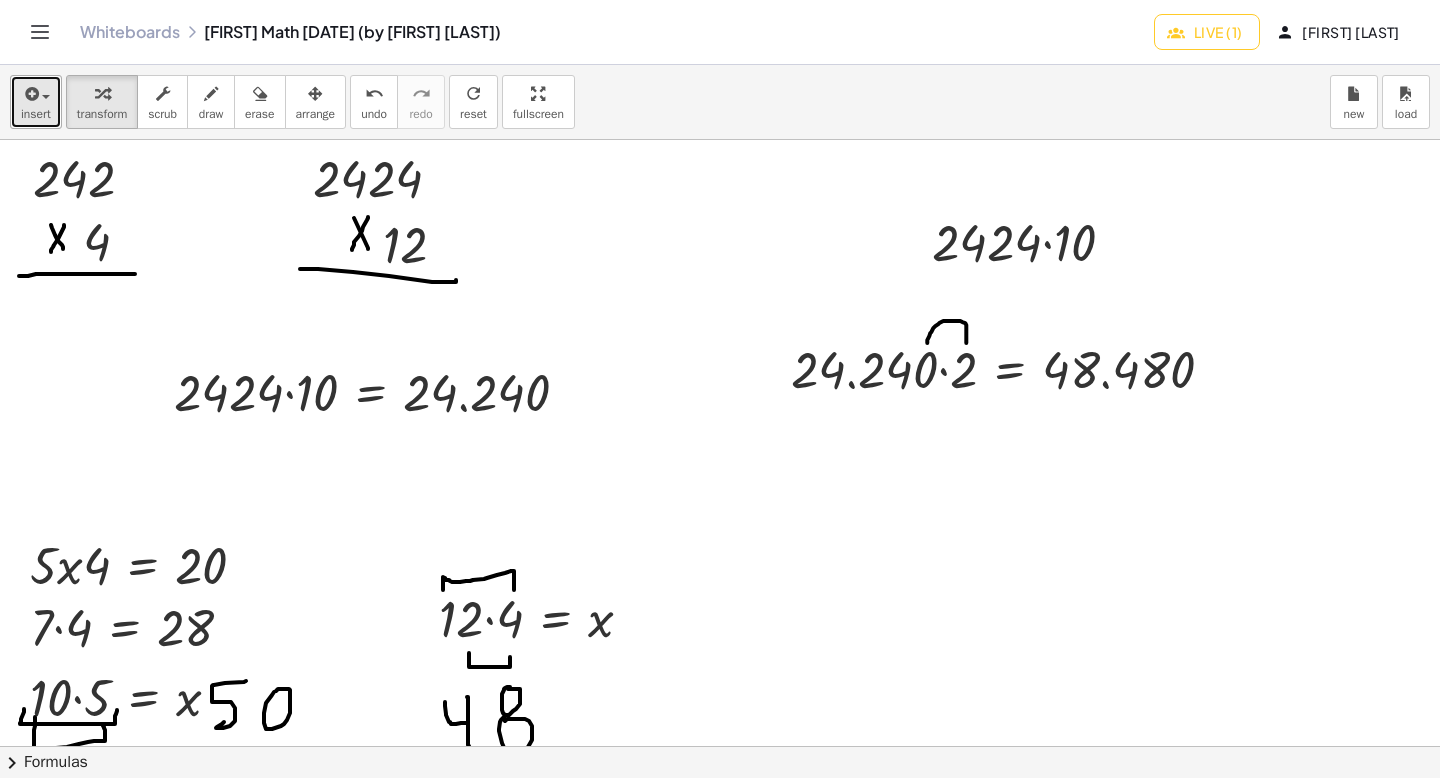 click on "insert" at bounding box center (36, 102) 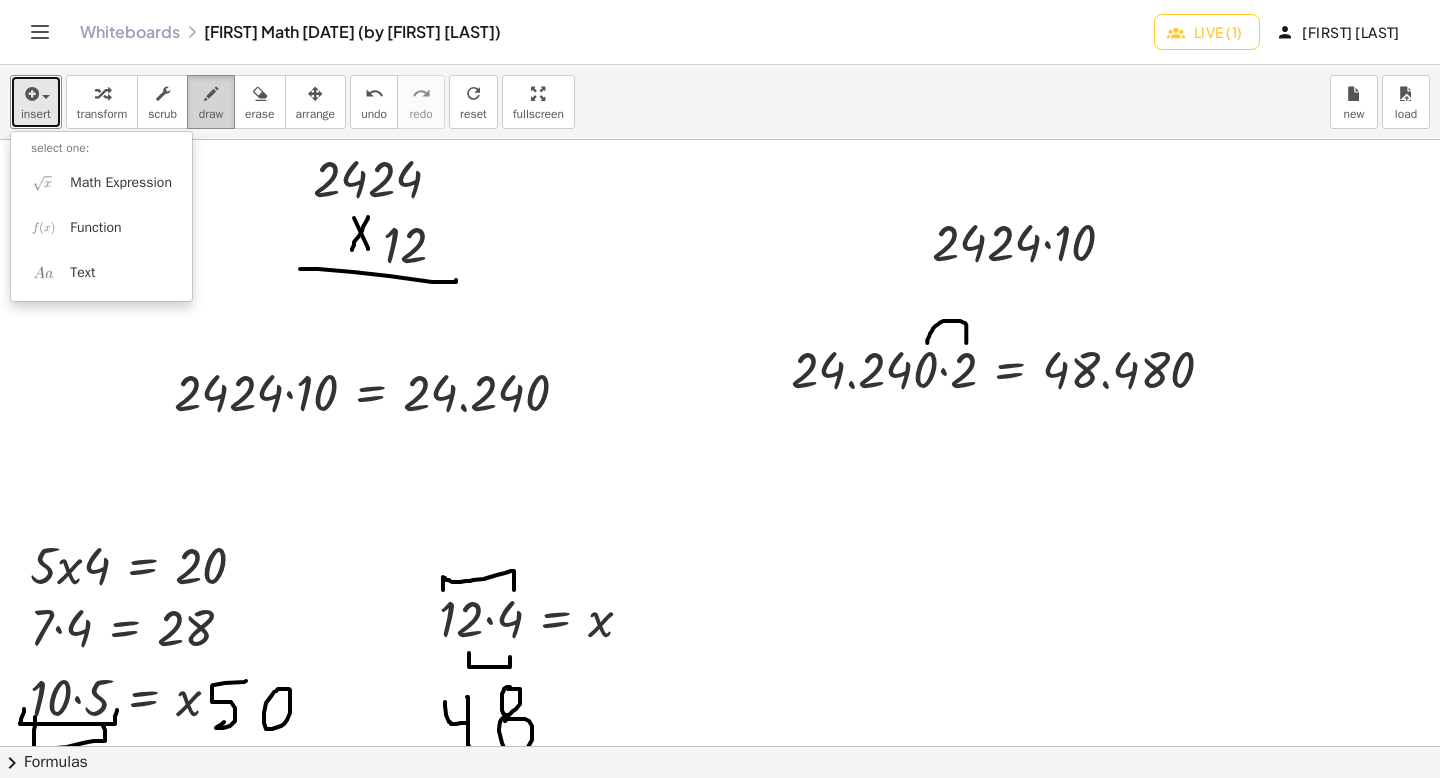 click on "draw" at bounding box center [211, 114] 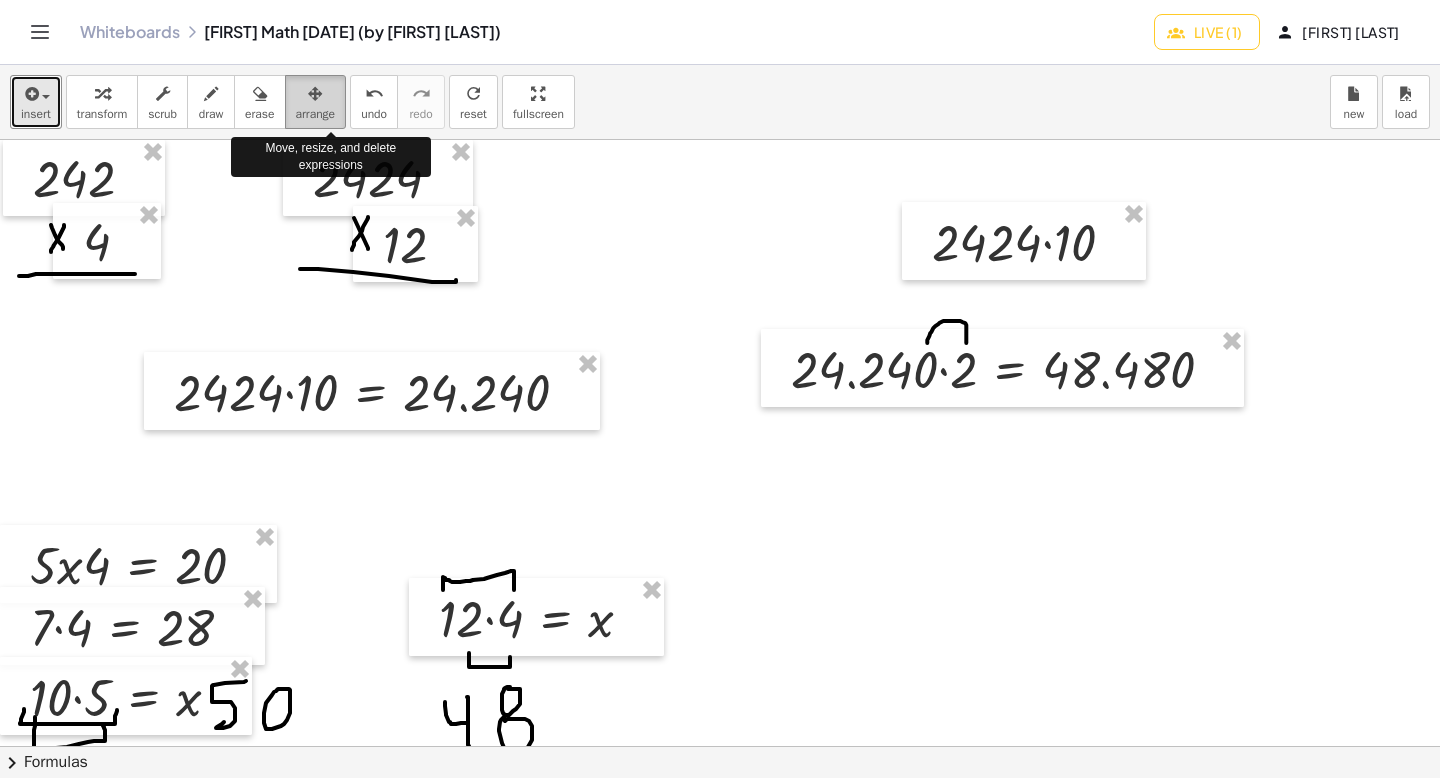 click at bounding box center [316, 93] 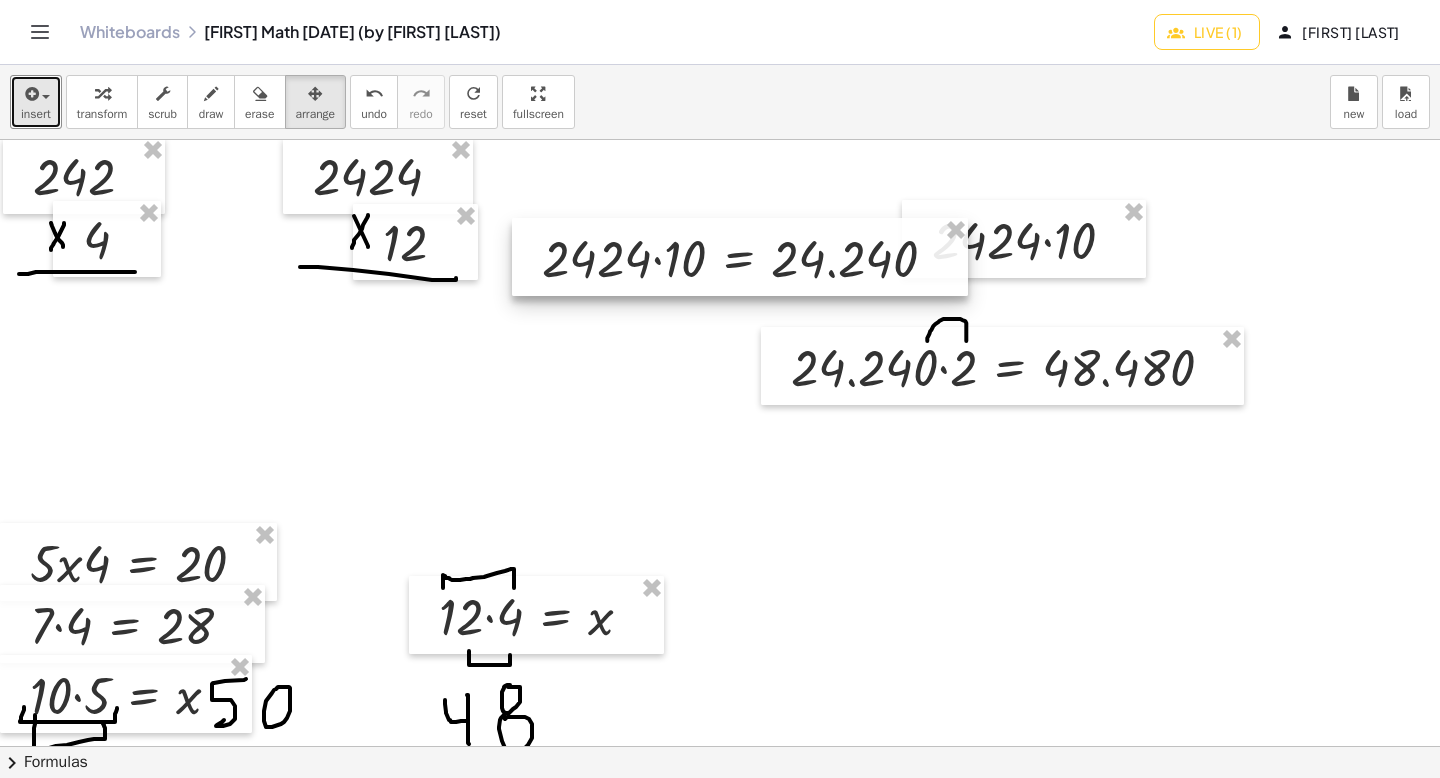scroll, scrollTop: 3, scrollLeft: 0, axis: vertical 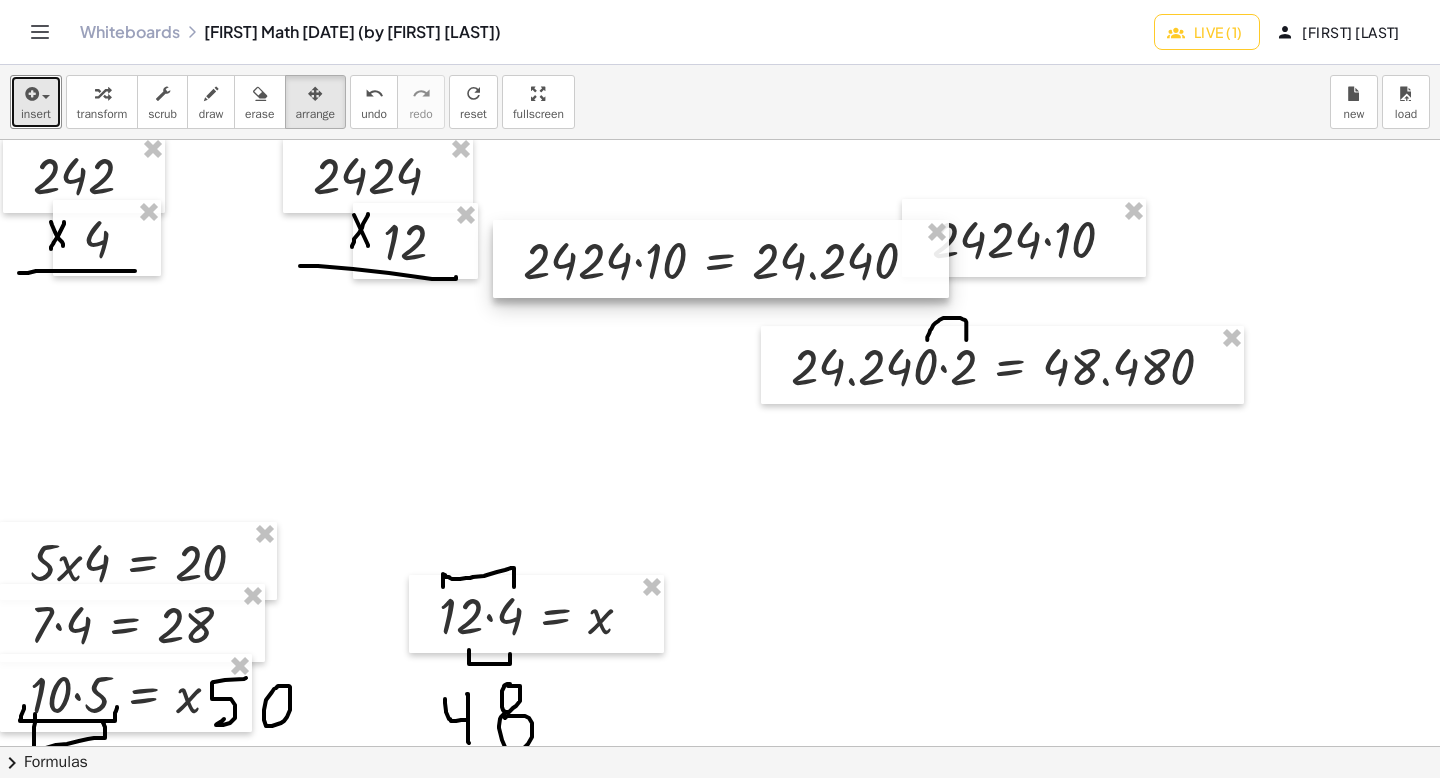 drag, startPoint x: 276, startPoint y: 401, endPoint x: 625, endPoint y: 273, distance: 371.73242 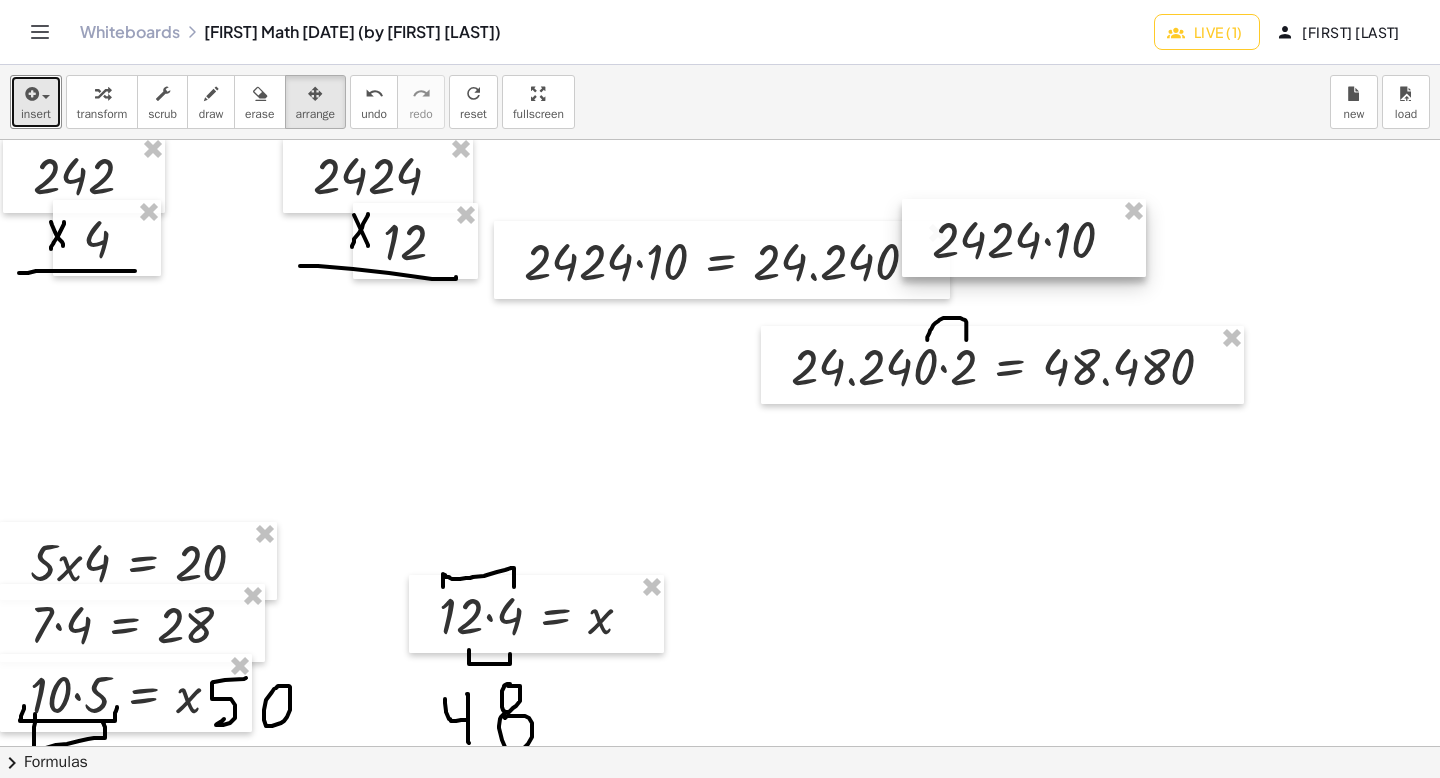 scroll, scrollTop: 11, scrollLeft: 0, axis: vertical 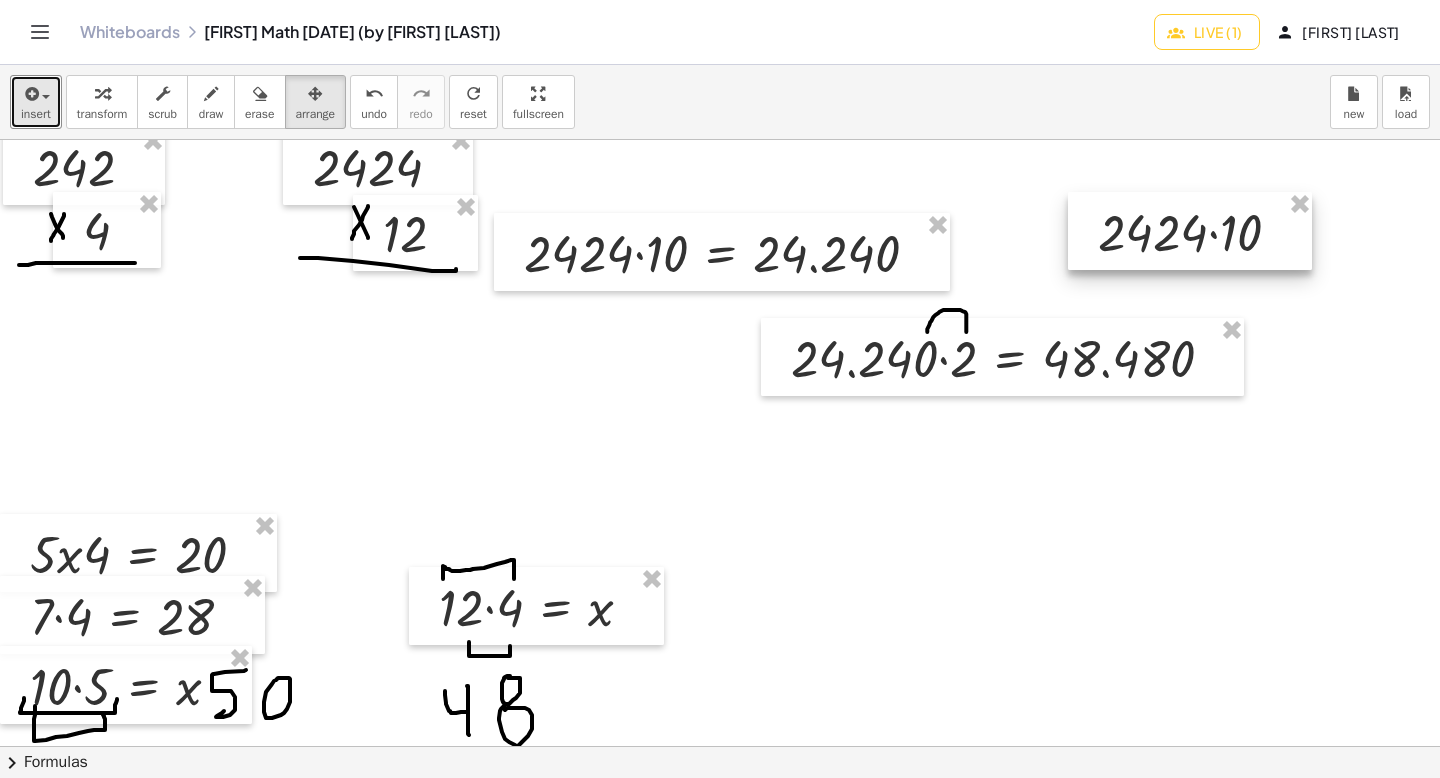 drag, startPoint x: 989, startPoint y: 247, endPoint x: 1150, endPoint y: 252, distance: 161.07762 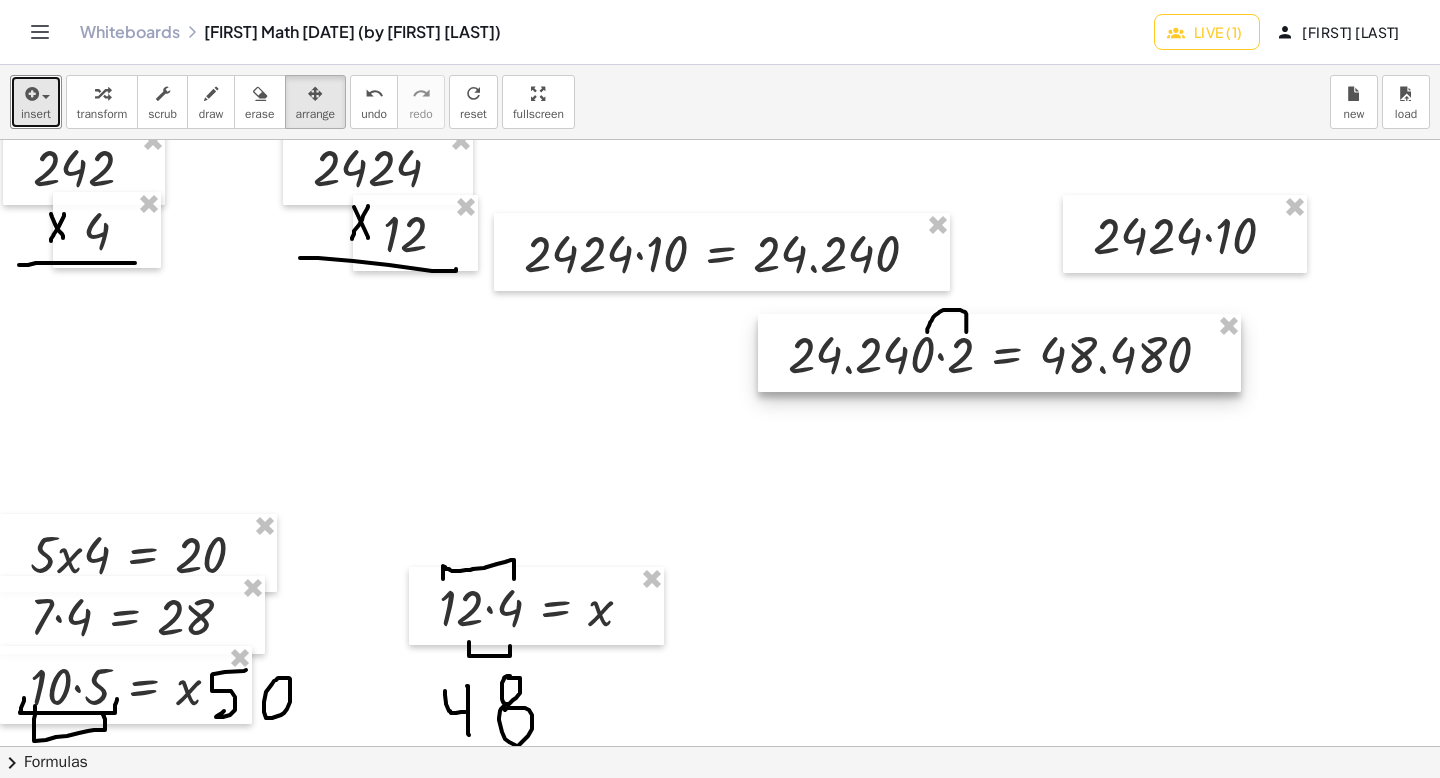 click at bounding box center [999, 353] 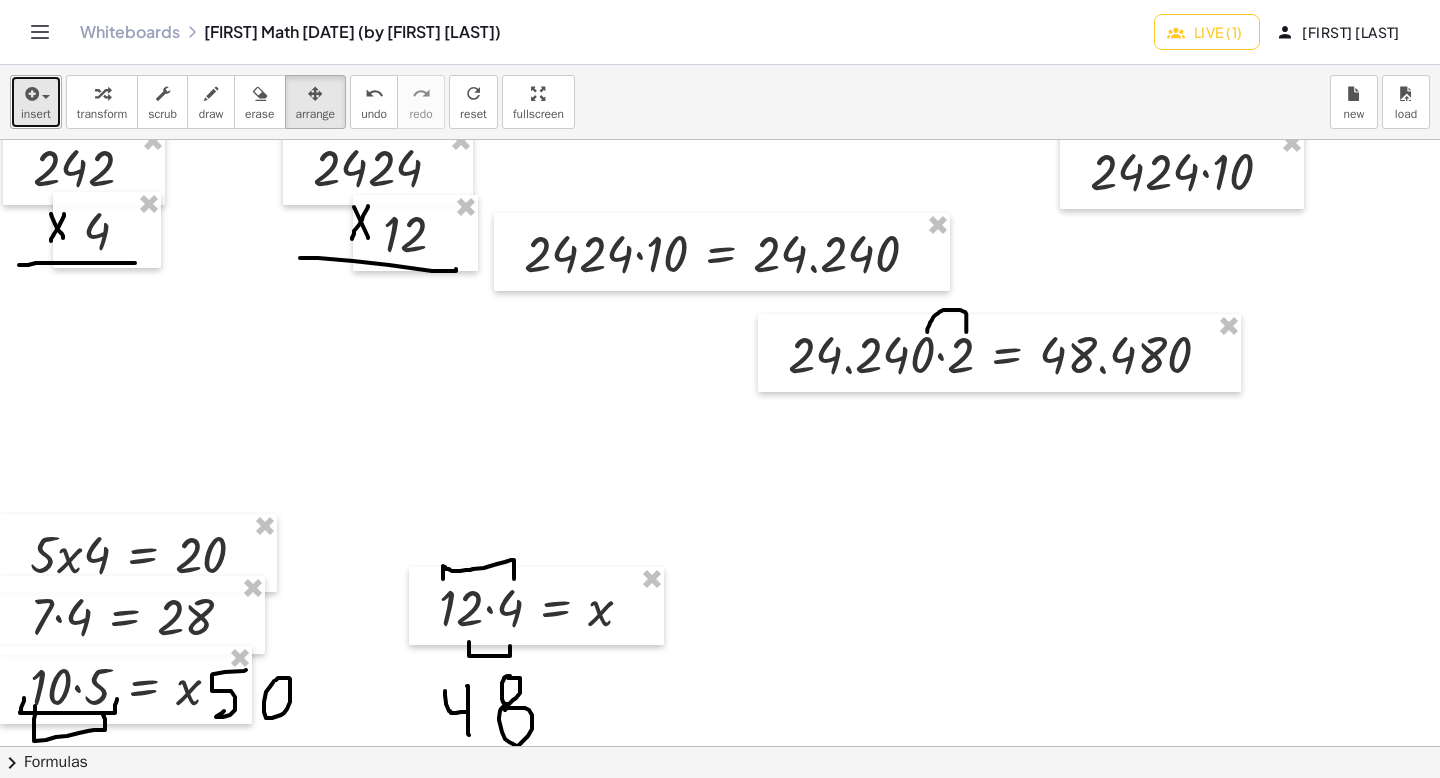 scroll, scrollTop: 12, scrollLeft: 0, axis: vertical 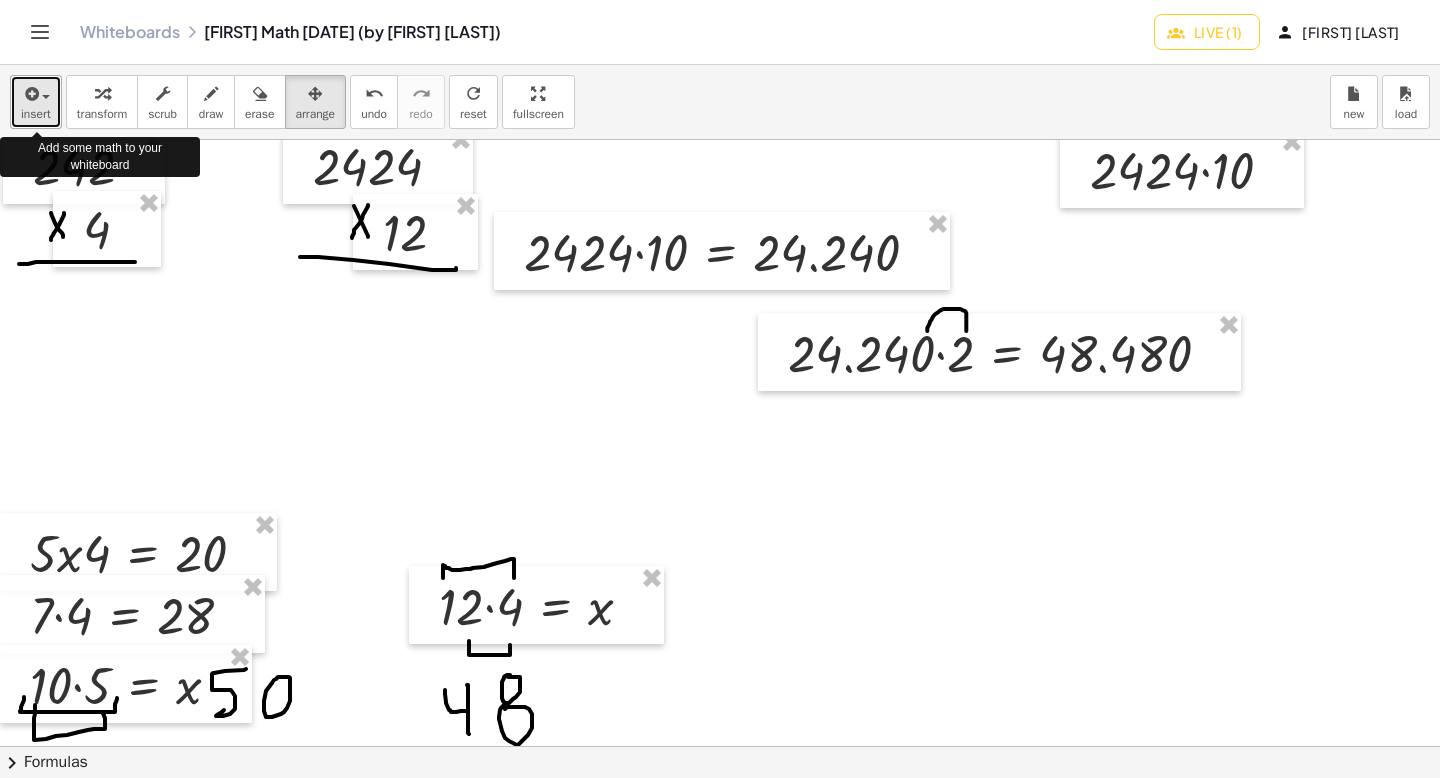click at bounding box center (30, 94) 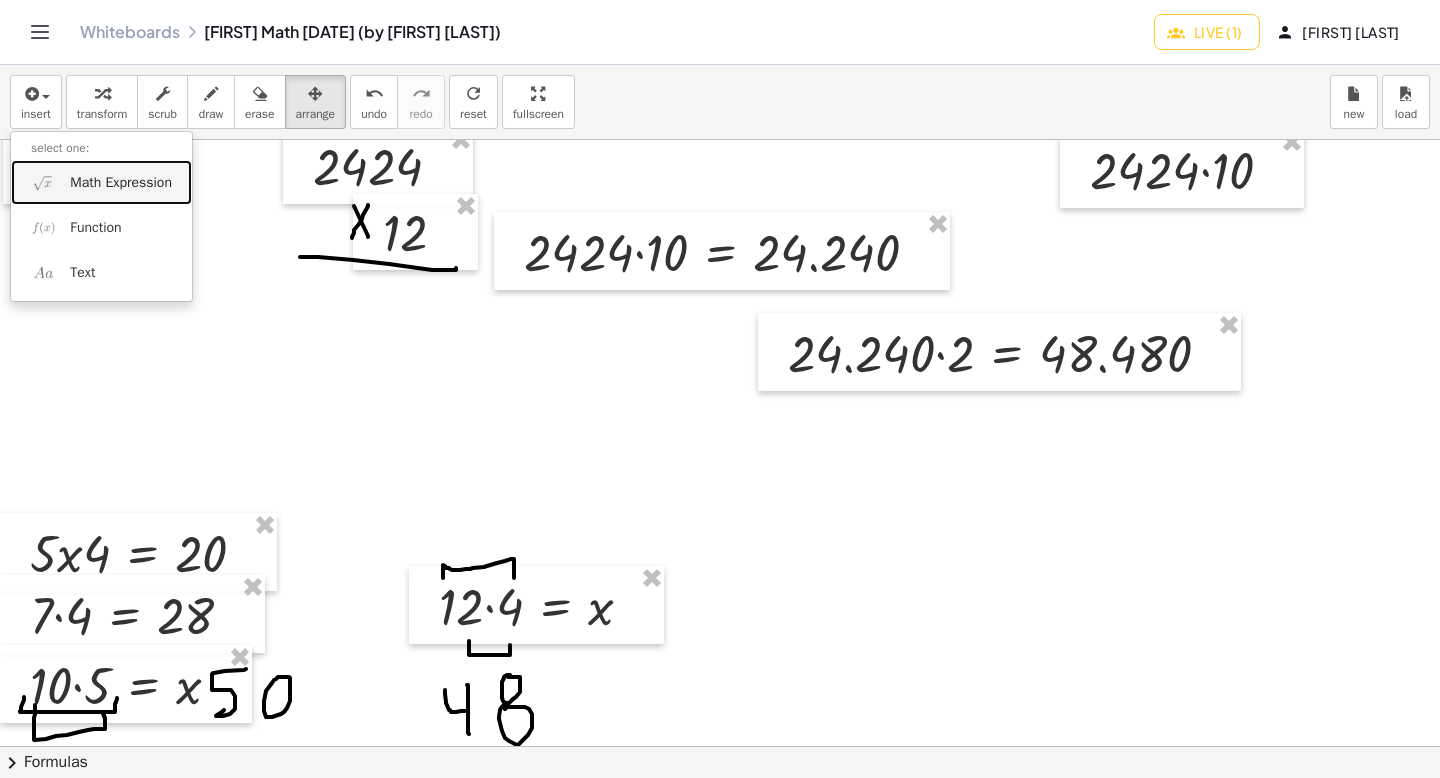 click on "Math Expression" at bounding box center [101, 182] 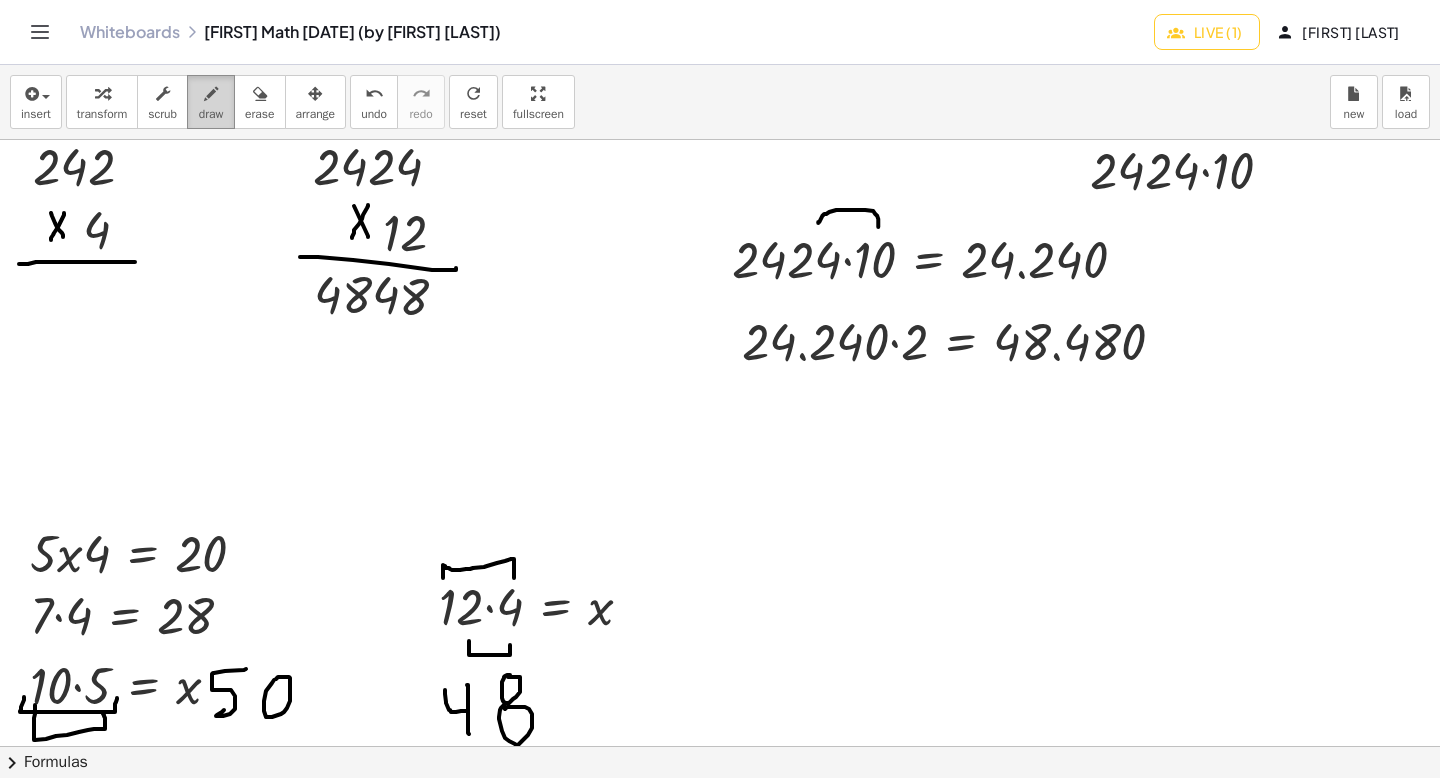 drag, startPoint x: 217, startPoint y: 109, endPoint x: 231, endPoint y: 111, distance: 14.142136 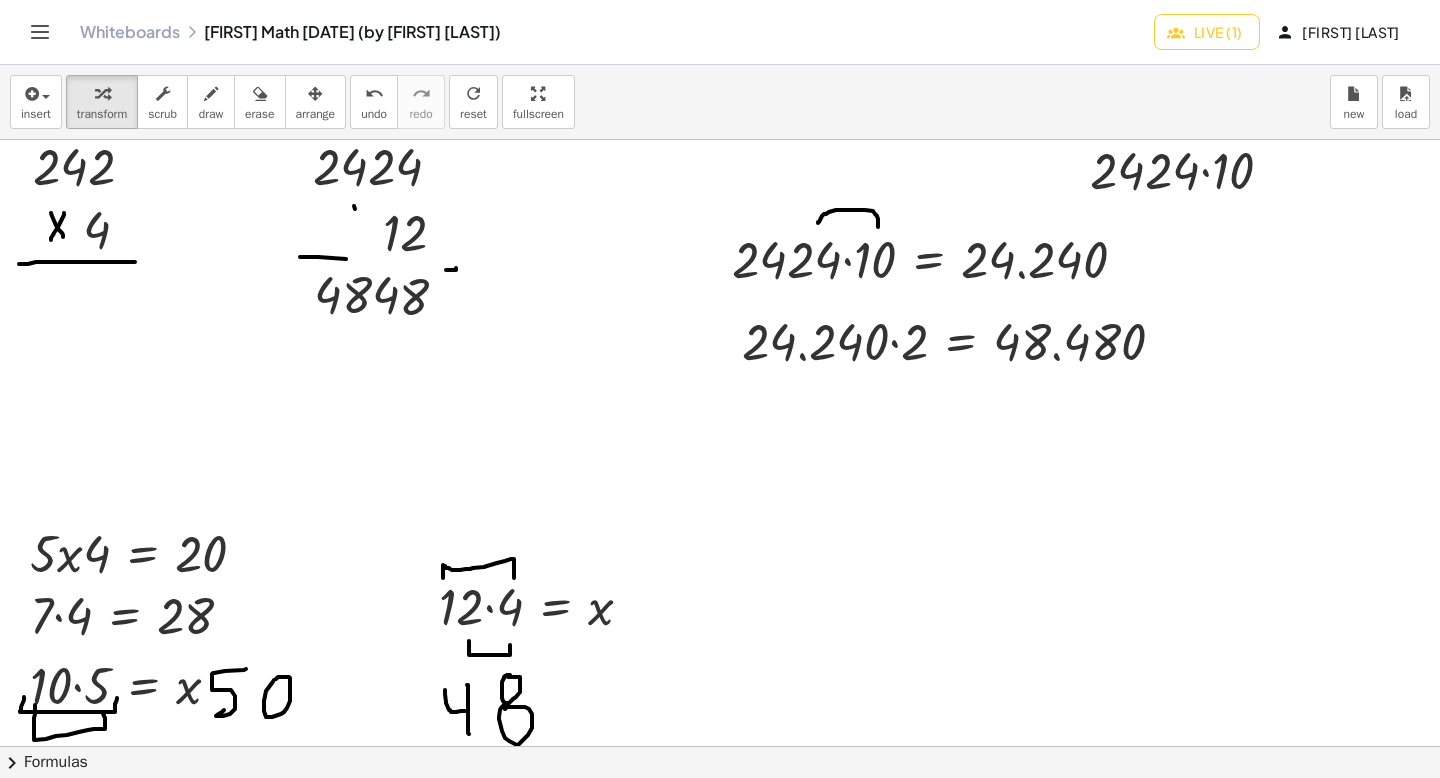 scroll, scrollTop: 0, scrollLeft: 0, axis: both 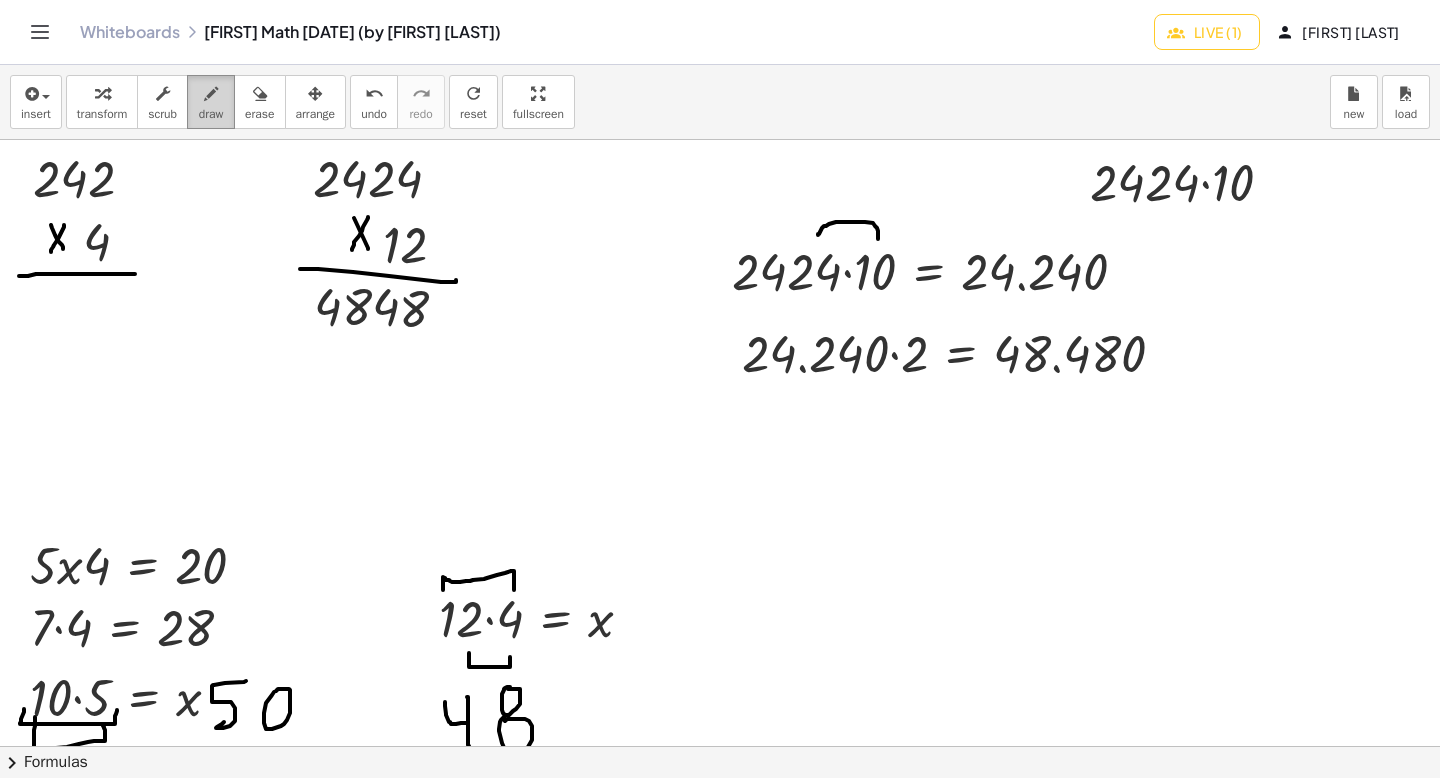 click on "draw" at bounding box center (211, 114) 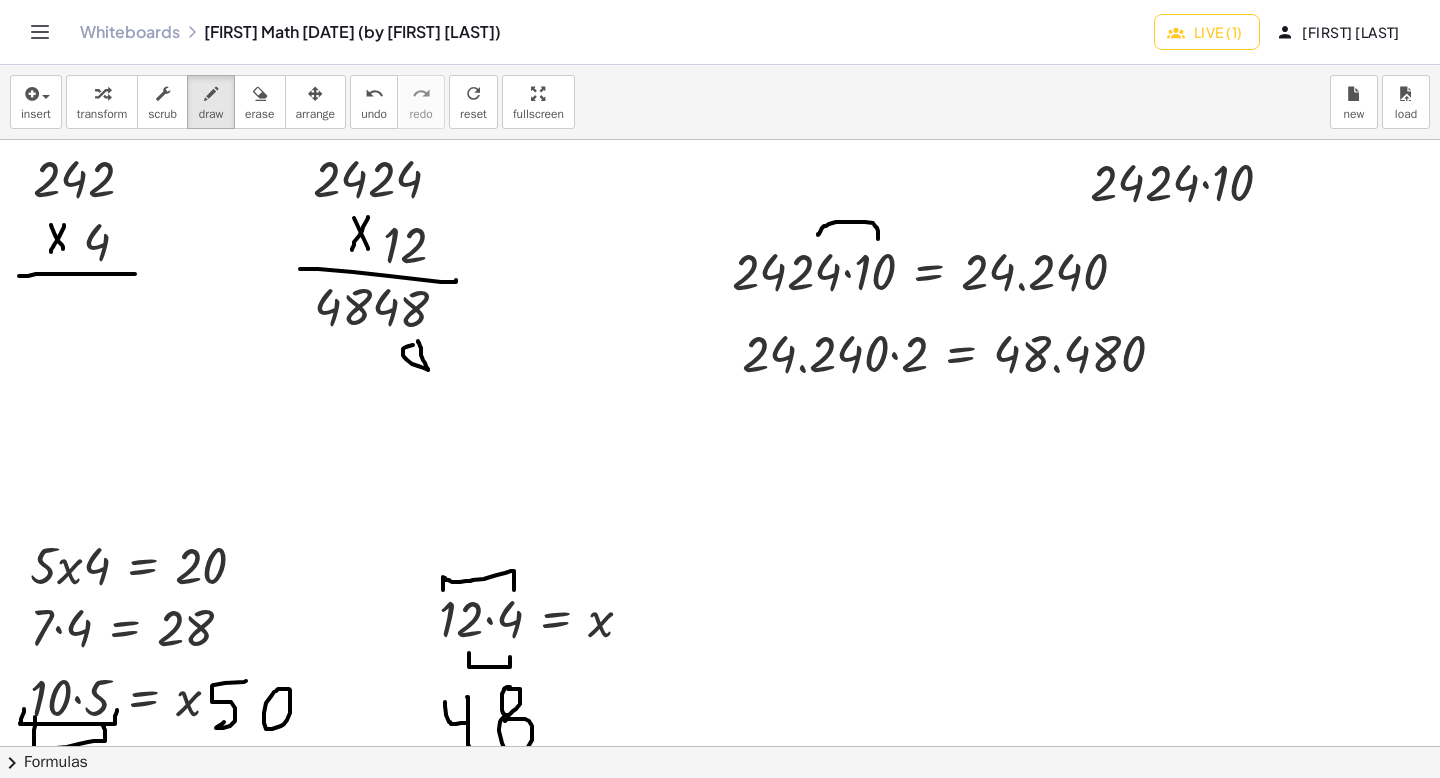 click at bounding box center (720, 746) 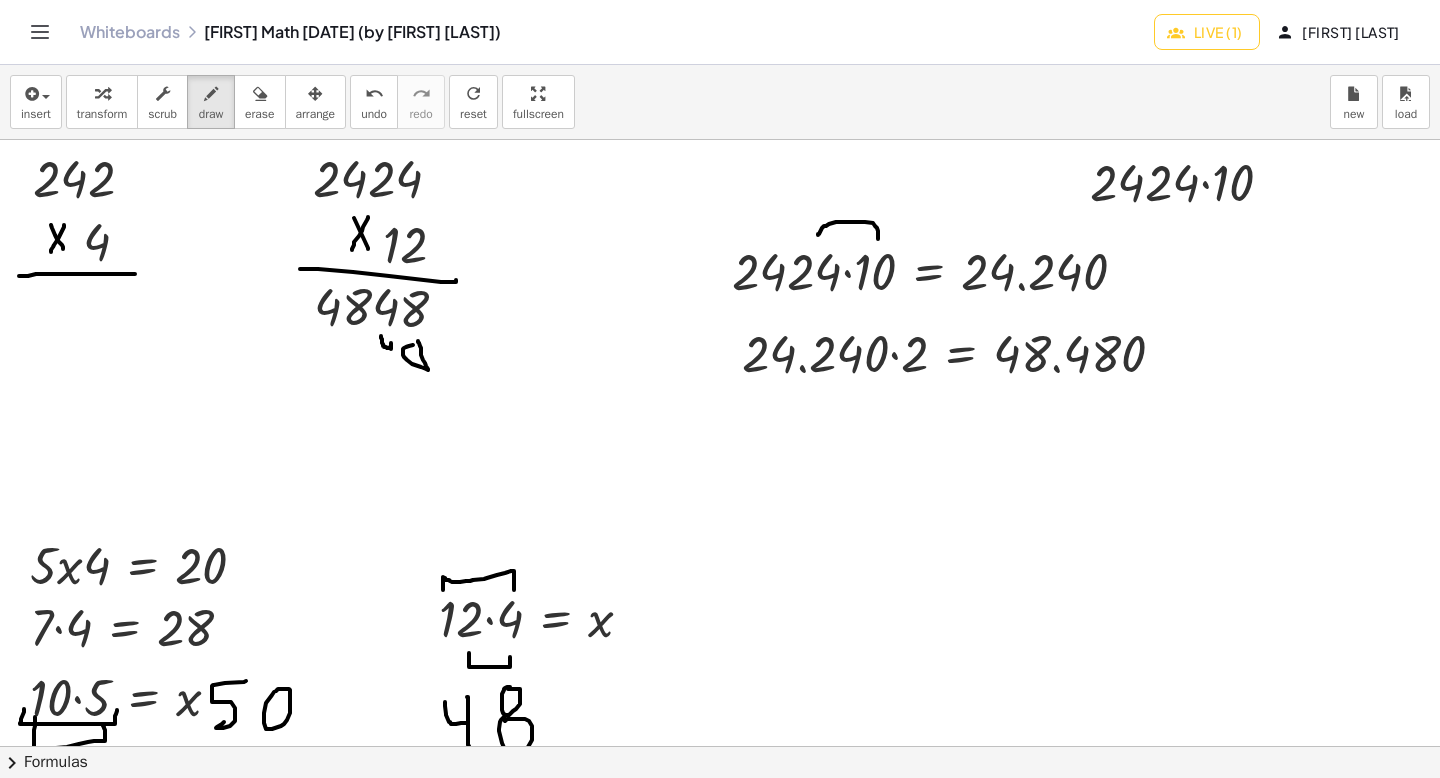 drag, startPoint x: 381, startPoint y: 336, endPoint x: 391, endPoint y: 346, distance: 14.142136 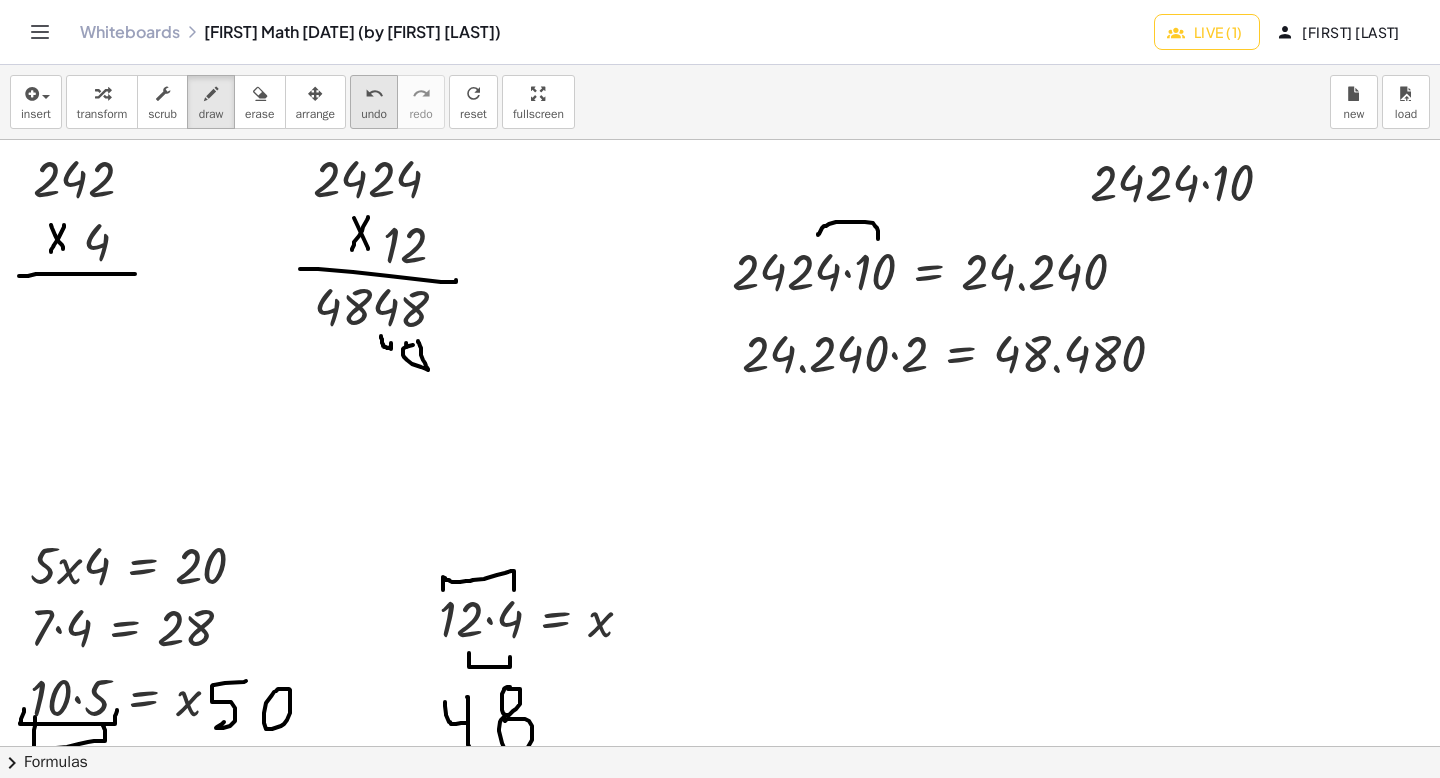 click on "undo" at bounding box center (374, 114) 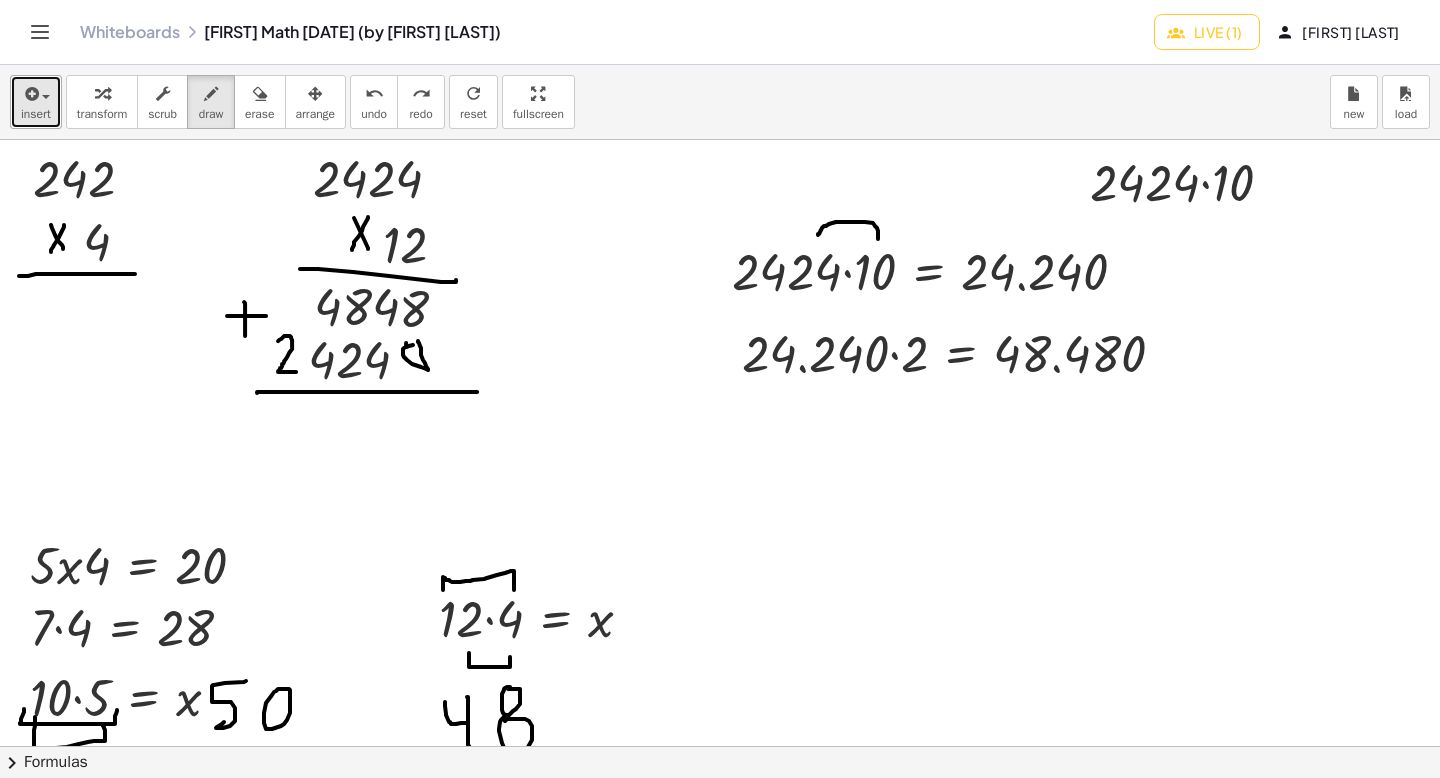 click at bounding box center (30, 94) 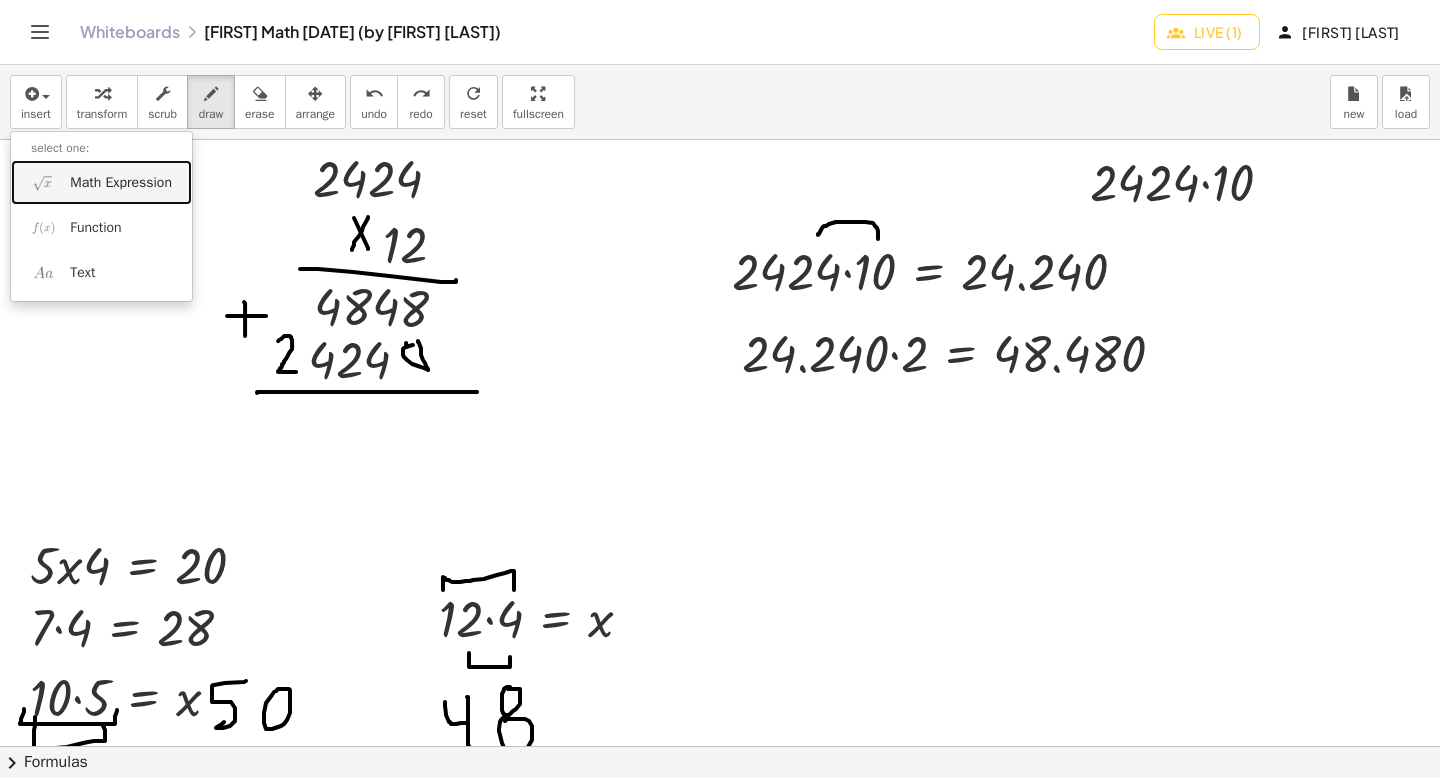 click on "Math Expression" at bounding box center (121, 183) 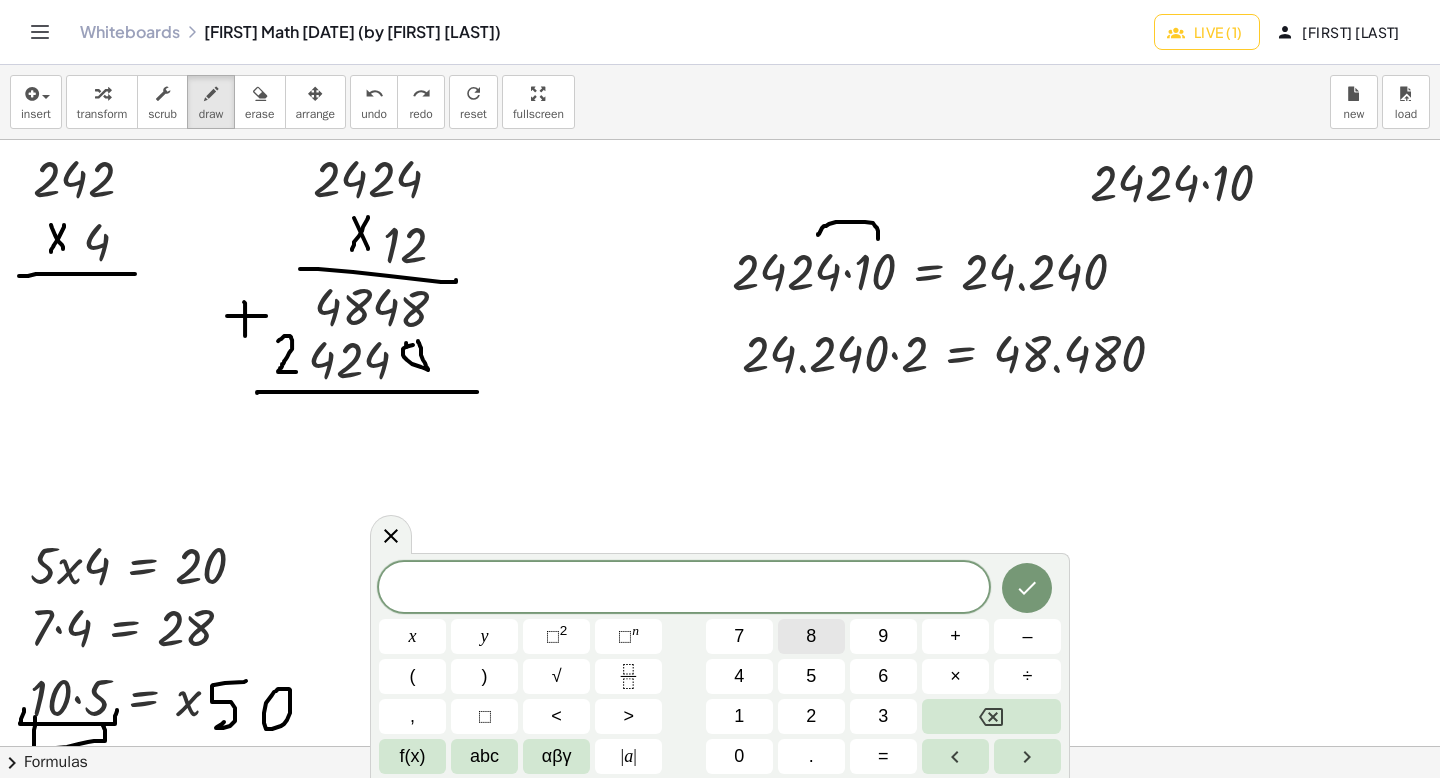 click on "8" at bounding box center (811, 636) 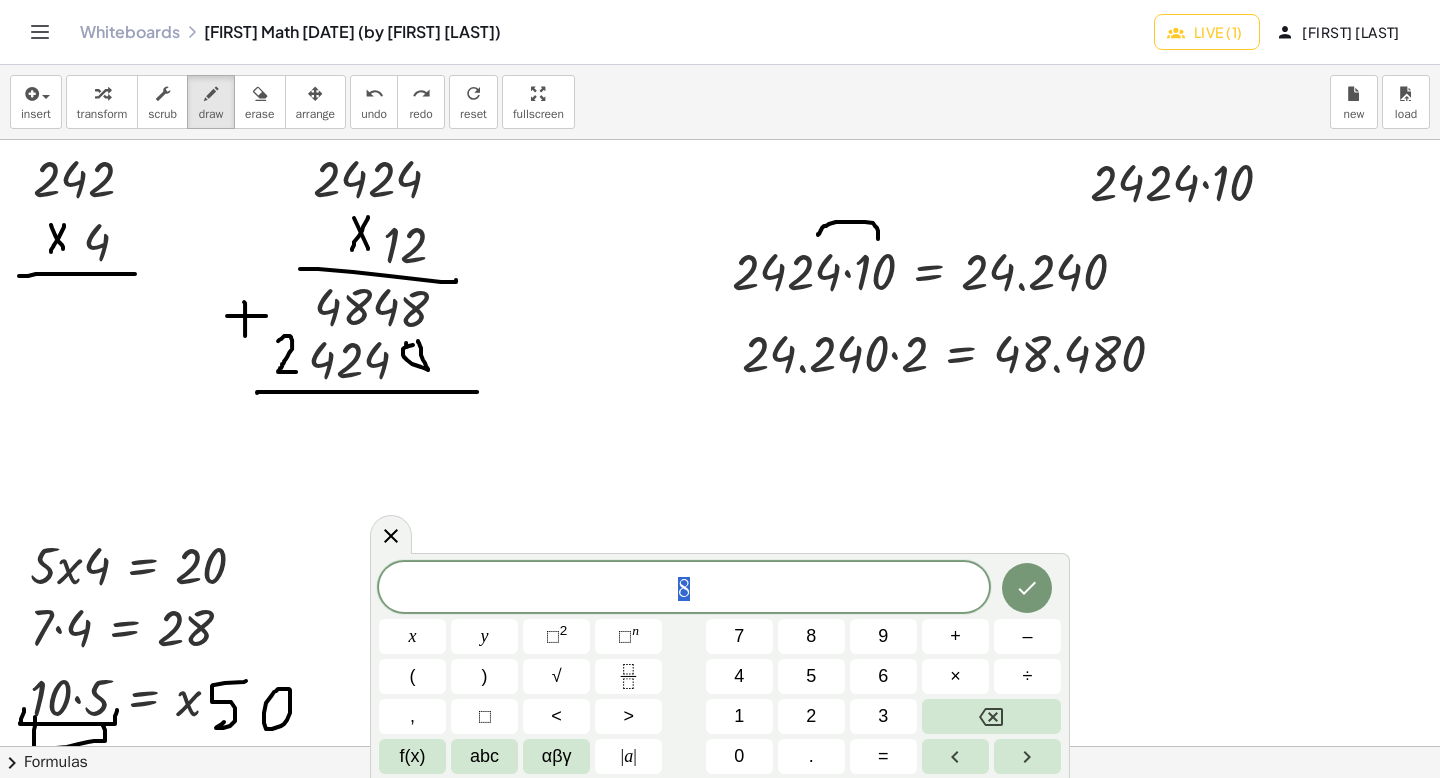 drag, startPoint x: 691, startPoint y: 588, endPoint x: 655, endPoint y: 583, distance: 36.345562 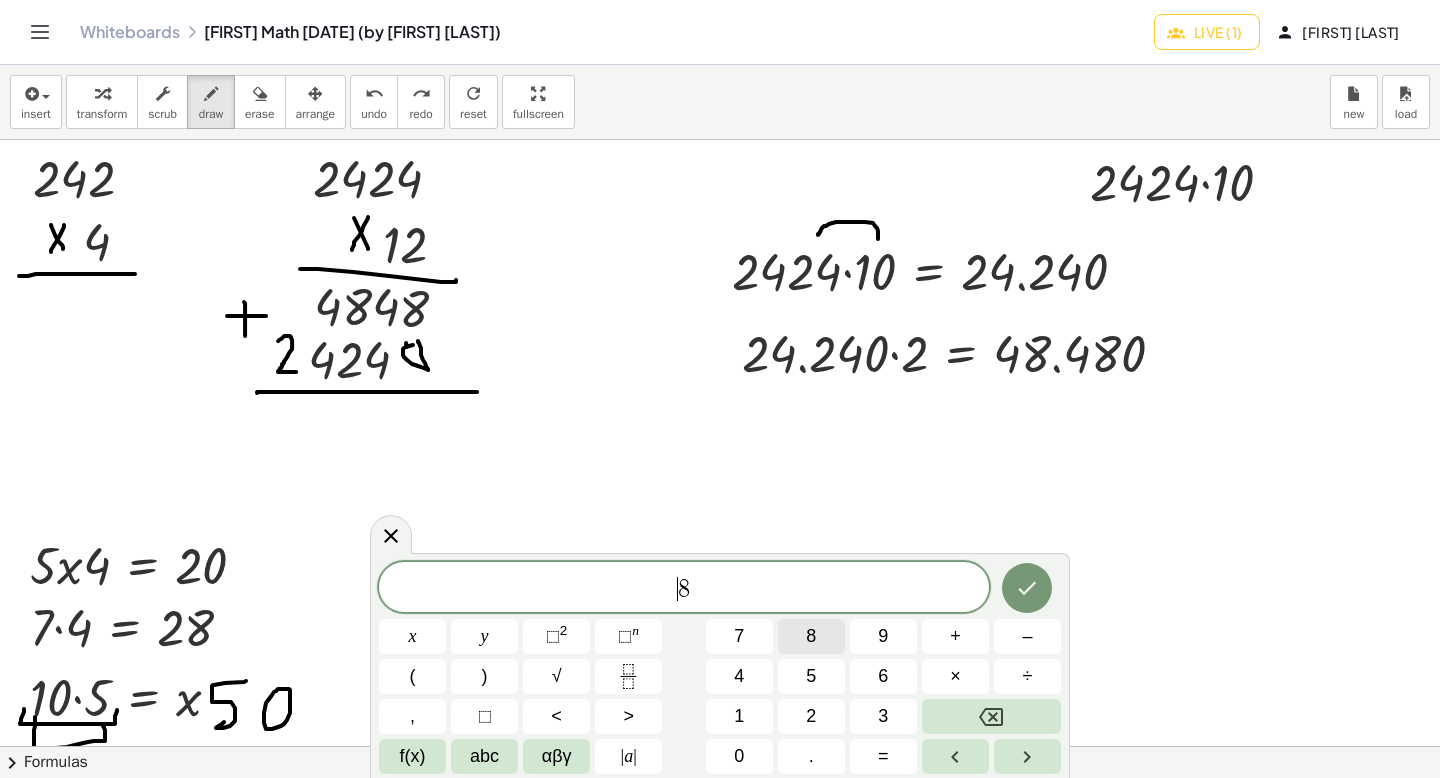 click on "8" at bounding box center [811, 636] 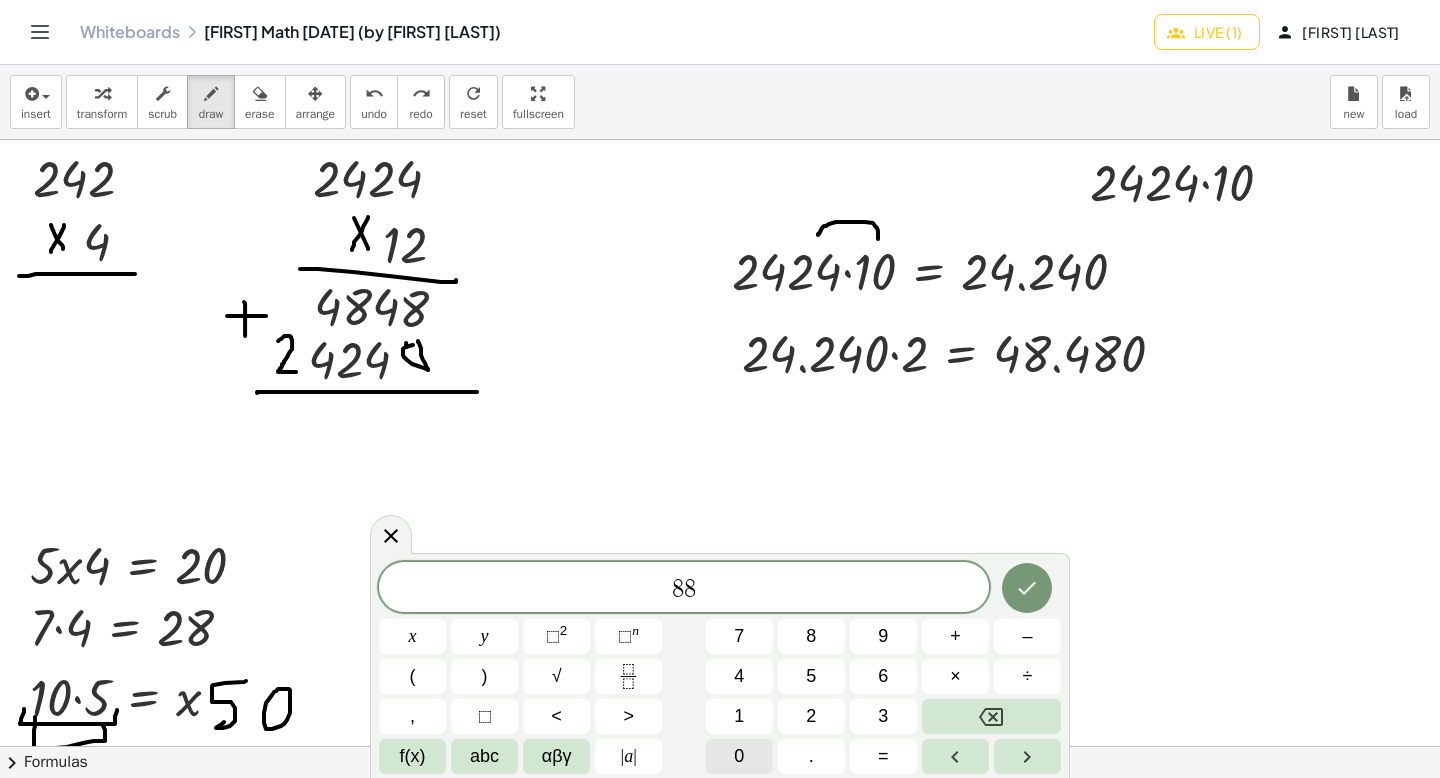 click on "0" at bounding box center [739, 756] 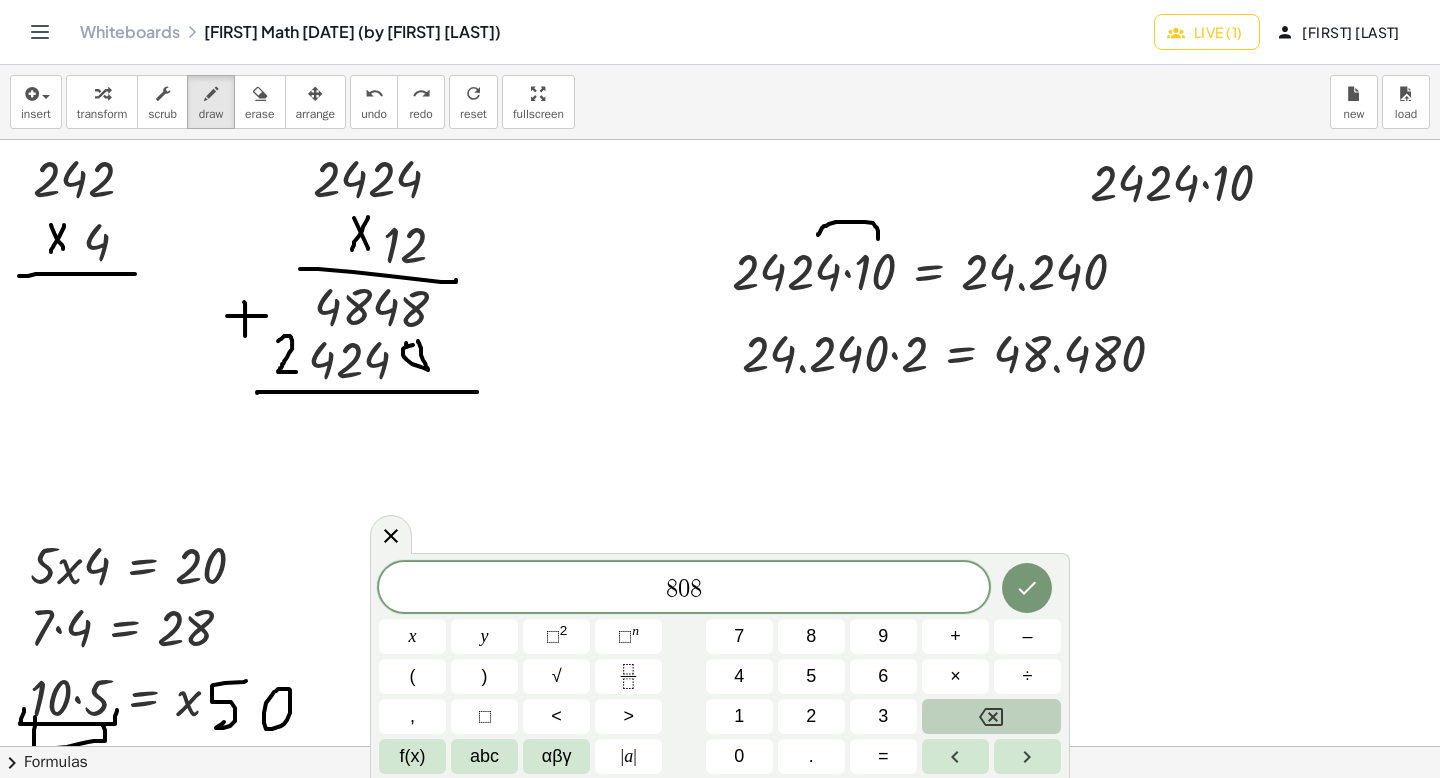 click at bounding box center (991, 716) 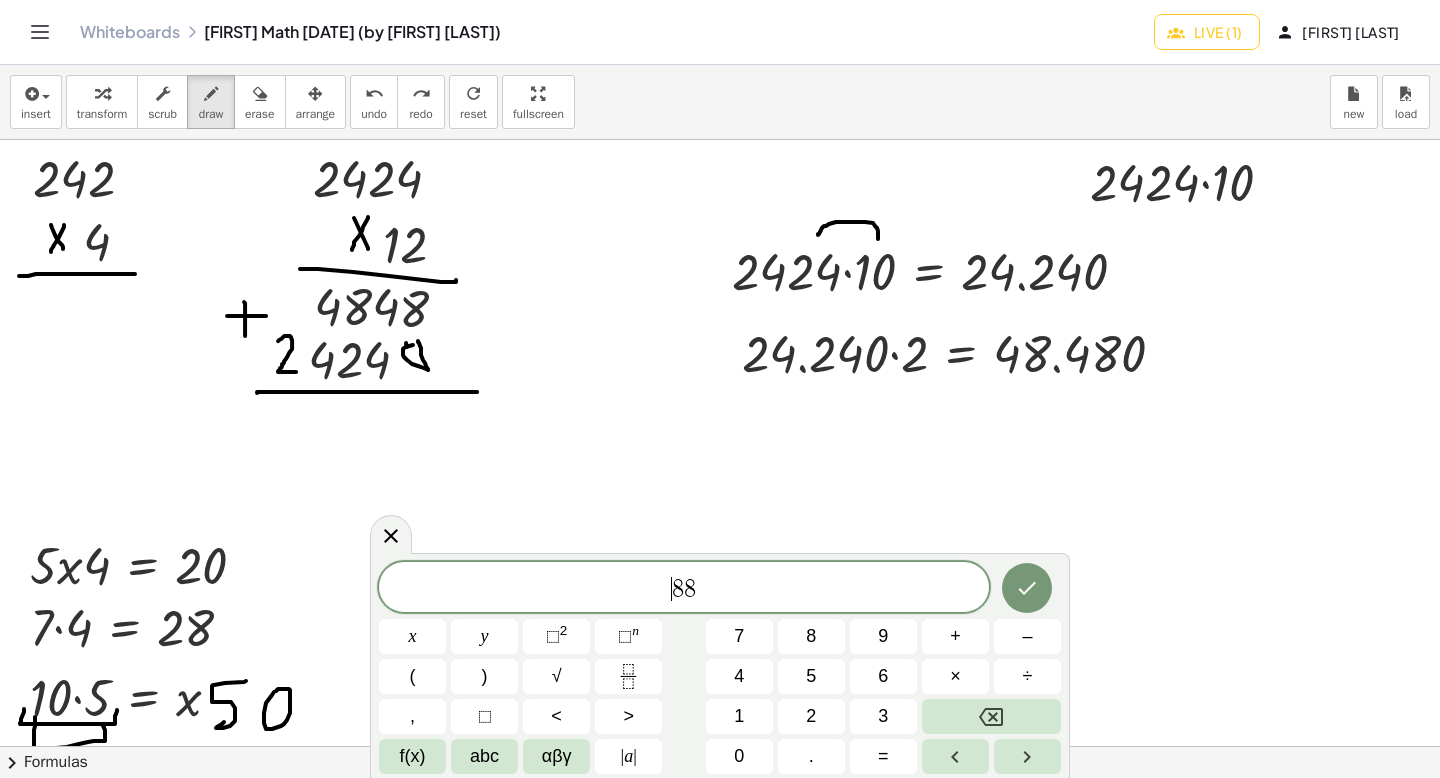 click on "8 8" at bounding box center [684, 589] 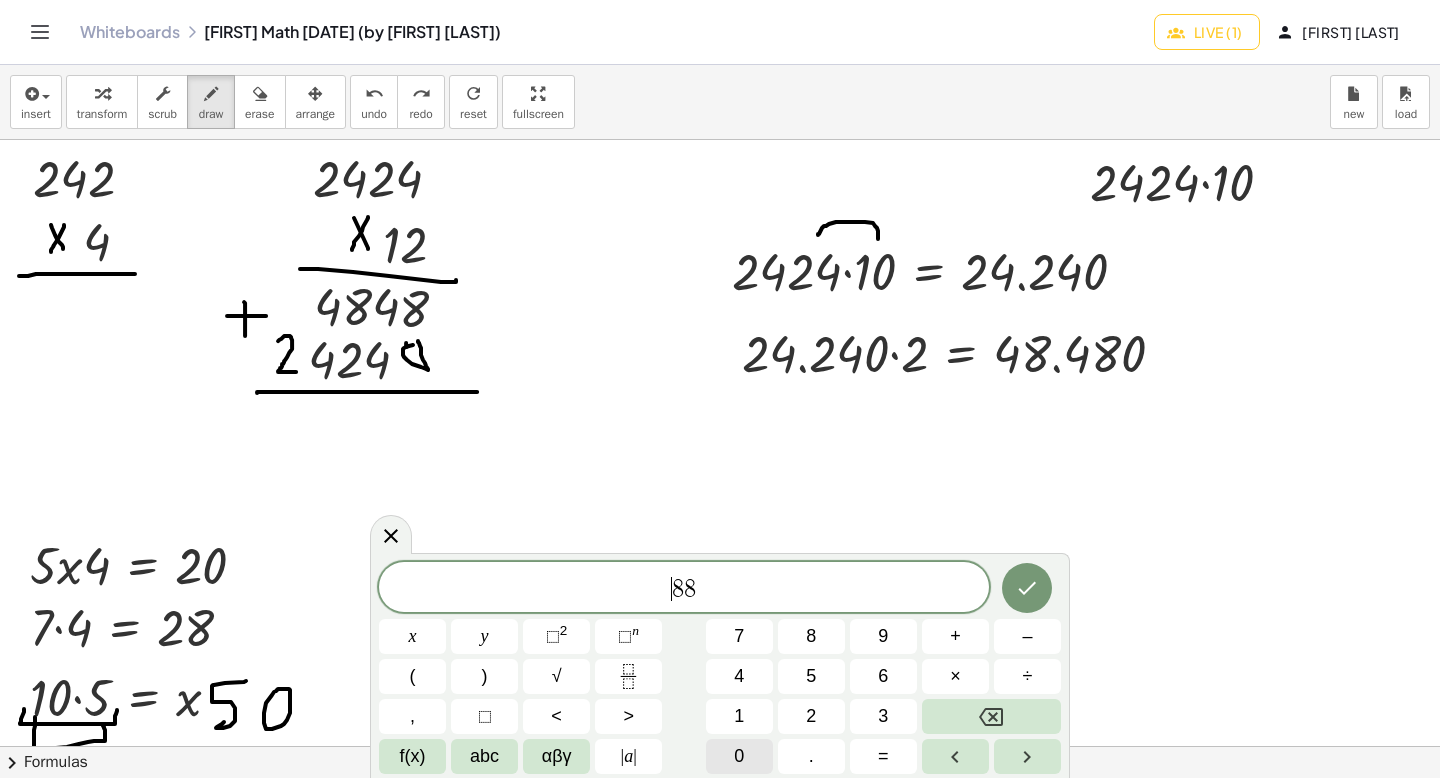 click on "0" at bounding box center (739, 756) 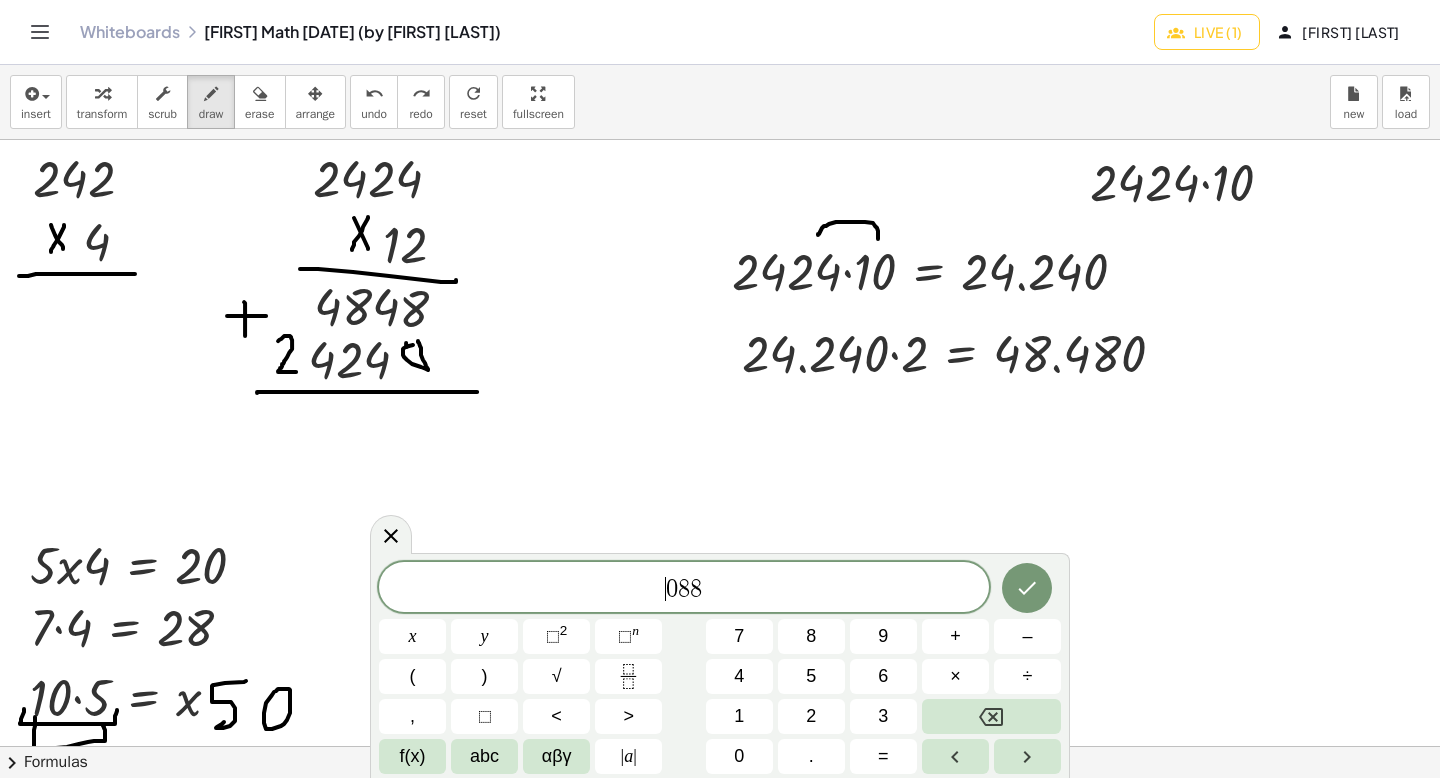 click on "0 8 8" at bounding box center [684, 589] 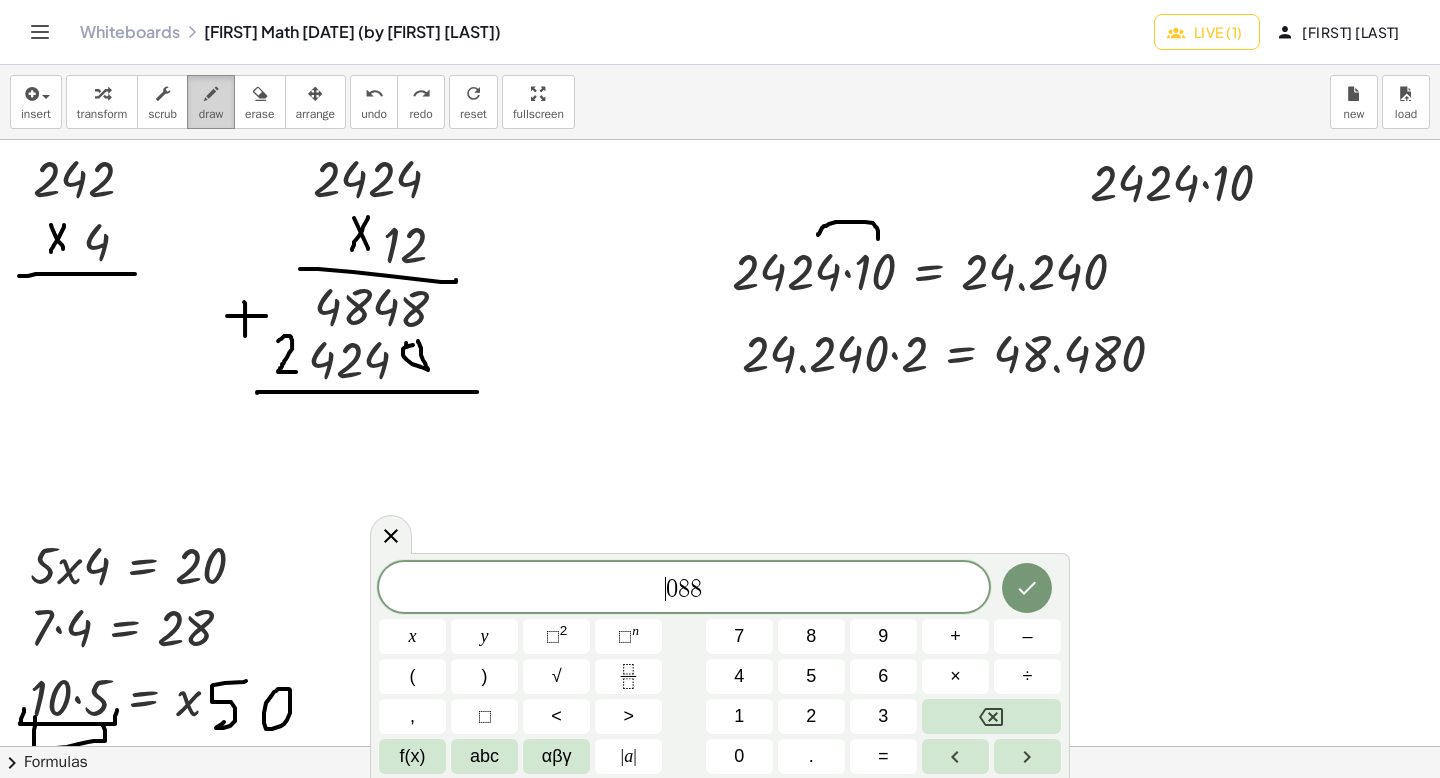 click on "draw" at bounding box center (211, 114) 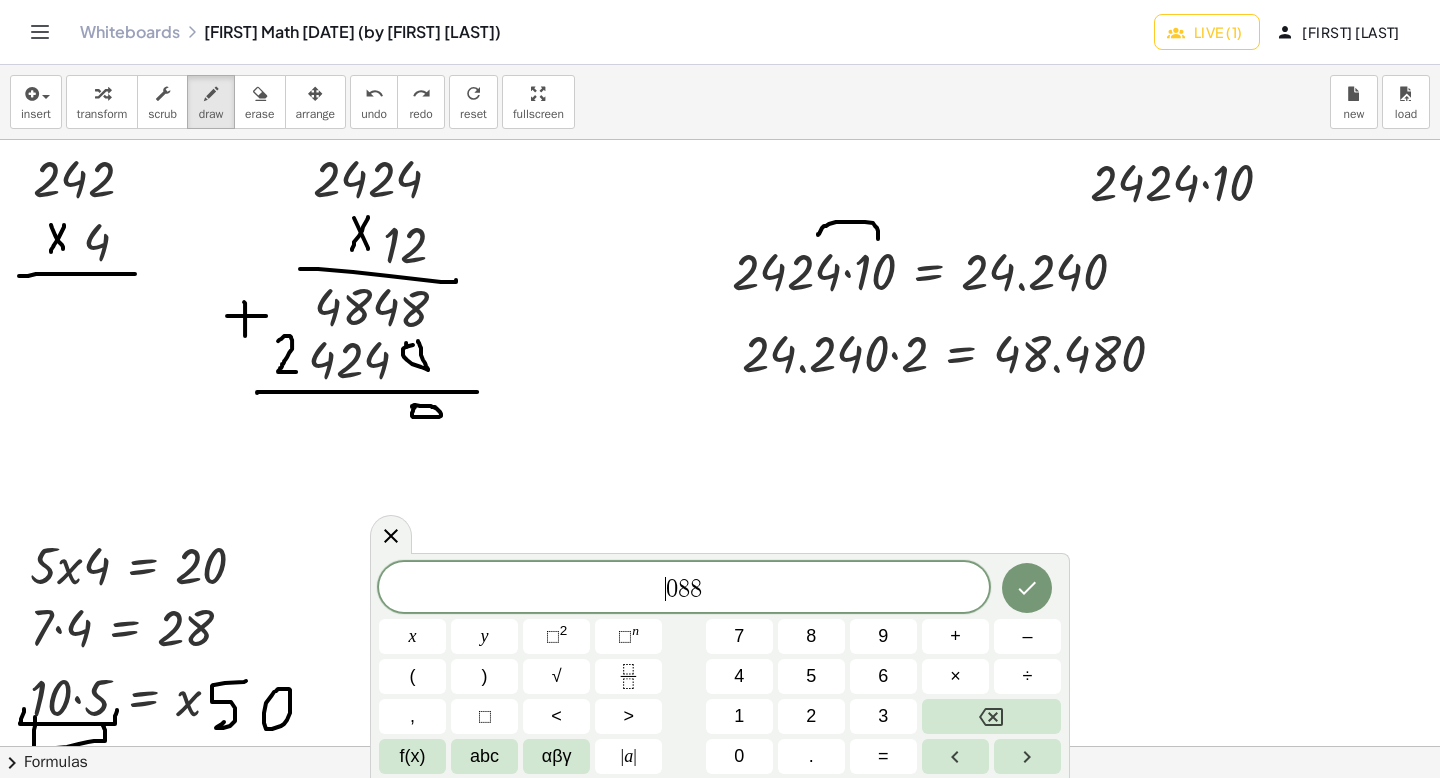 click at bounding box center (720, 746) 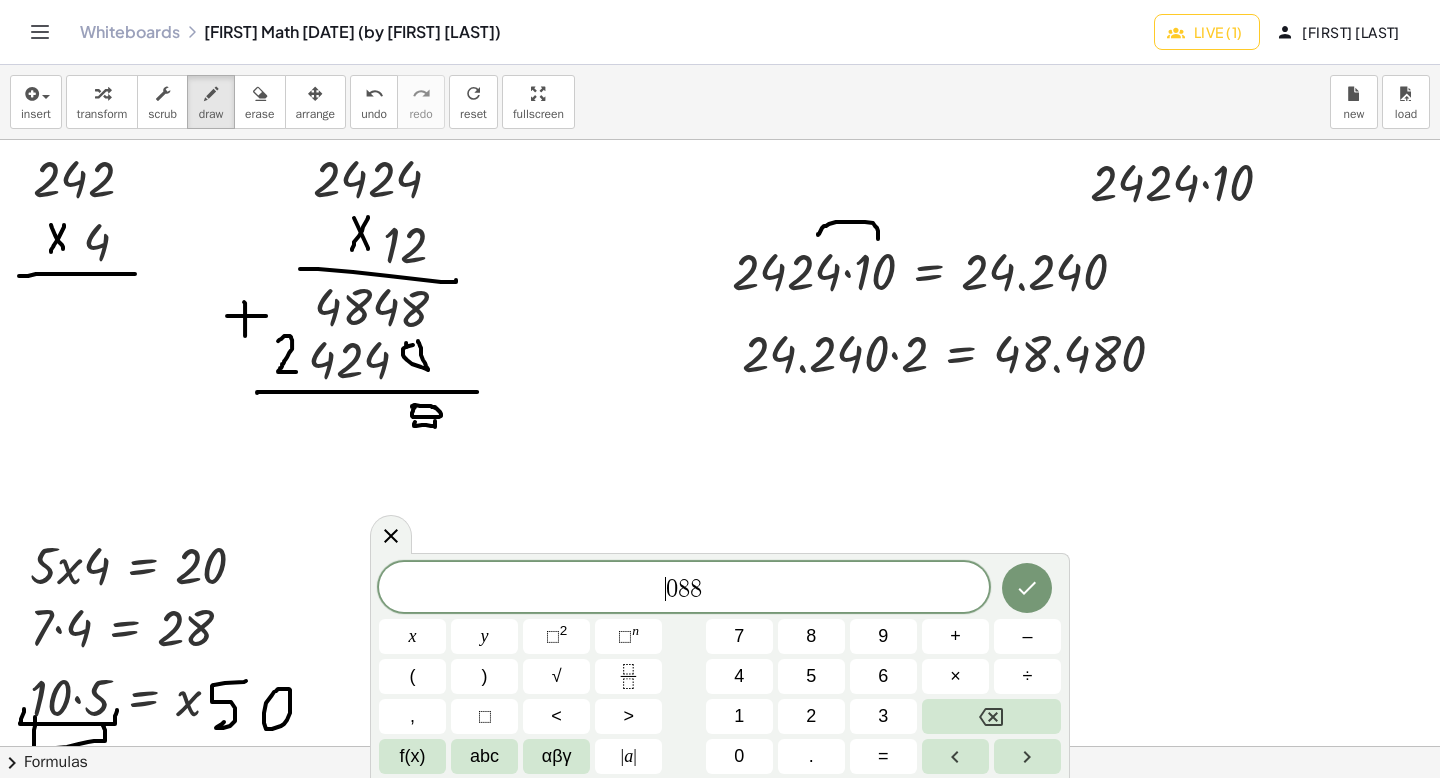 drag, startPoint x: 415, startPoint y: 422, endPoint x: 435, endPoint y: 427, distance: 20.615528 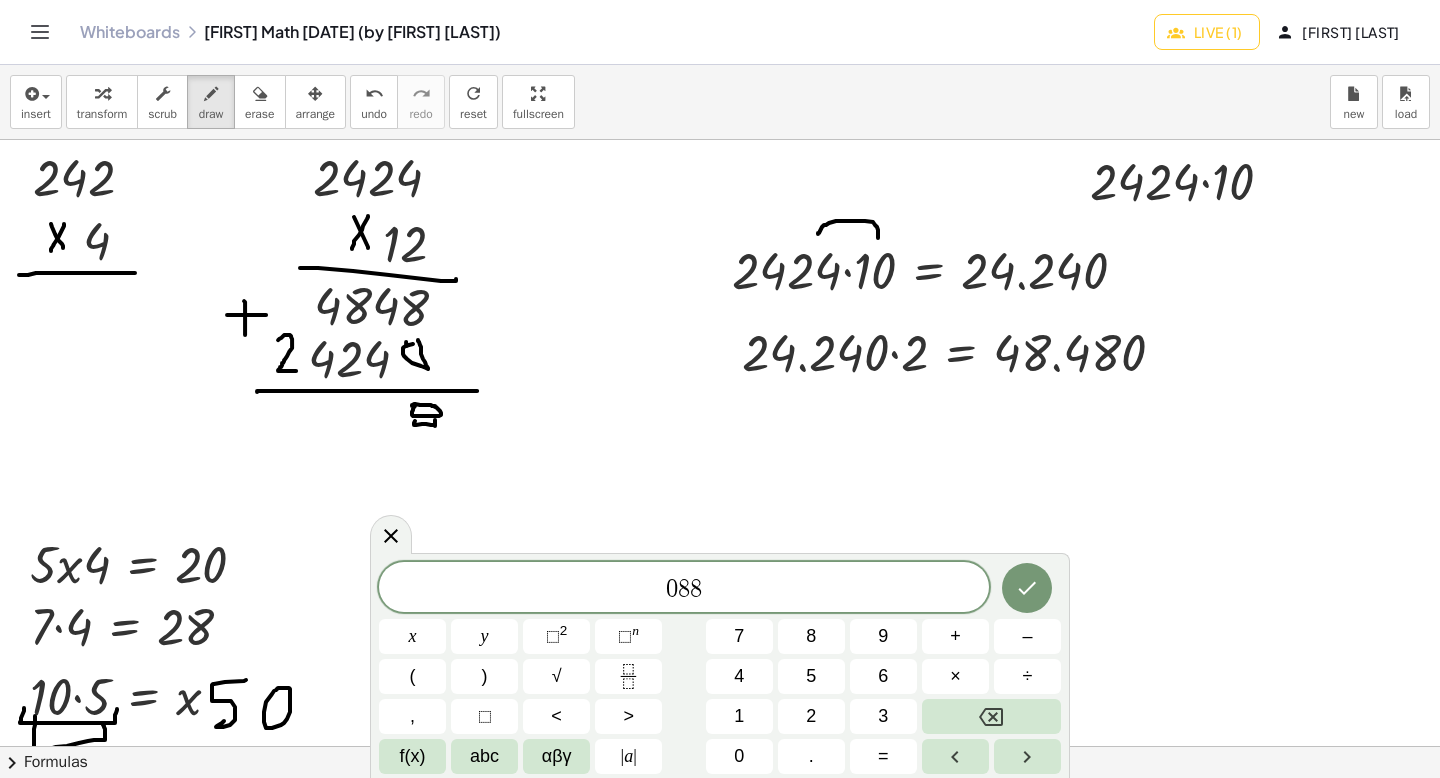 scroll, scrollTop: 0, scrollLeft: 0, axis: both 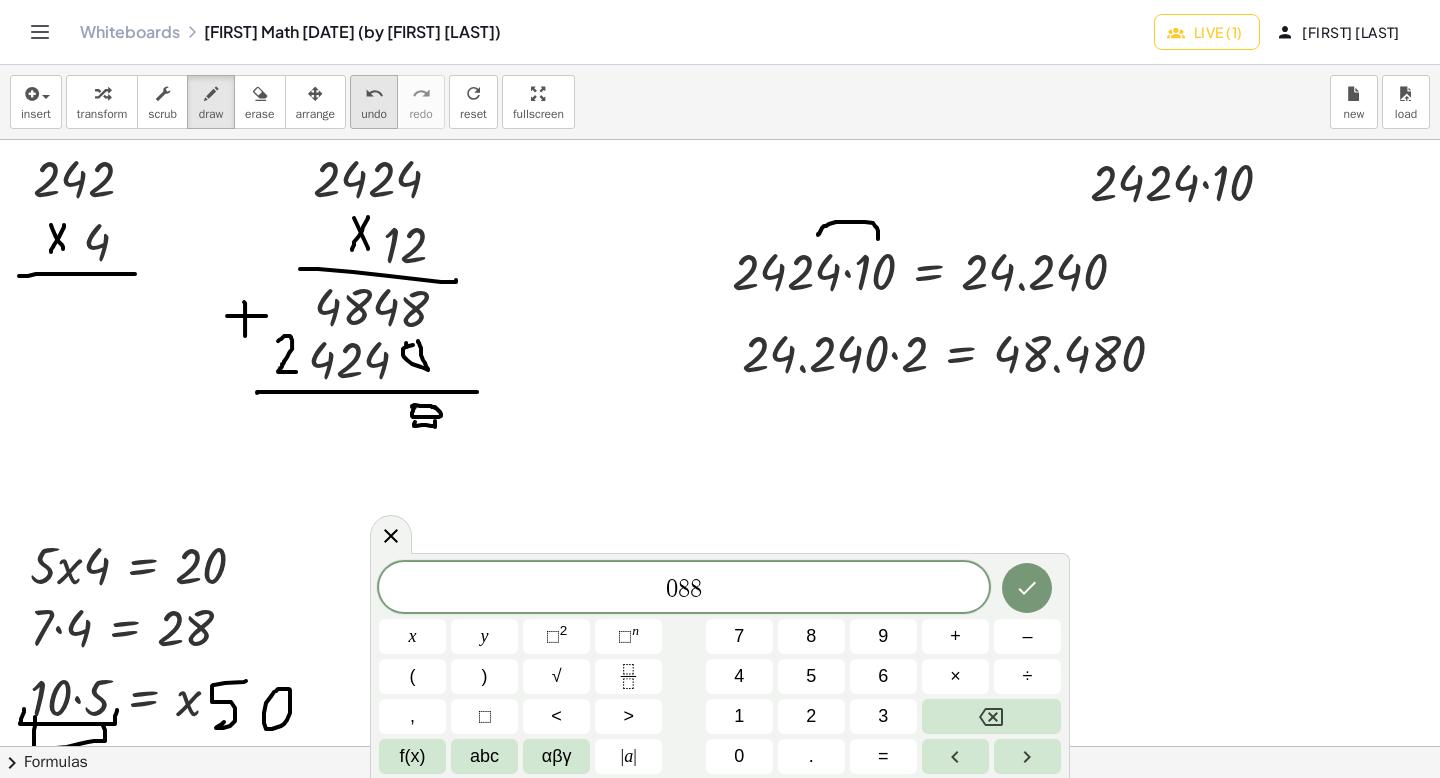 click on "undo" at bounding box center [374, 93] 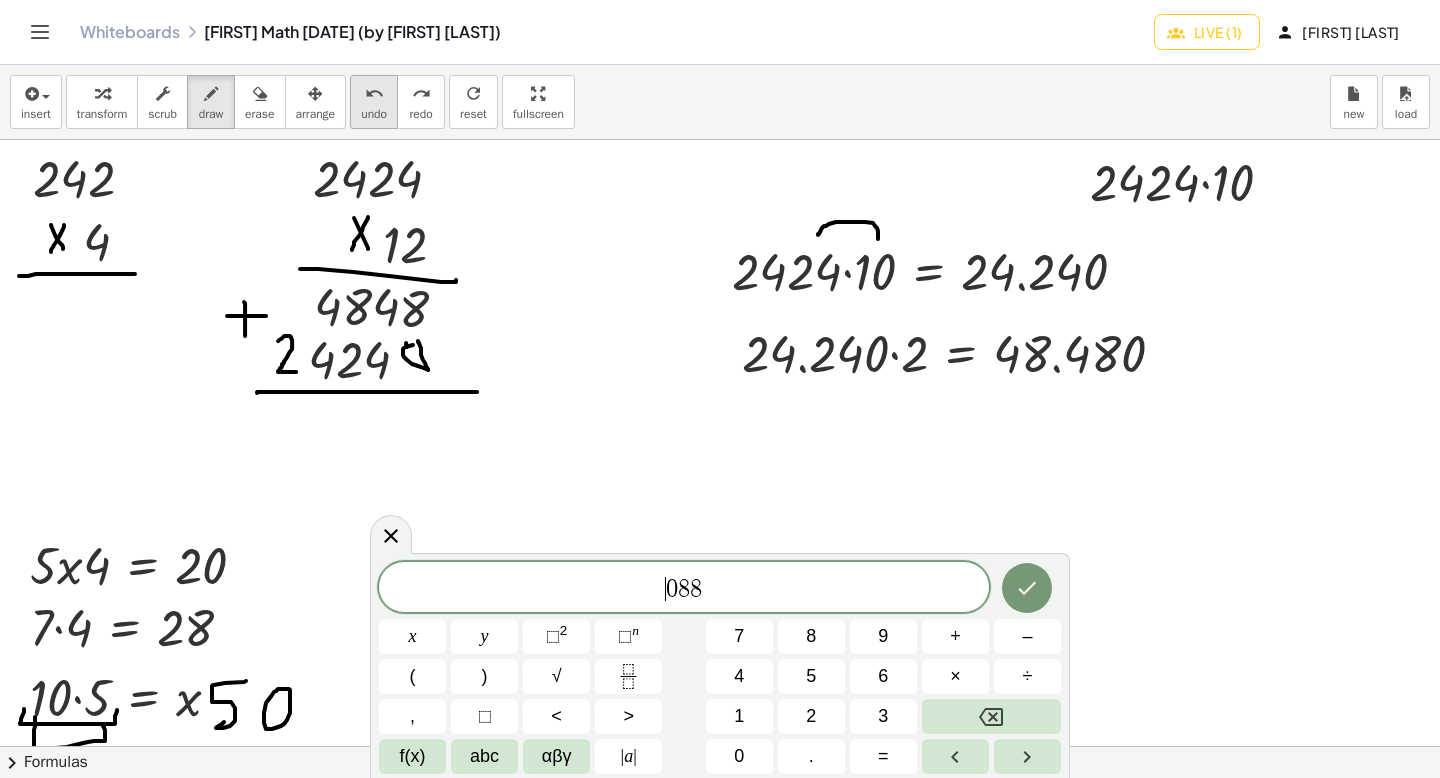 click on "undo" at bounding box center (374, 114) 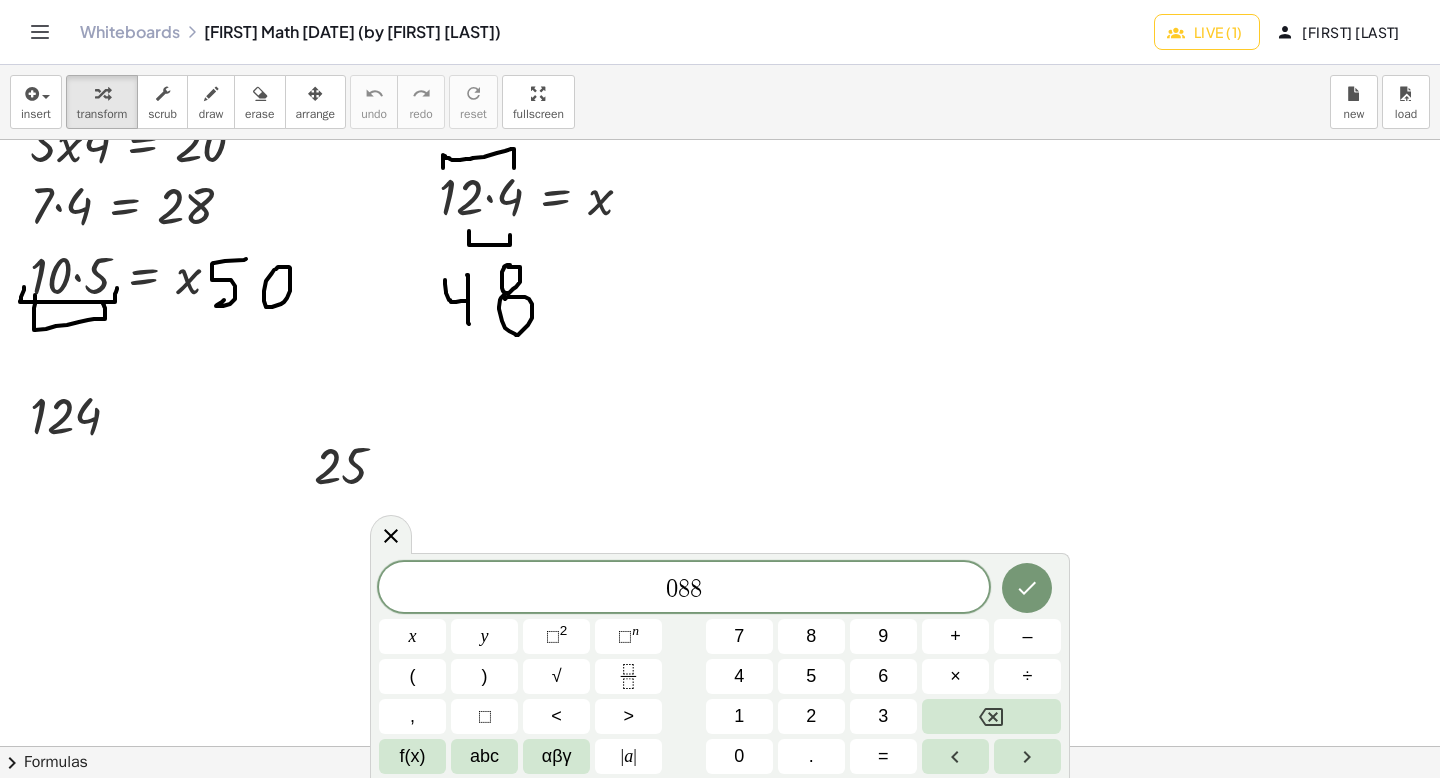 scroll, scrollTop: 0, scrollLeft: 0, axis: both 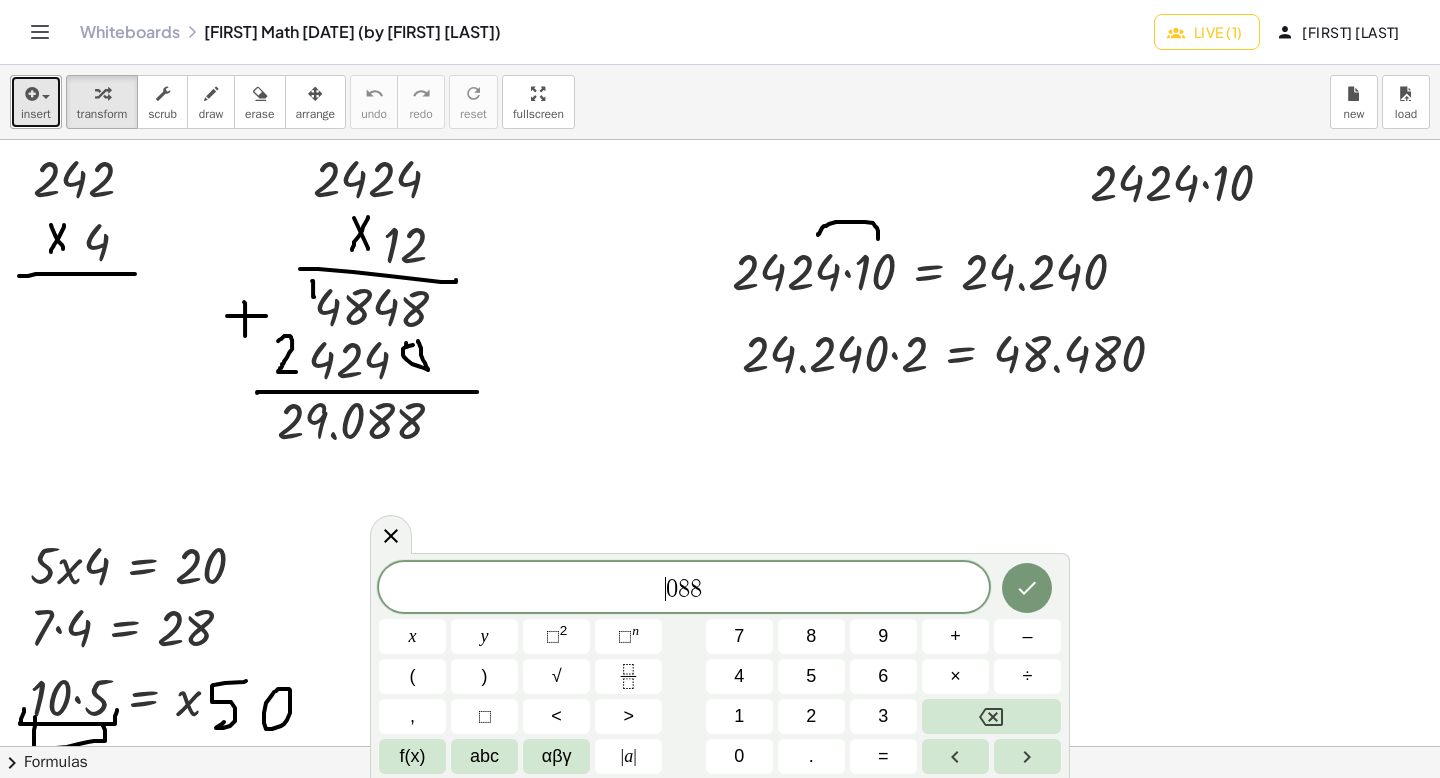 click on "insert" at bounding box center (36, 102) 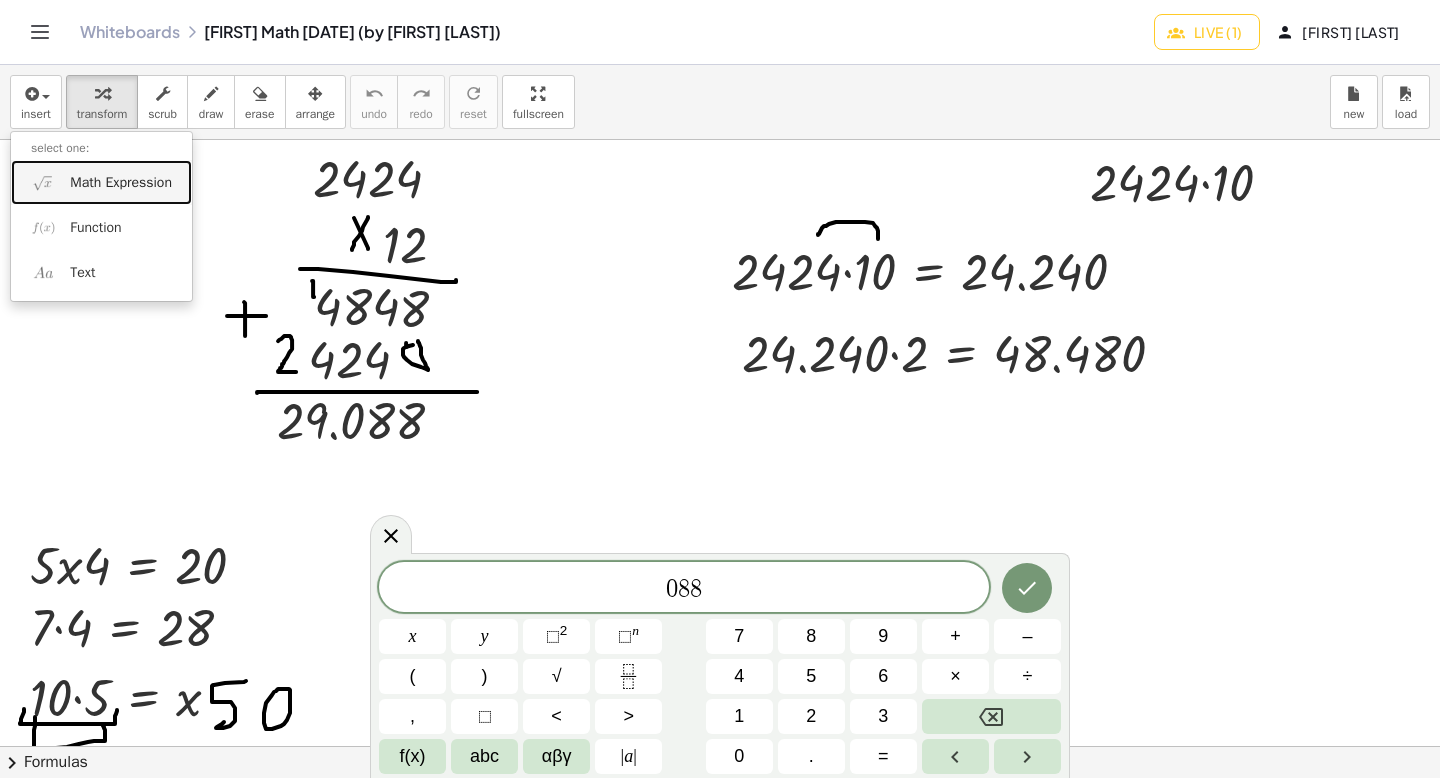 click on "Math Expression" at bounding box center [101, 182] 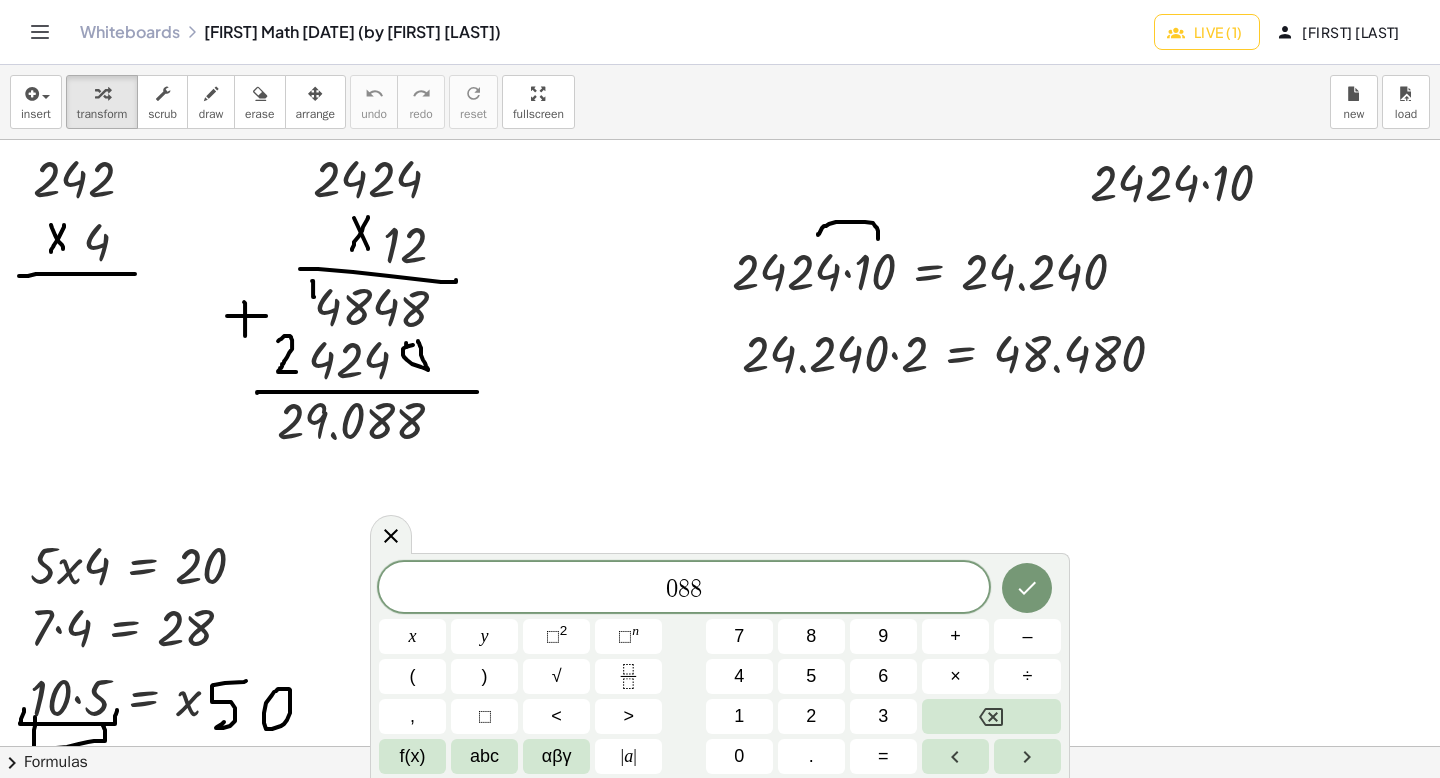 drag, startPoint x: 378, startPoint y: 533, endPoint x: 371, endPoint y: 509, distance: 25 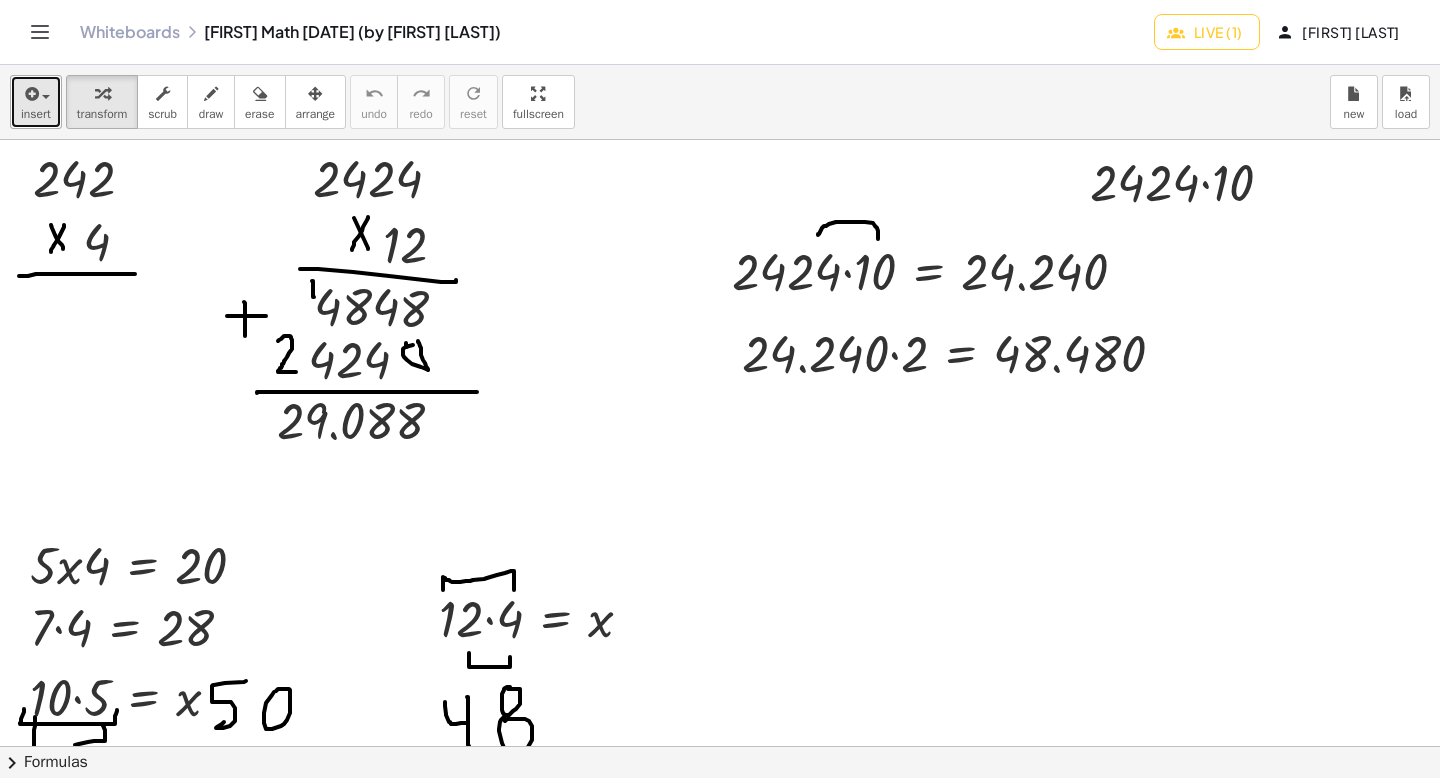 click on "insert" at bounding box center [36, 102] 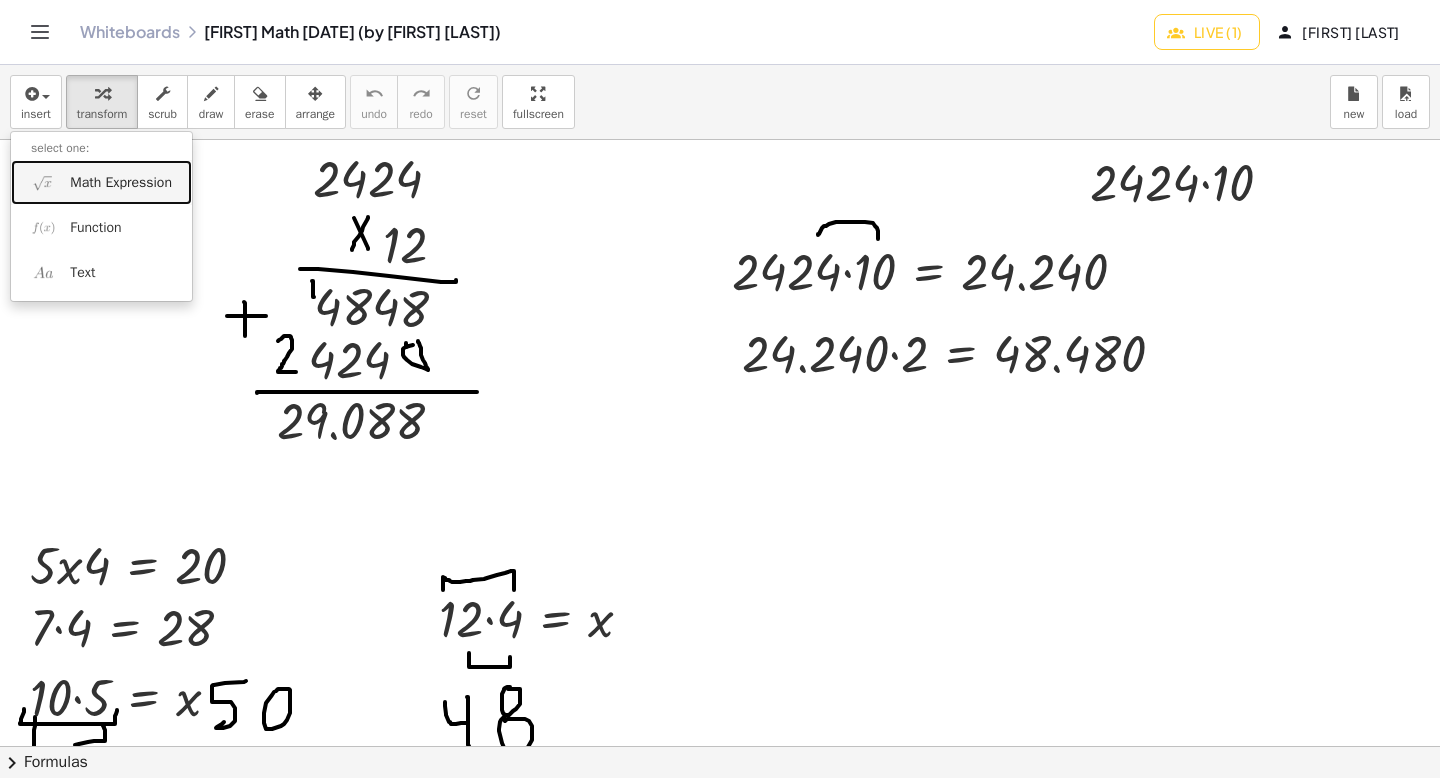 click on "Math Expression" at bounding box center (121, 183) 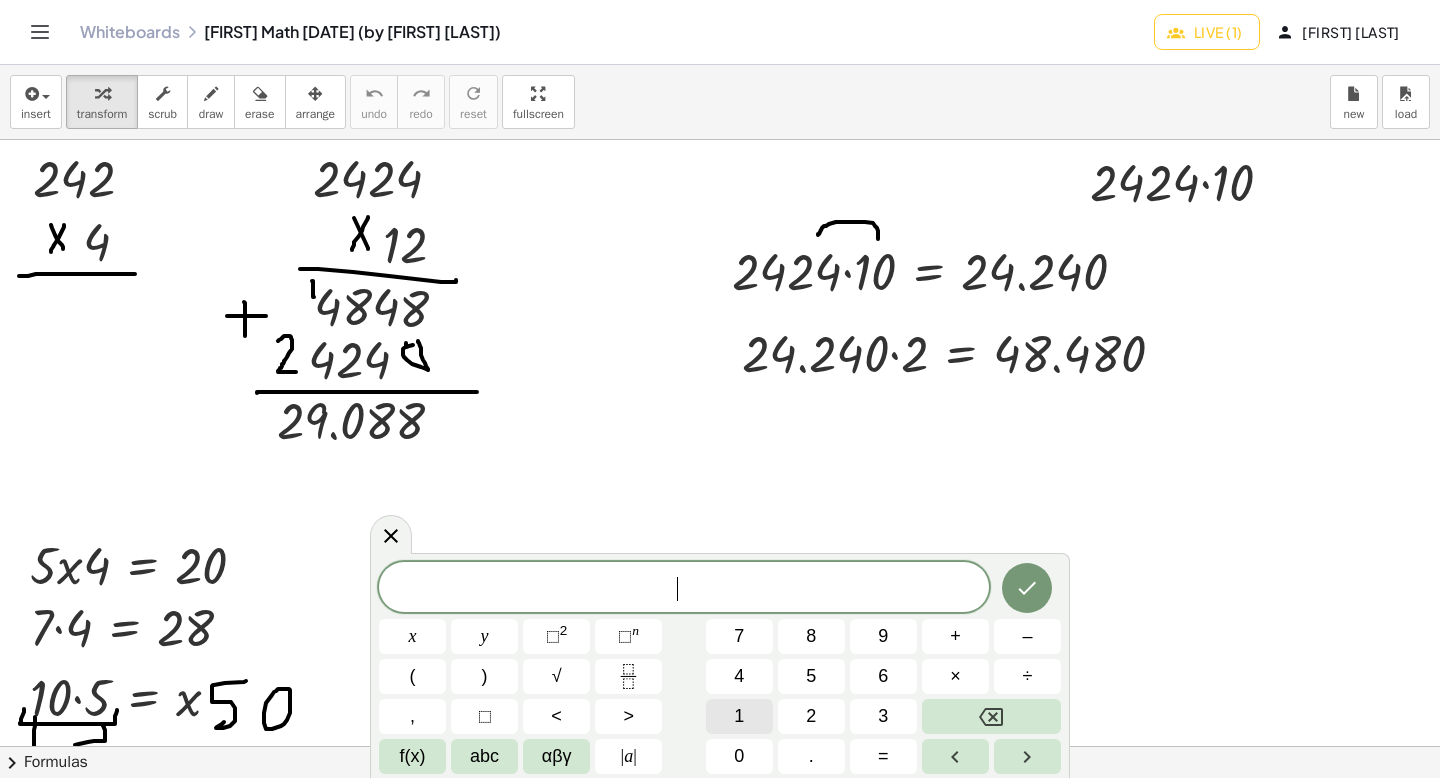 click on "4" at bounding box center [739, 676] 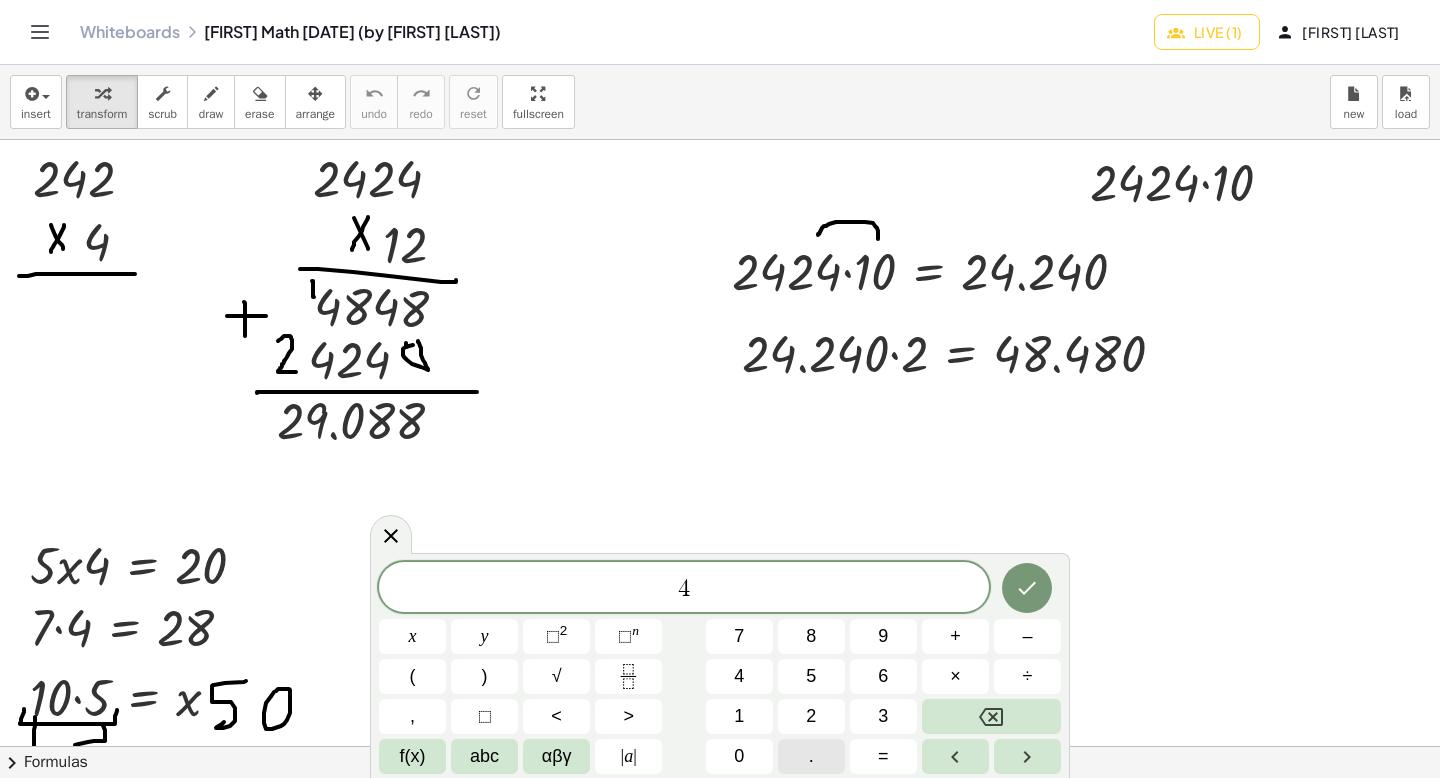 click on "." at bounding box center (811, 756) 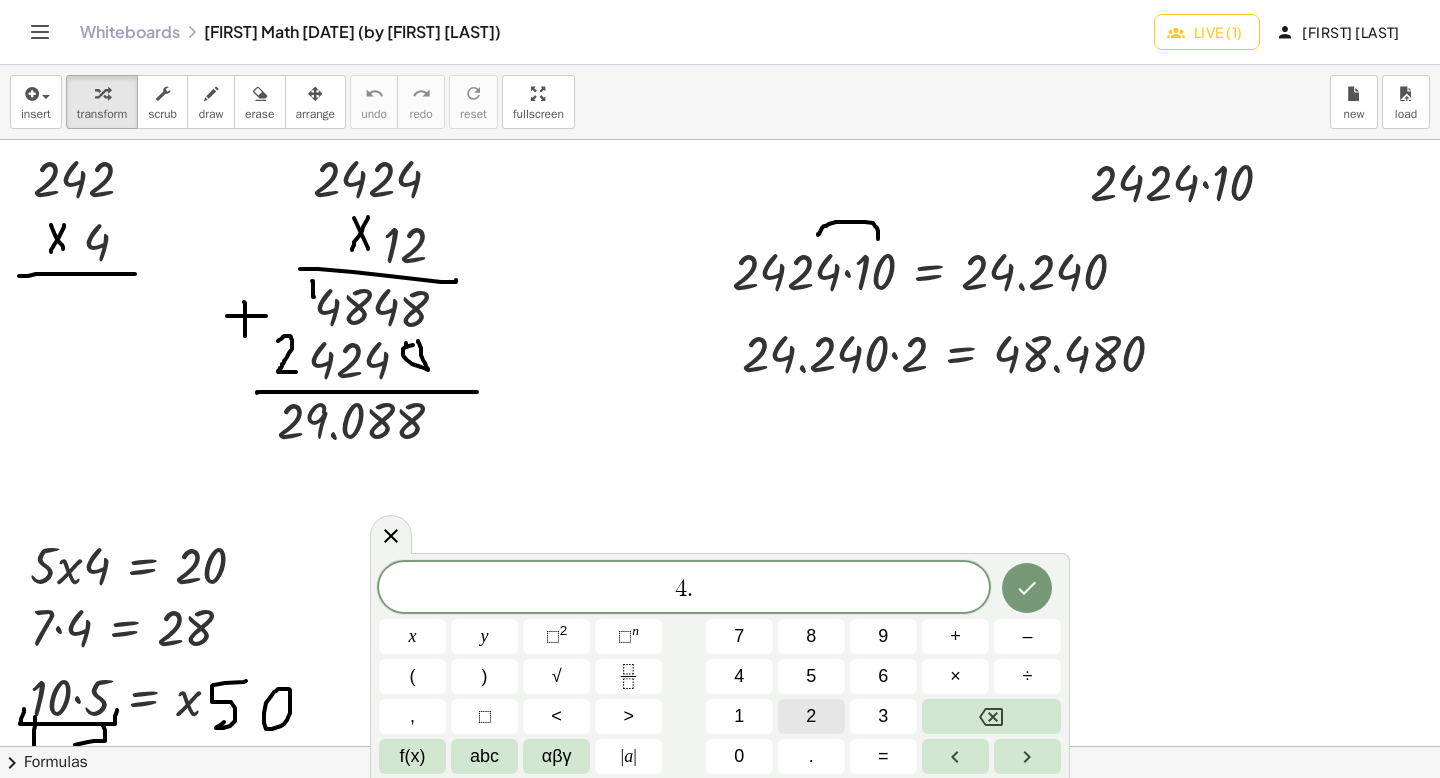 click on "2" at bounding box center [811, 716] 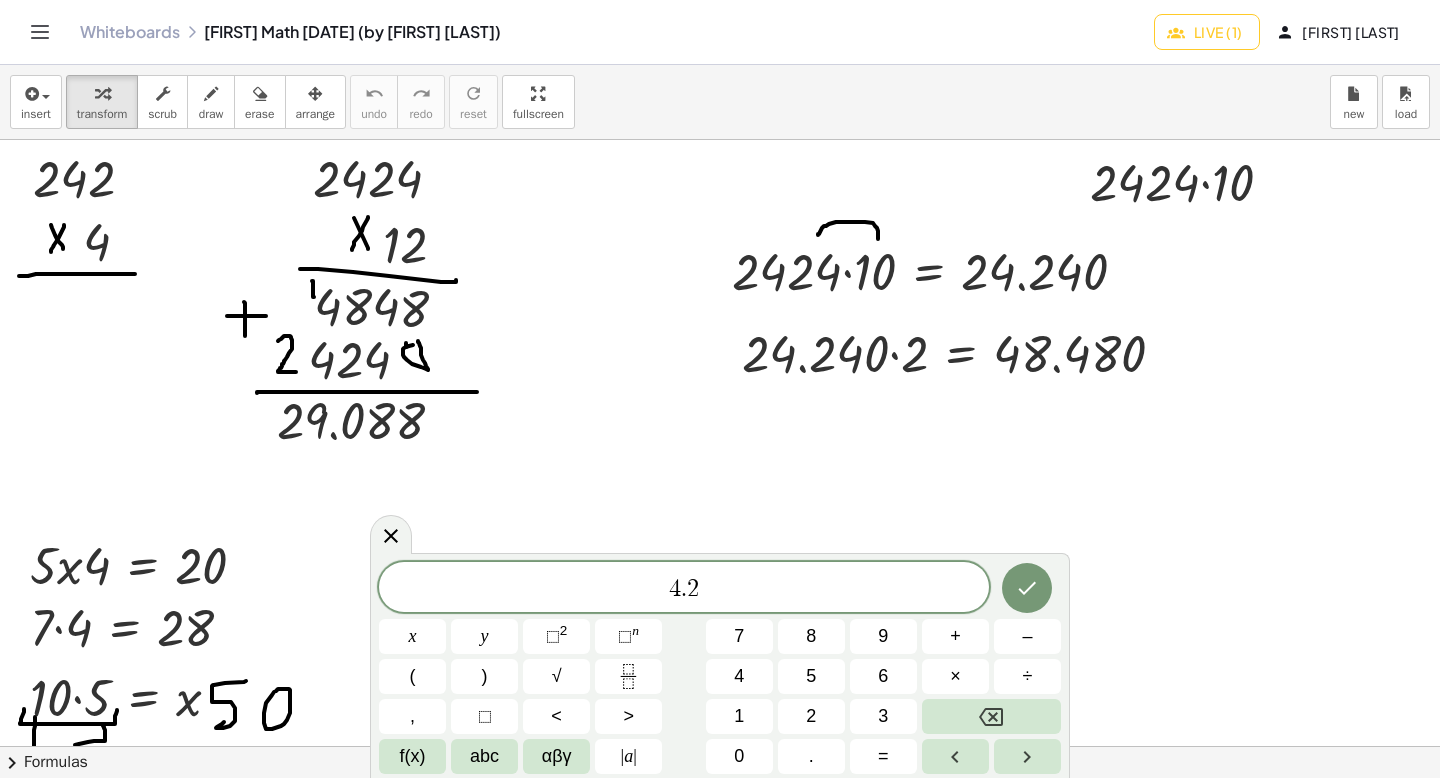 click 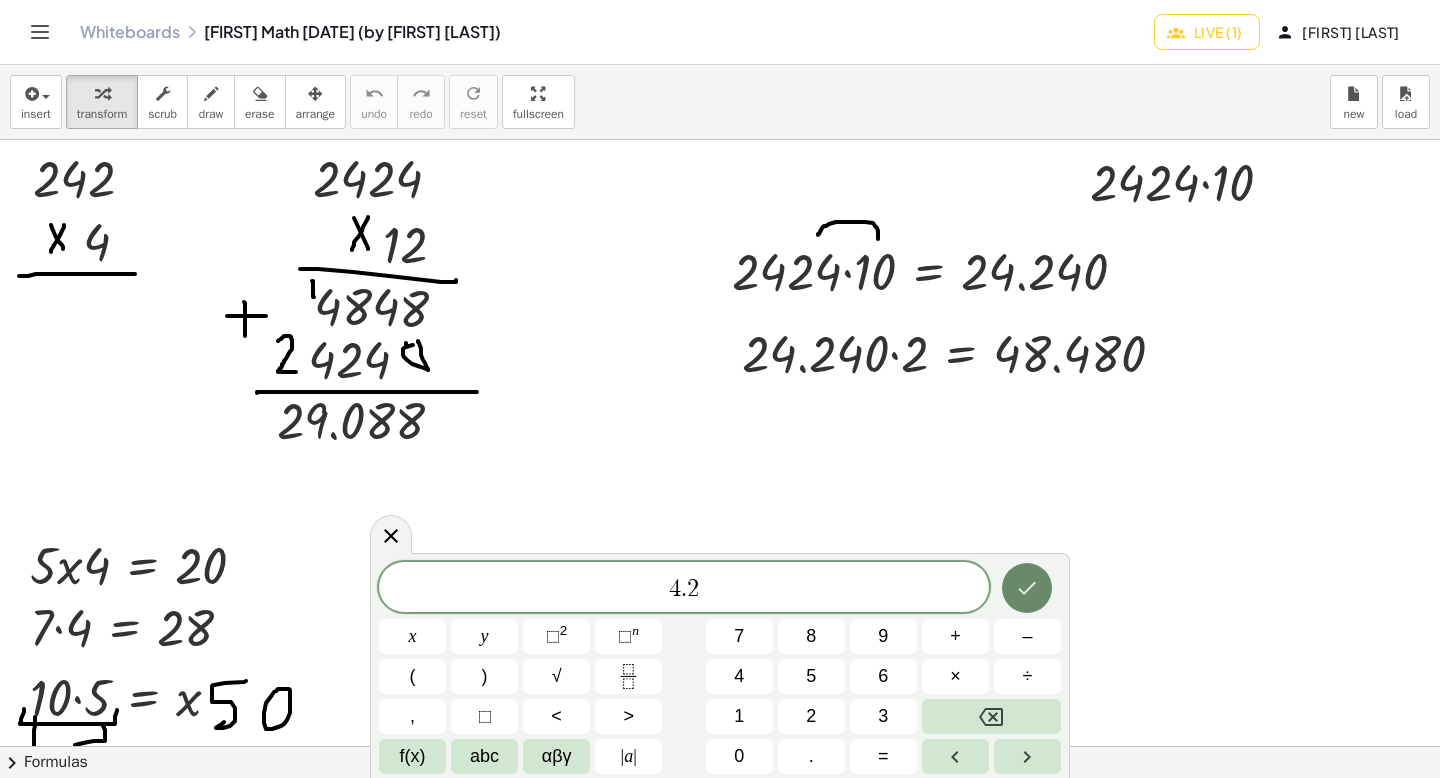 click at bounding box center (1027, 588) 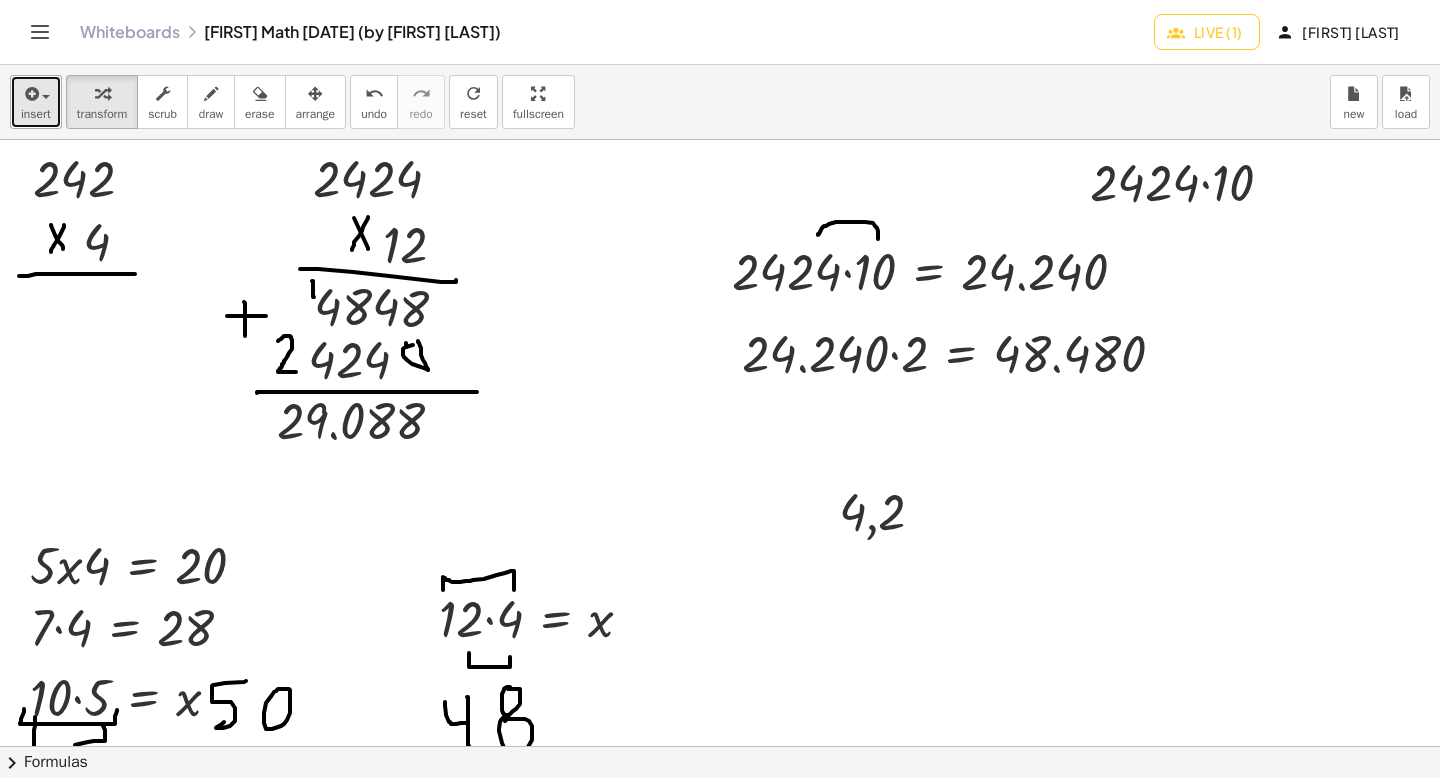 click at bounding box center (30, 94) 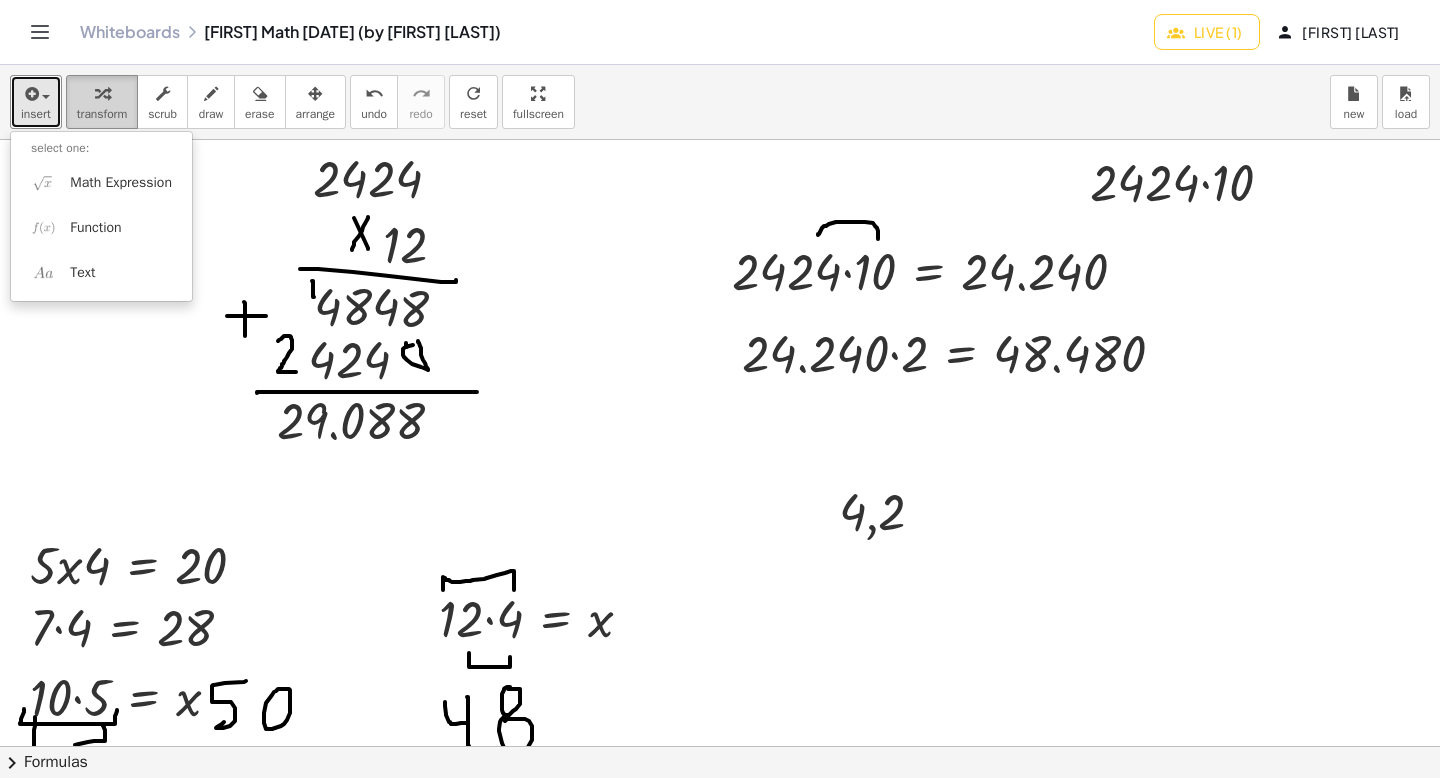 drag, startPoint x: 52, startPoint y: 115, endPoint x: 101, endPoint y: 111, distance: 49.162994 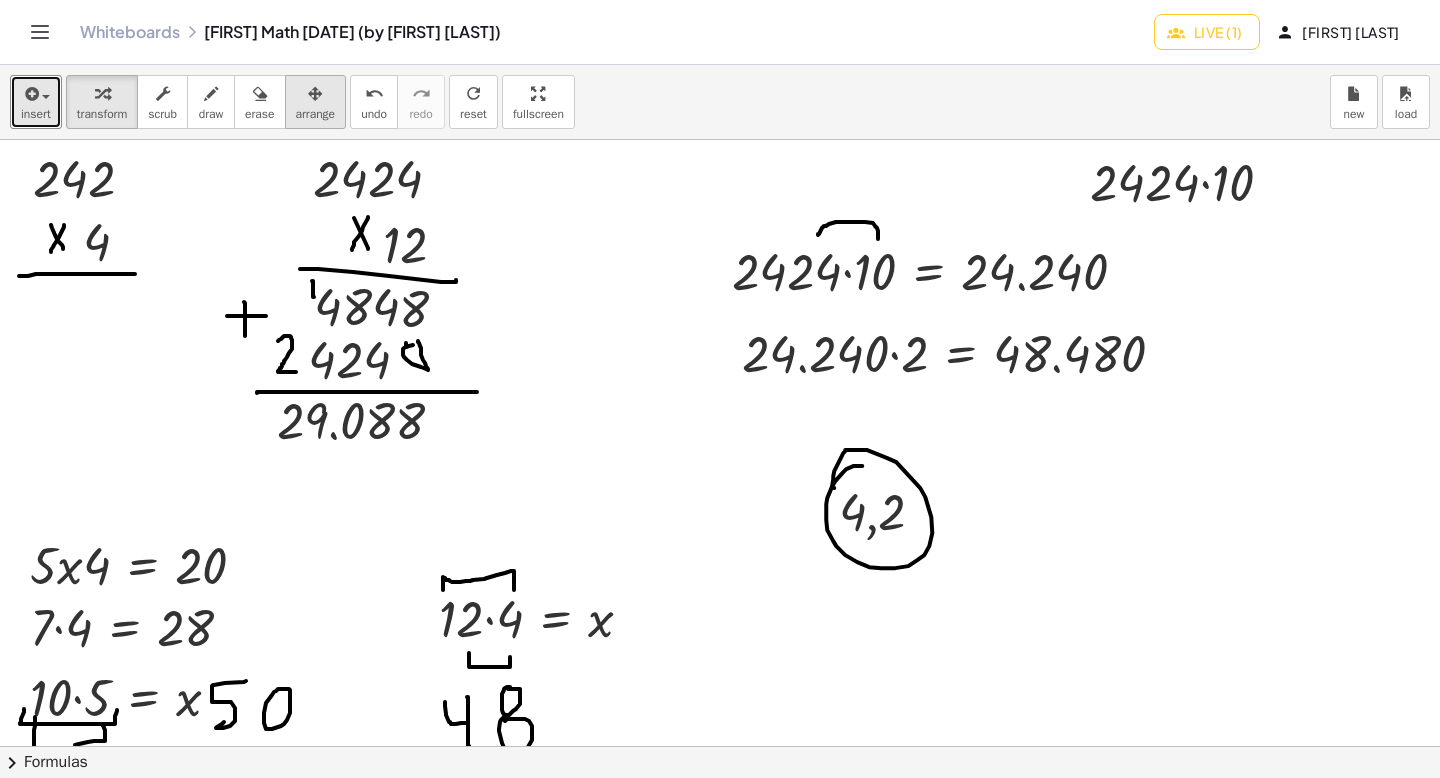 click on "arrange" at bounding box center [316, 114] 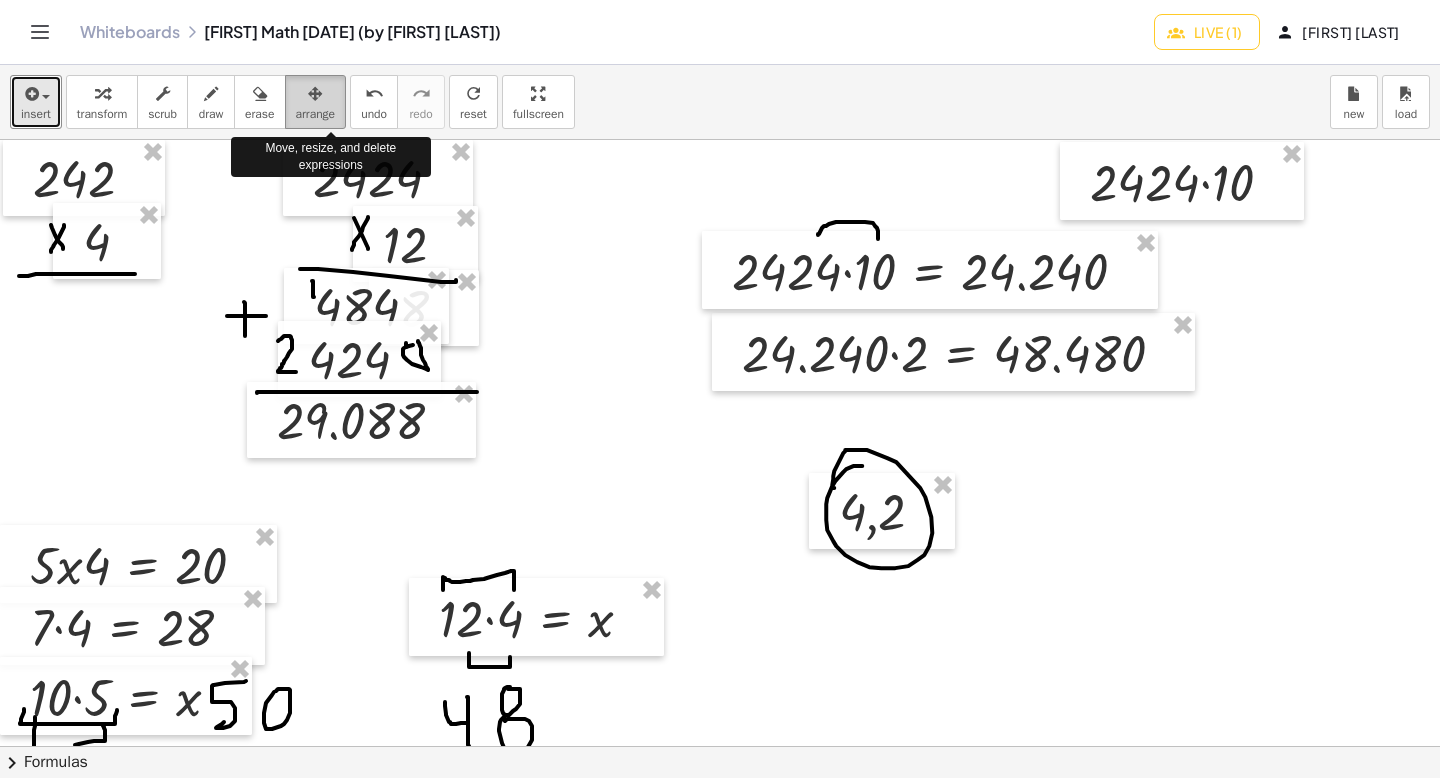 click on "arrange" at bounding box center [316, 114] 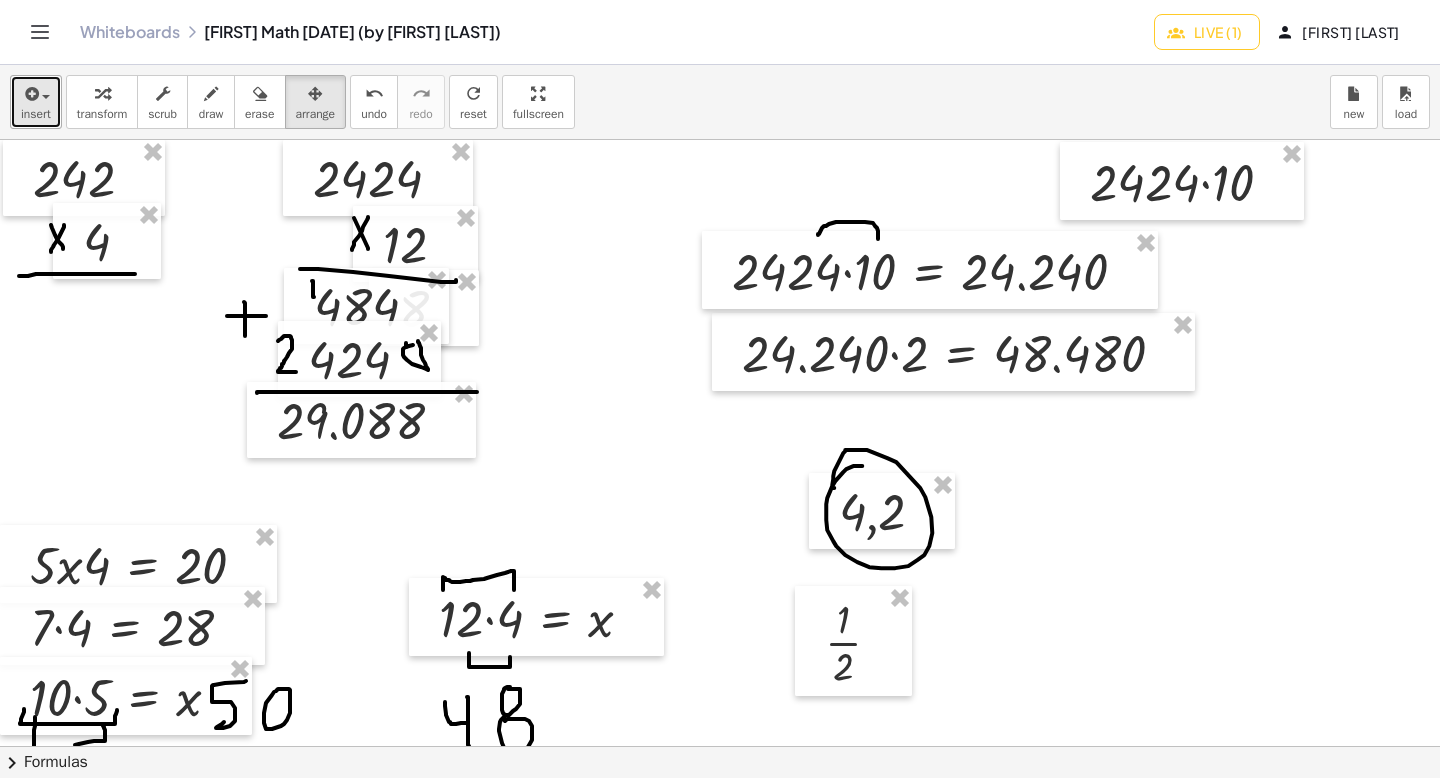 click on "insert" at bounding box center [36, 114] 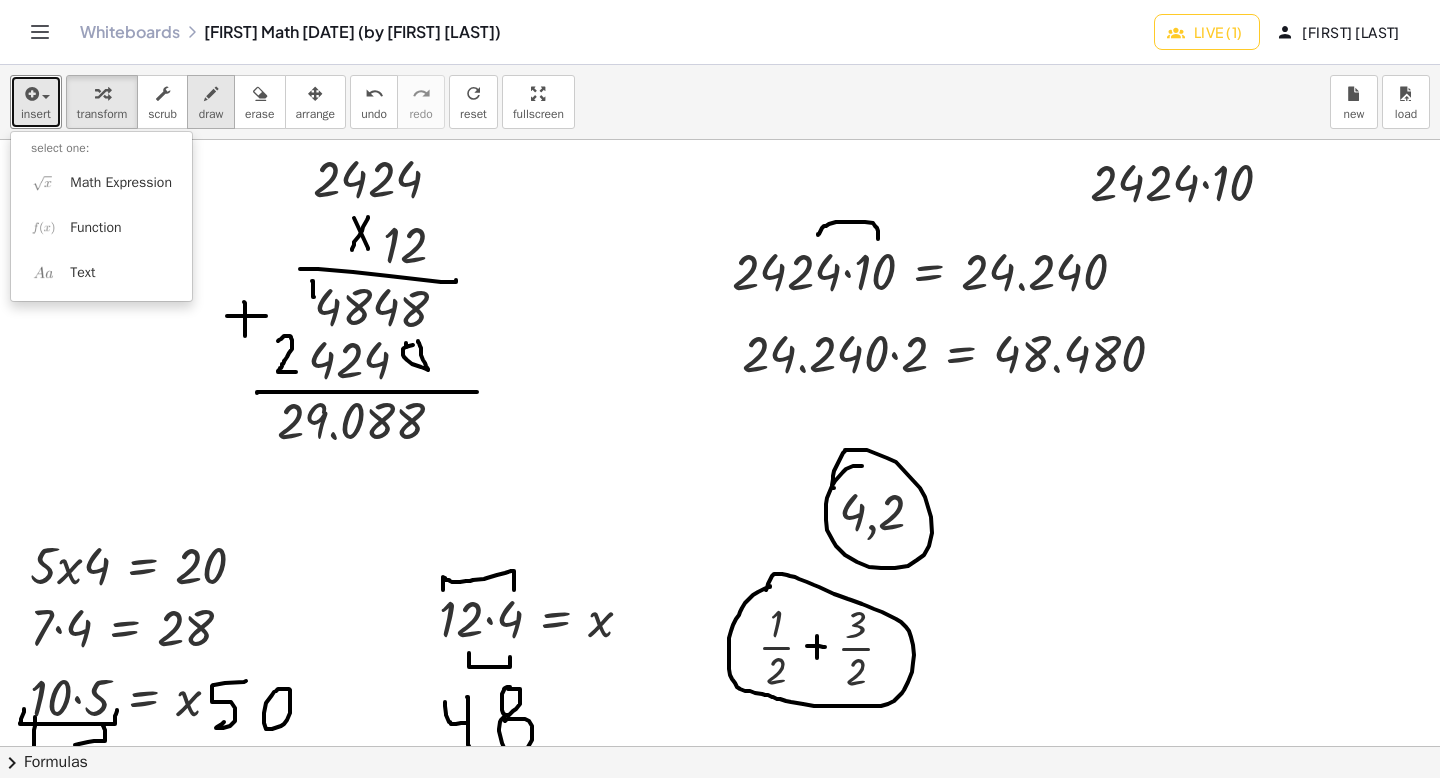 click at bounding box center [211, 94] 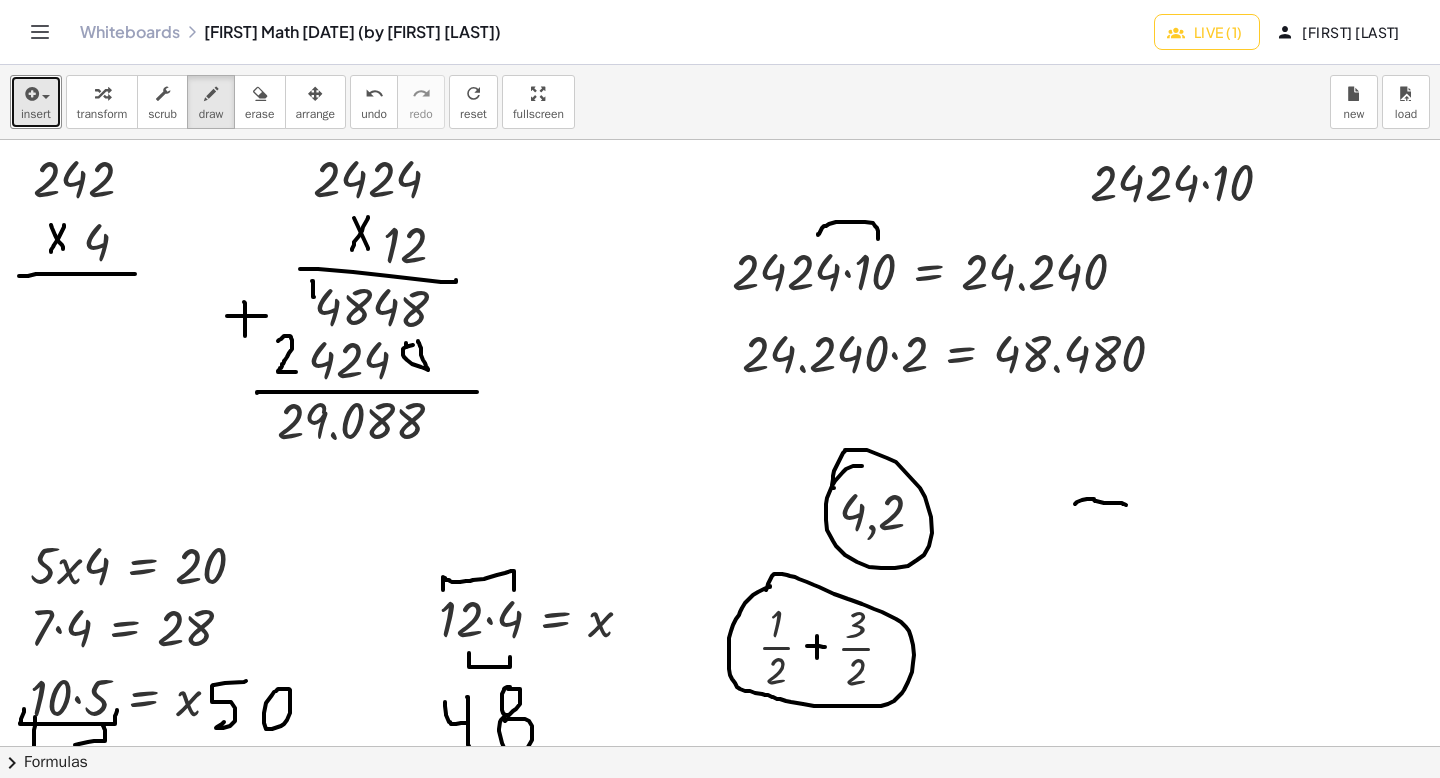 drag, startPoint x: 1082, startPoint y: 500, endPoint x: 1125, endPoint y: 505, distance: 43.289722 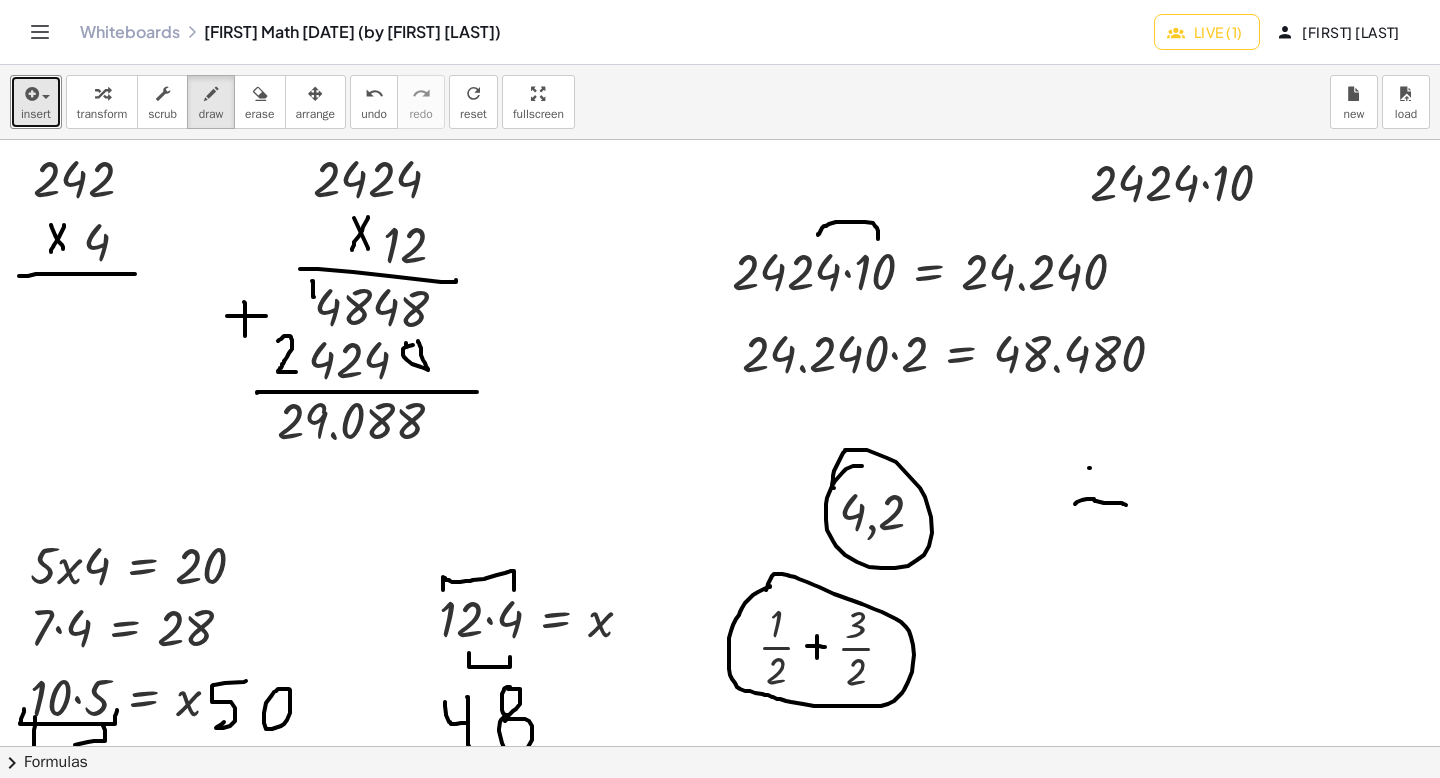 click at bounding box center (720, 1049) 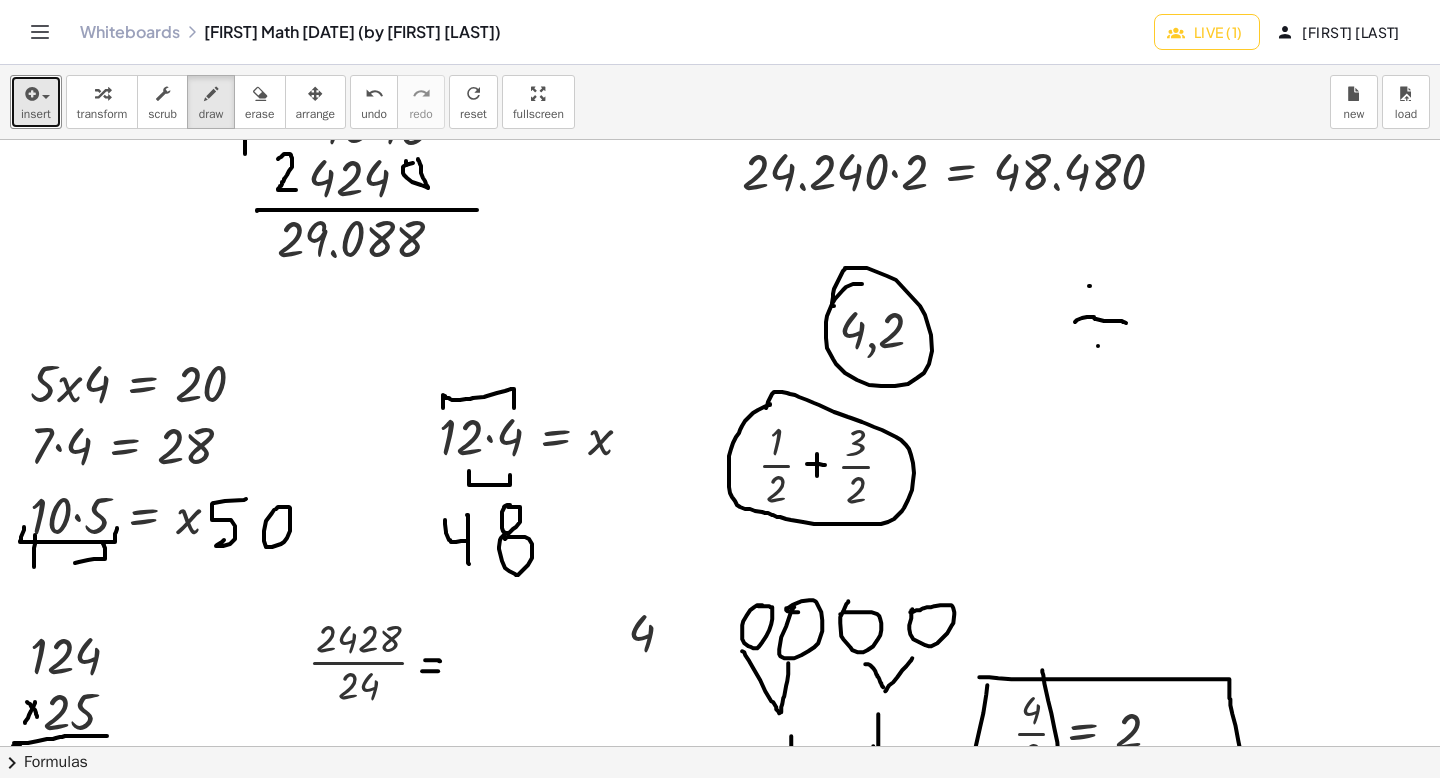 scroll, scrollTop: 188, scrollLeft: 0, axis: vertical 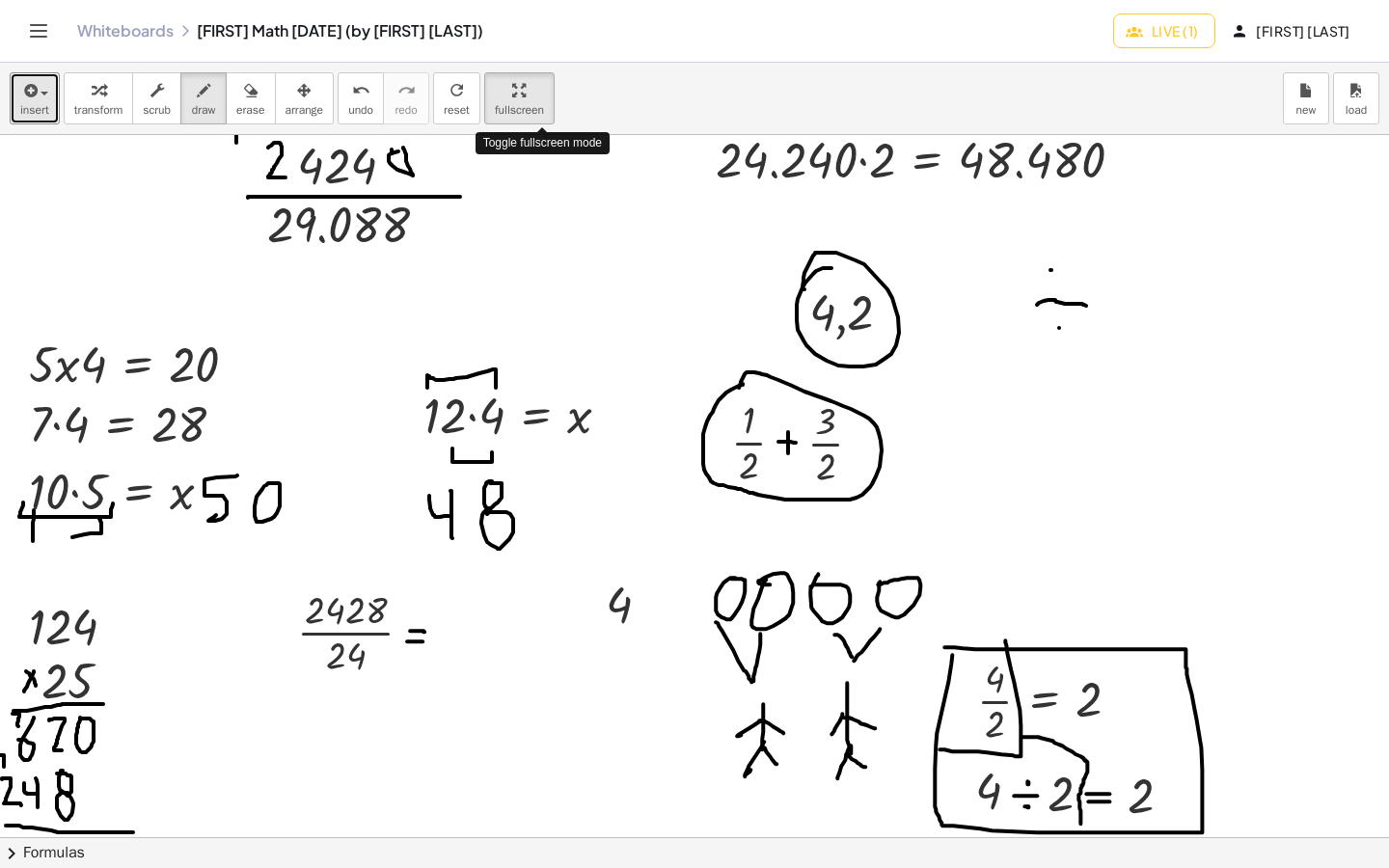 drag, startPoint x: 535, startPoint y: 95, endPoint x: 535, endPoint y: 213, distance: 118 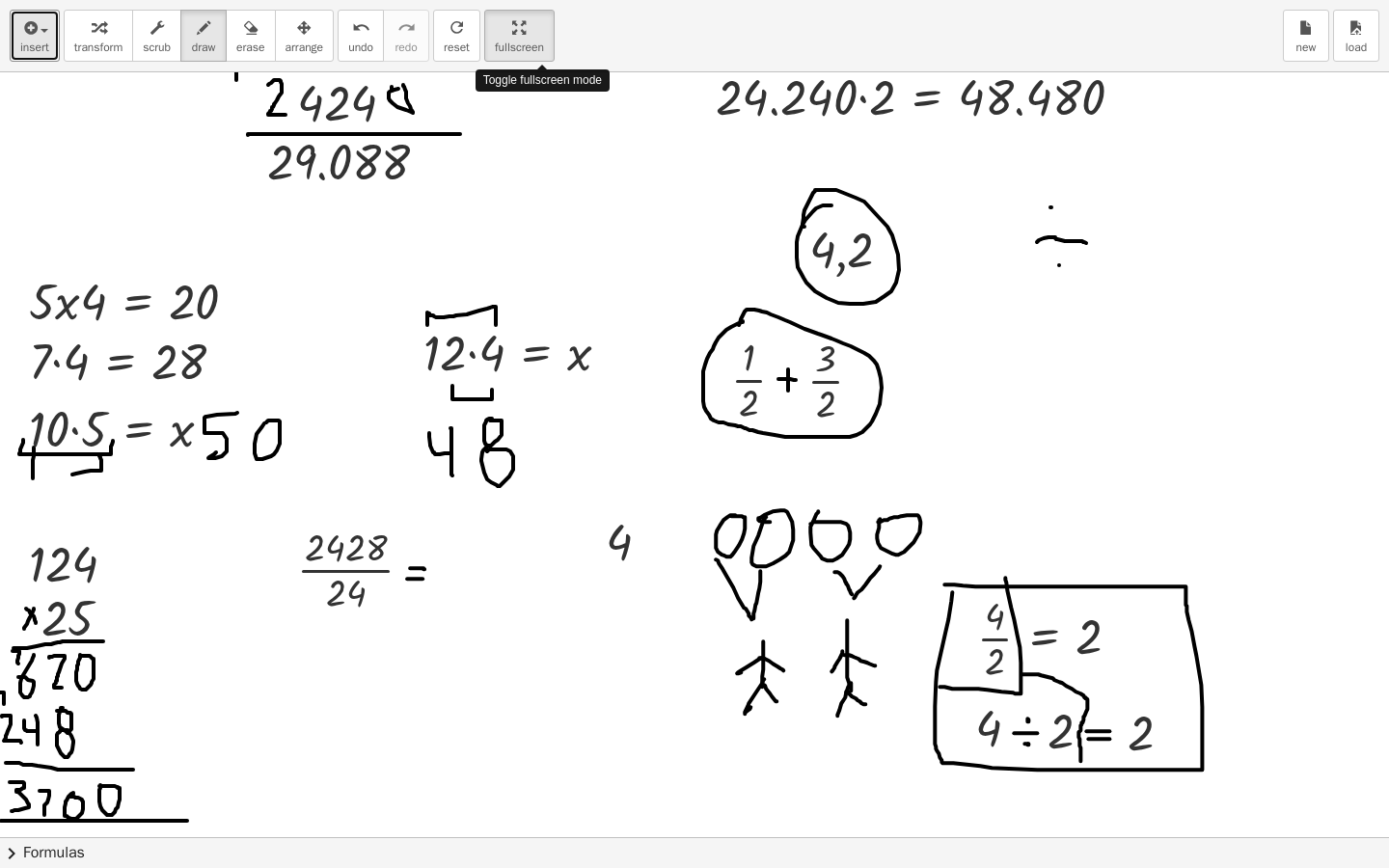 click on "insert select one: Math Expression Function Text transform scrub draw erase arrange undo undo redo redo refresh reset fullscreen load new Toggle fullscreen mode · 5 · x · 4 = 20 · 7 · 4 = 28 · 10 · 5 = x · 12 · 4 = x 242 4 2424 12 · 2424 · 10 · 24.240 · 2 = 48.480 · 2424 · 10 = 24.240 8 484 424 29.088 124 25 4,2 · 1 · 2 · 3 · 2 · 2428 · 24 4 · 4 · 2 = 2 4 2 2 × chevron_right Formulas Drag one side of a formula onto a highlighted expression on the canvas to apply it. Quadratic Formula + · a · x 2 + · b · x + c = 0 ⇔ x = · ( − b ± 2 √ ( + b 2 − · 4 · a · c ) ) · 2 · a + x 2 + · p · x + q = 0 ⇔ x = − · p · 2 ± 2 √ ( + ( · p · 2 ) 2 − q )" at bounding box center (694, 434) 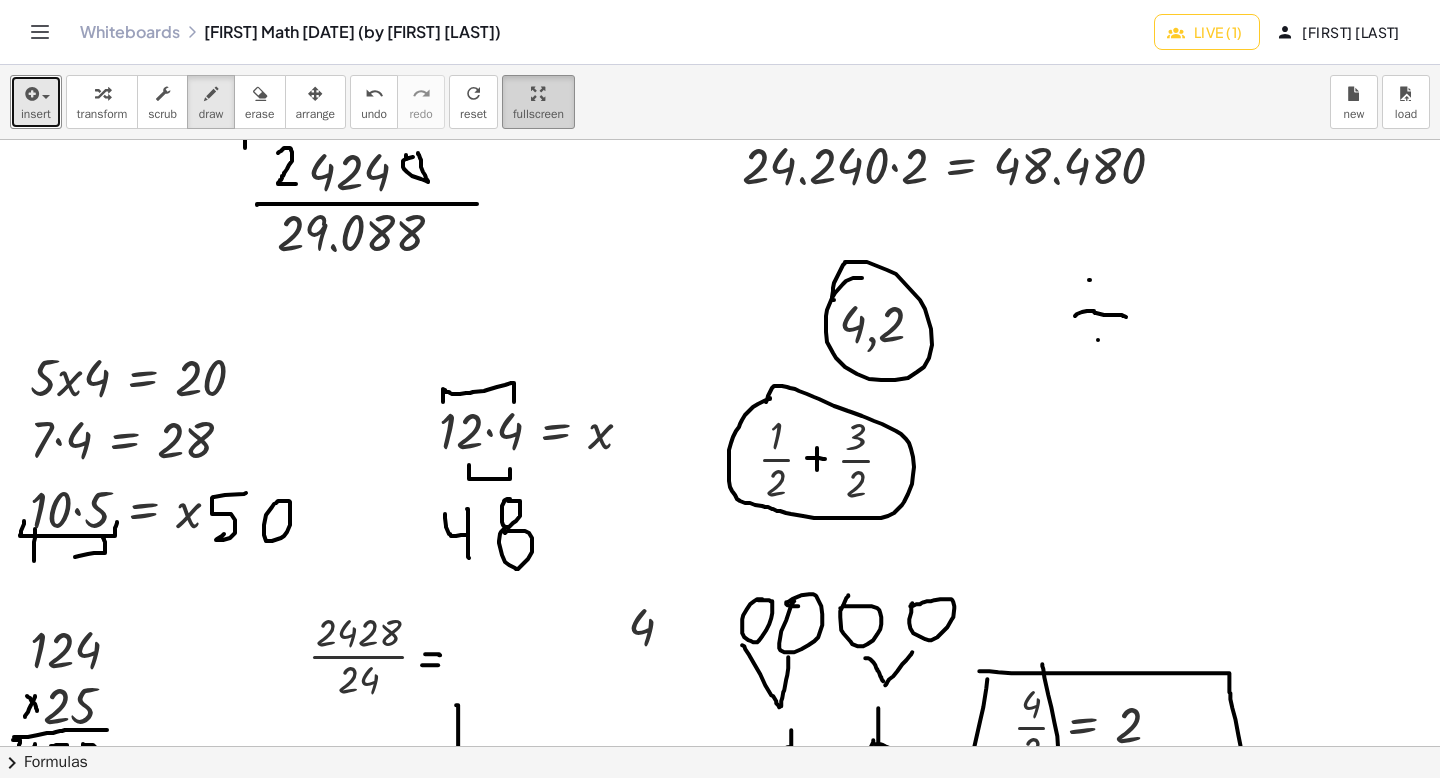 click on "Graspable Math Activities Whiteboards Classes Account v1.28.2 | Privacy policy © 2025 | Graspable, Inc. Whiteboards [FIRST] Math [DATE] (by [FIRST] [LAST]) Live (1) [FIRST] [LAST] insert select one: Math Expression Function Text transform scrub draw erase arrange undo undo redo redo refresh reset fullscreen load new · 5 · x · 4 = 20 · 7 · 4 = 28 · 10 · 5 = x · 12 · 4 = x 242 4 2424 12 · 2424 · 10 · 24.240 · 2 = 48.480 · 2424 · 10 = 24.240 8 484 424 29.088 124 25 4,2 · 1 · 2 · 3 · 2 · 2428 · 24 4 · 4 · 2 = 2 4 2 2 × chevron_right Formulas Drag one side of a formula onto a highlighted expression on the canvas to apply it. Quadratic Formula + · a · x 2 + · b · x + c = 0 ⇔ x = · ( − b ± 2 √ ( + b 2 − · 4 · a · c ) ) · 2 · a + x 2 + · p · x + q = 0" at bounding box center [720, 389] 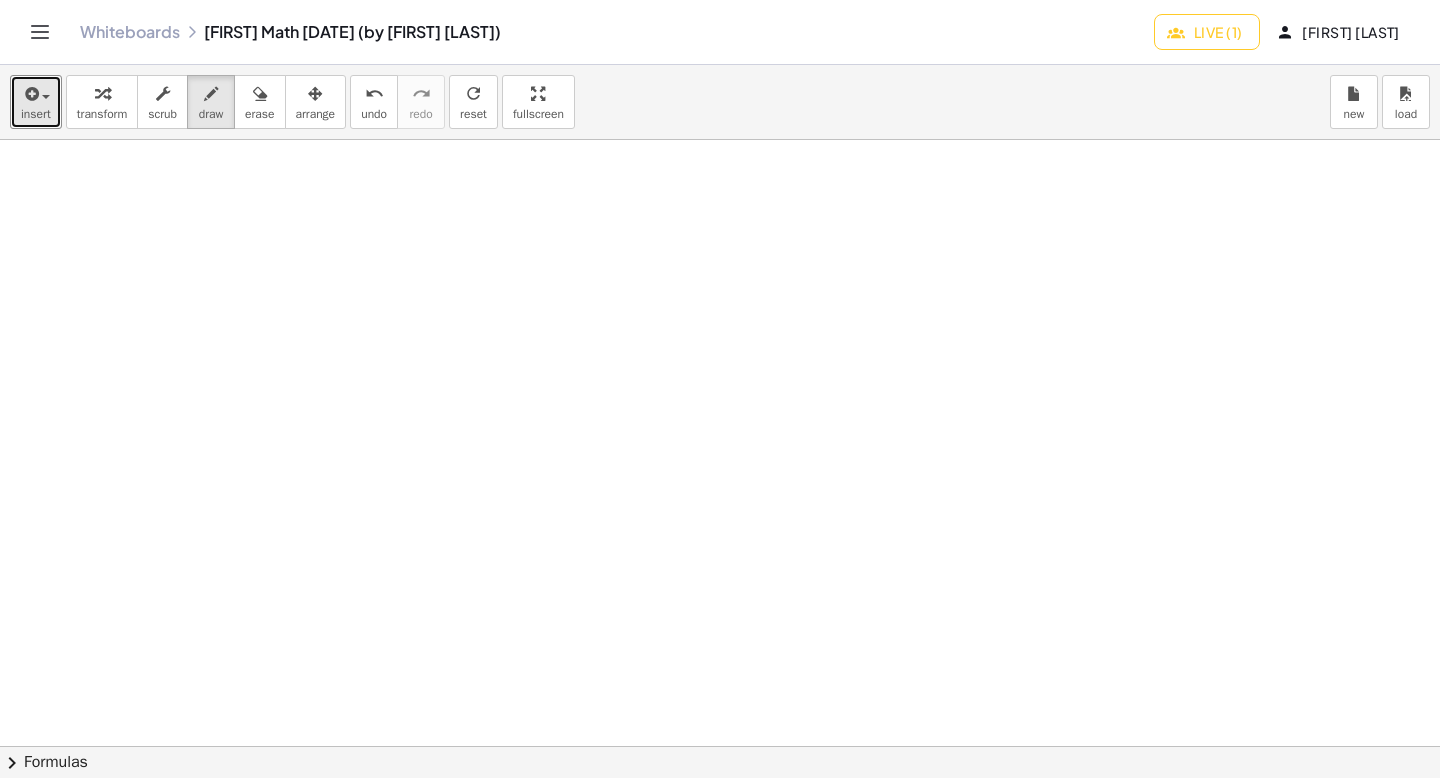 scroll, scrollTop: 1108, scrollLeft: 0, axis: vertical 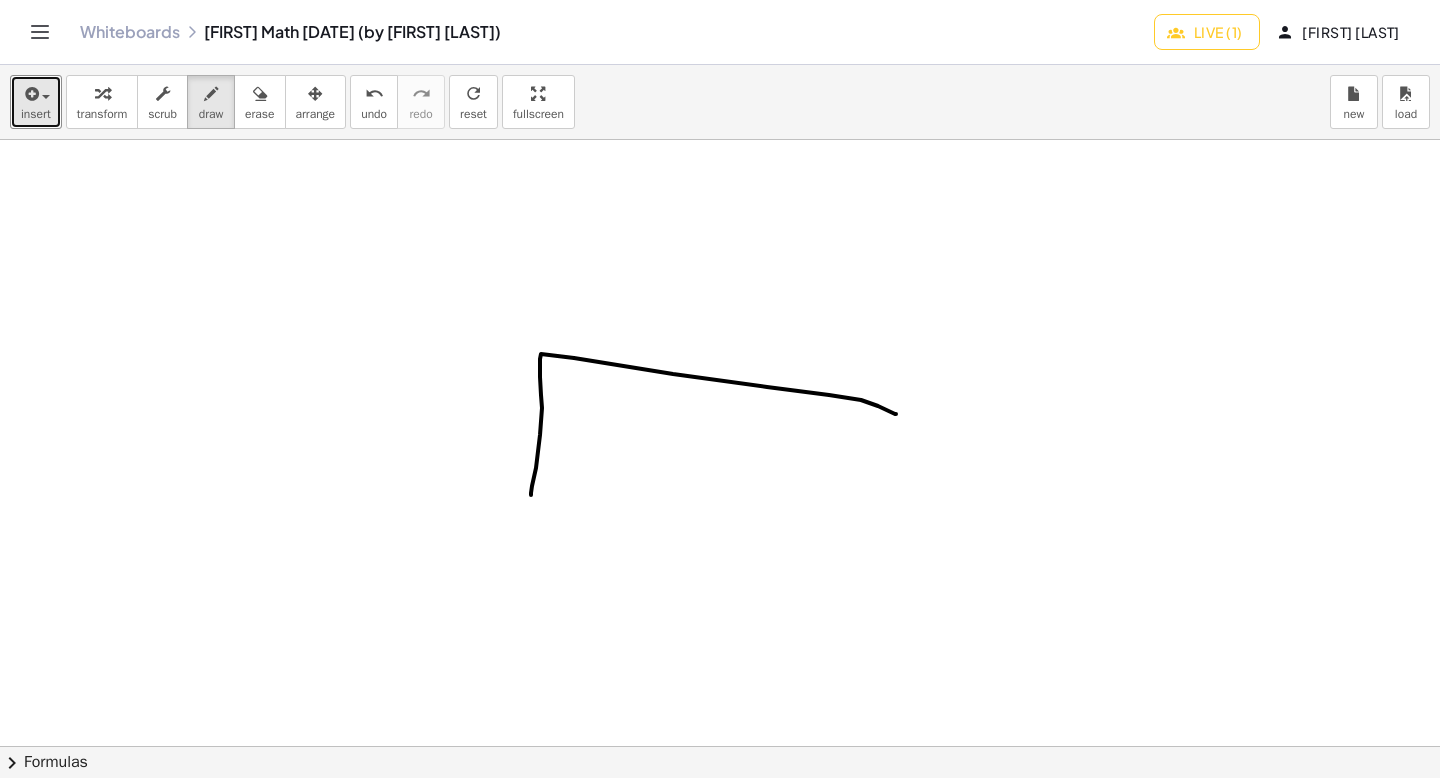 drag, startPoint x: 531, startPoint y: 496, endPoint x: 889, endPoint y: 398, distance: 371.1711 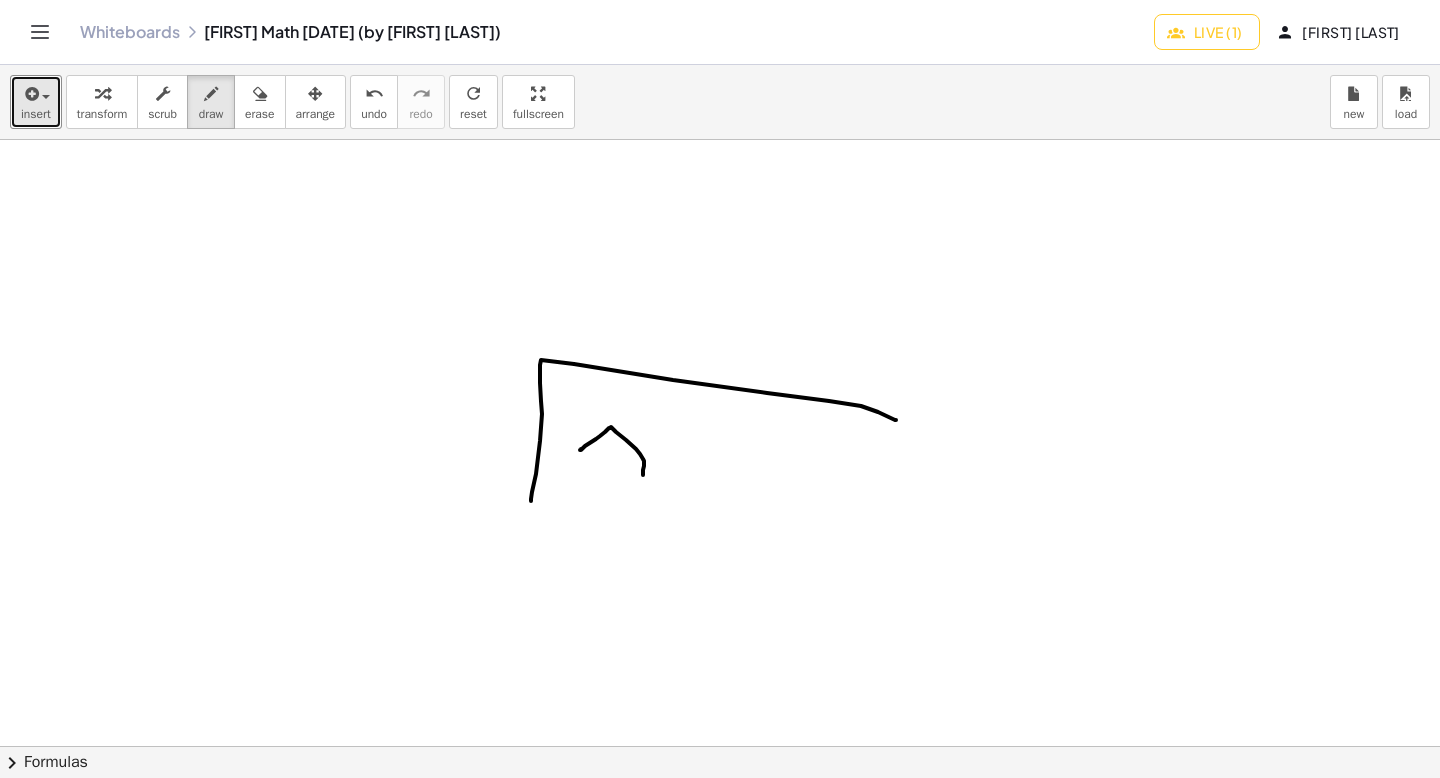 drag, startPoint x: 596, startPoint y: 439, endPoint x: 640, endPoint y: 478, distance: 58.796257 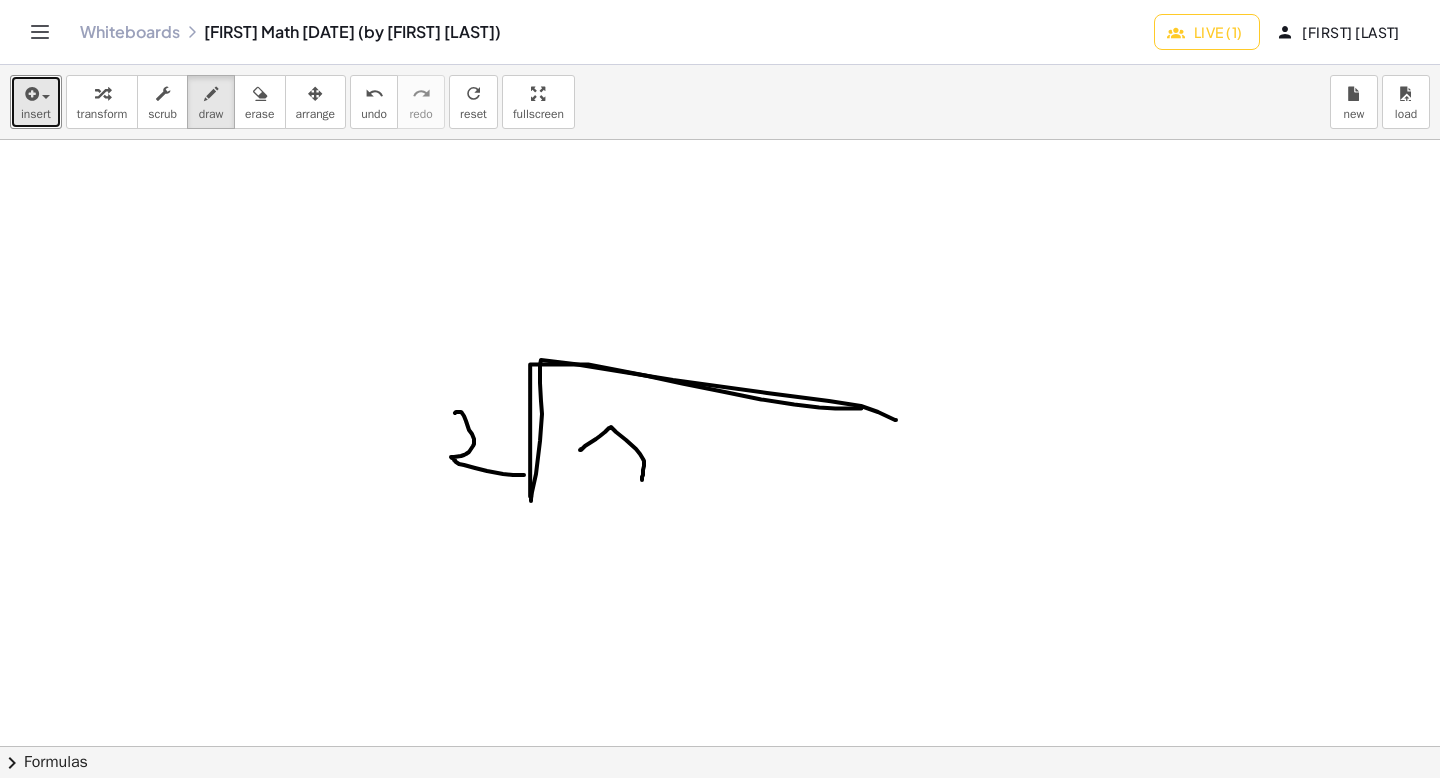 drag, startPoint x: 462, startPoint y: 413, endPoint x: 521, endPoint y: 473, distance: 84.14868 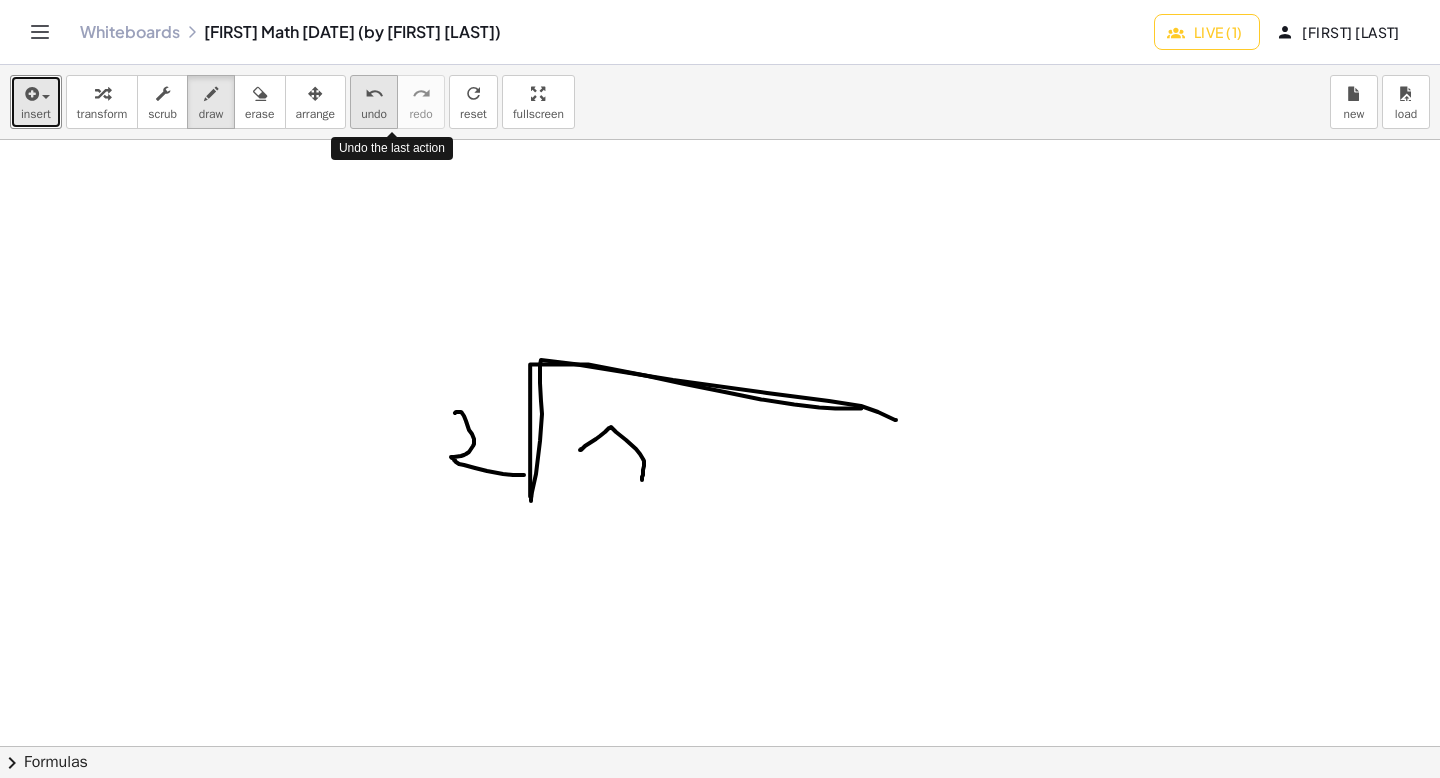 click on "undo undo" at bounding box center (374, 102) 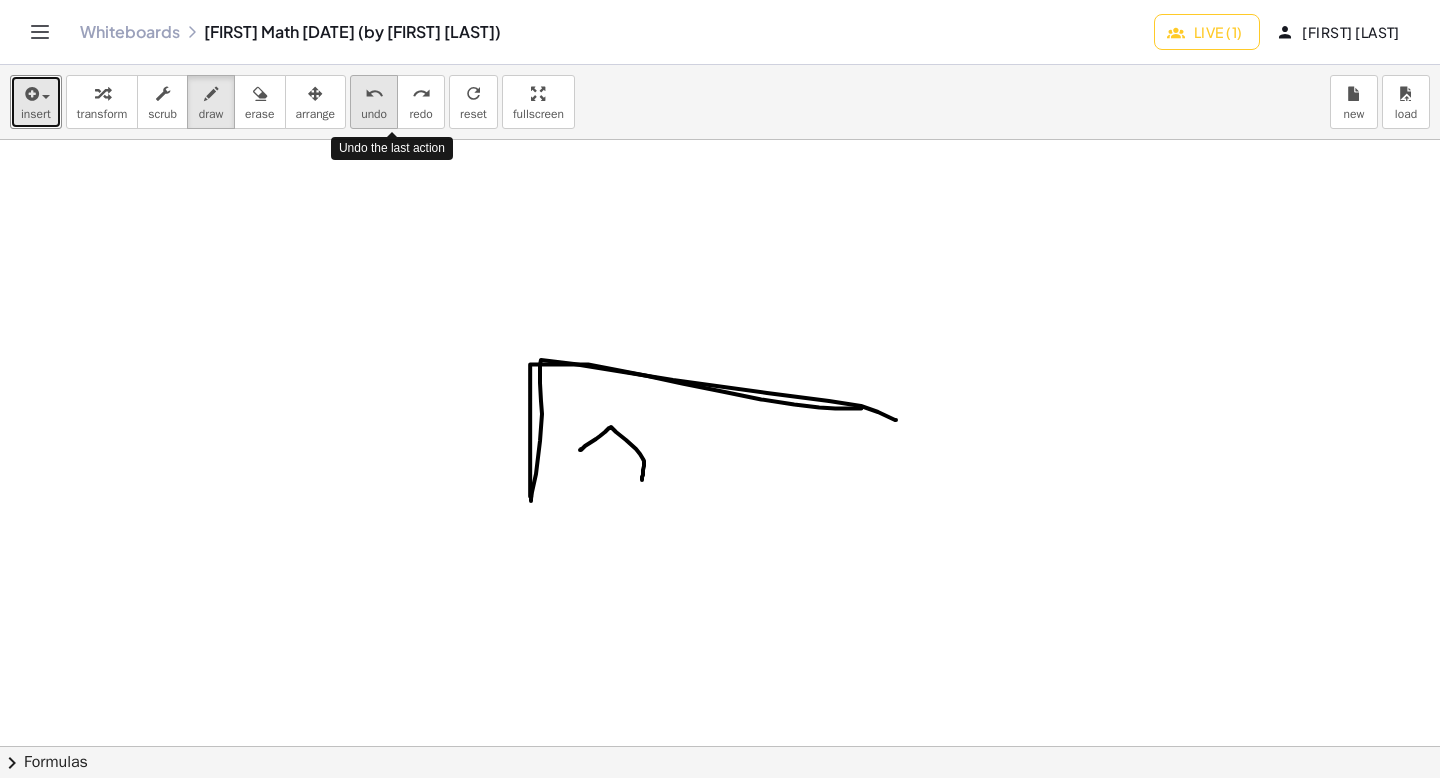 click on "undo undo" at bounding box center [374, 102] 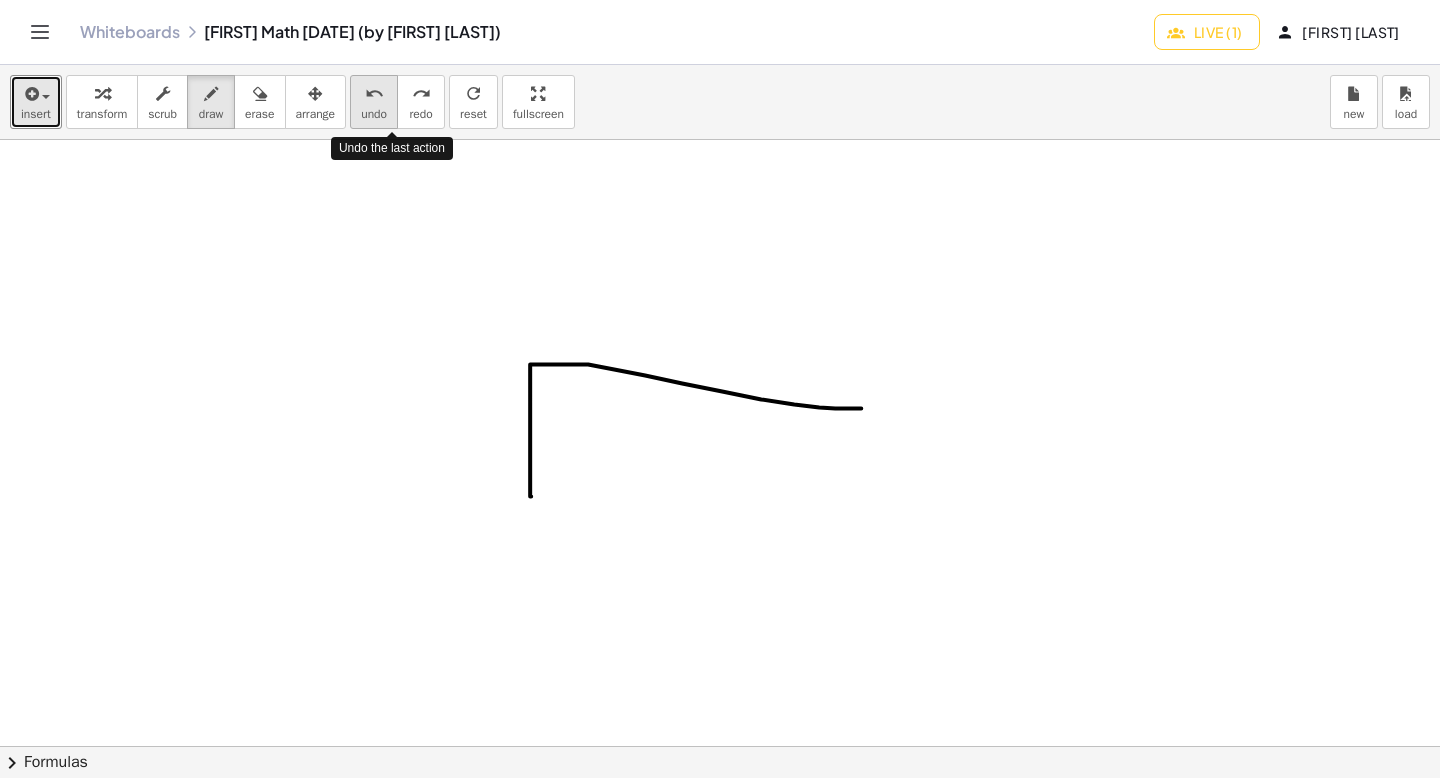 click on "undo undo" at bounding box center [374, 102] 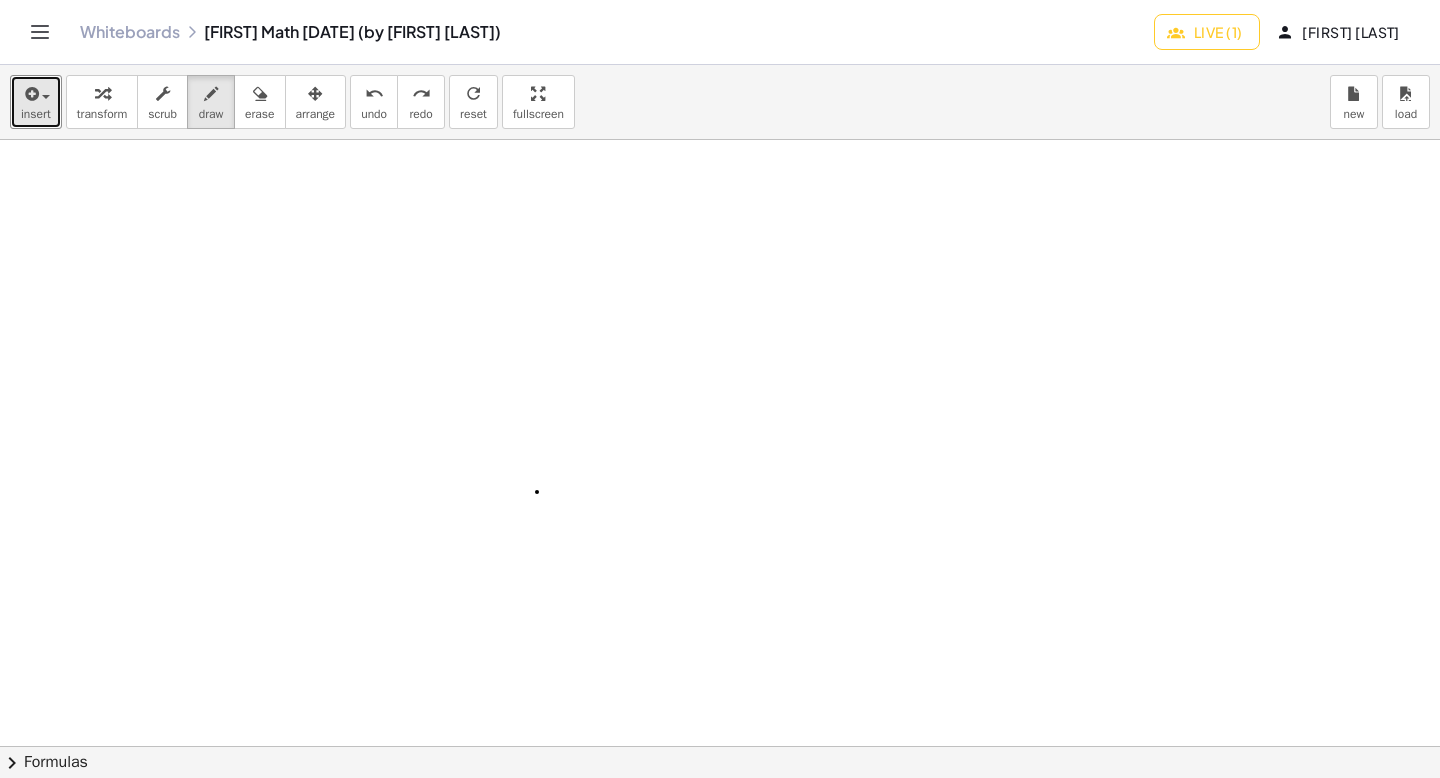 click at bounding box center [720, -54] 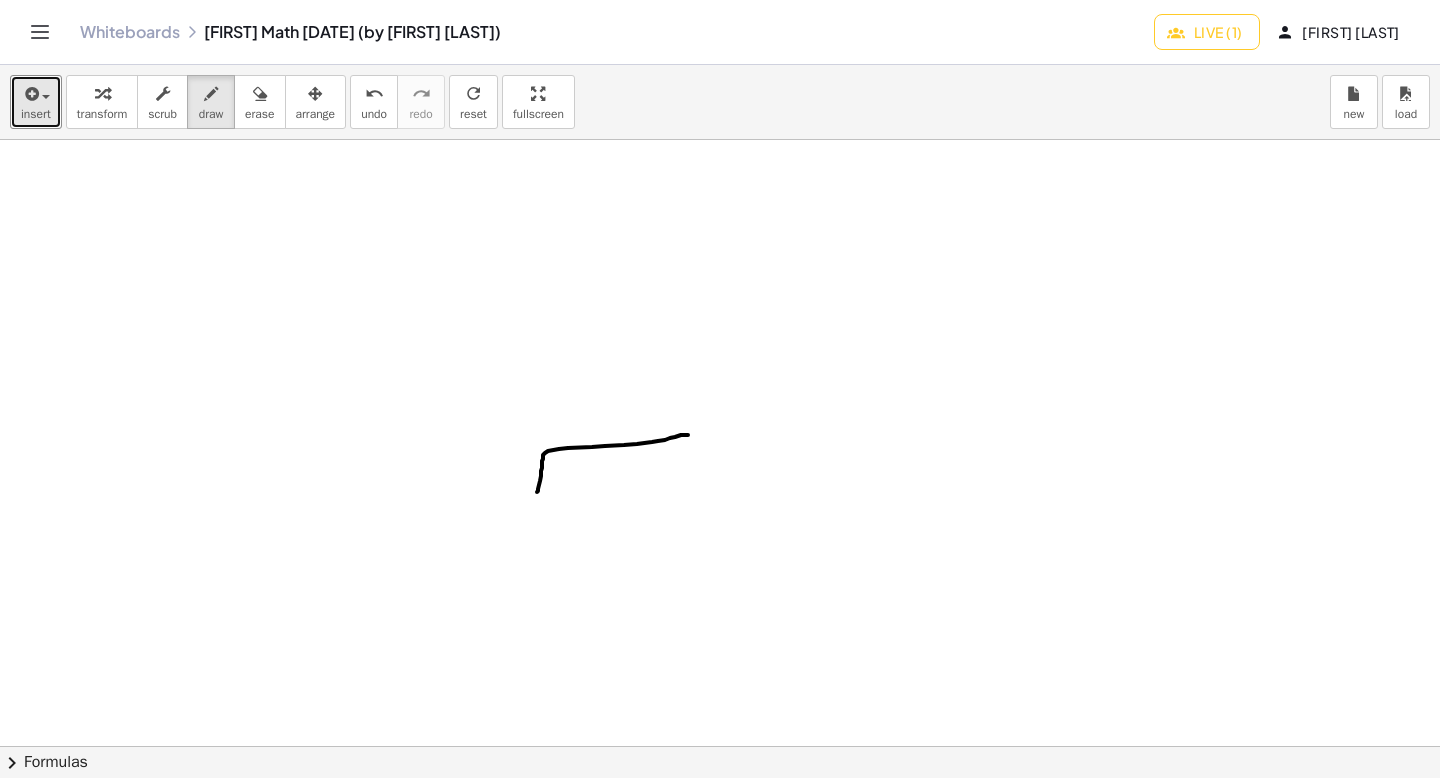 drag, startPoint x: 538, startPoint y: 491, endPoint x: 664, endPoint y: 367, distance: 176.78235 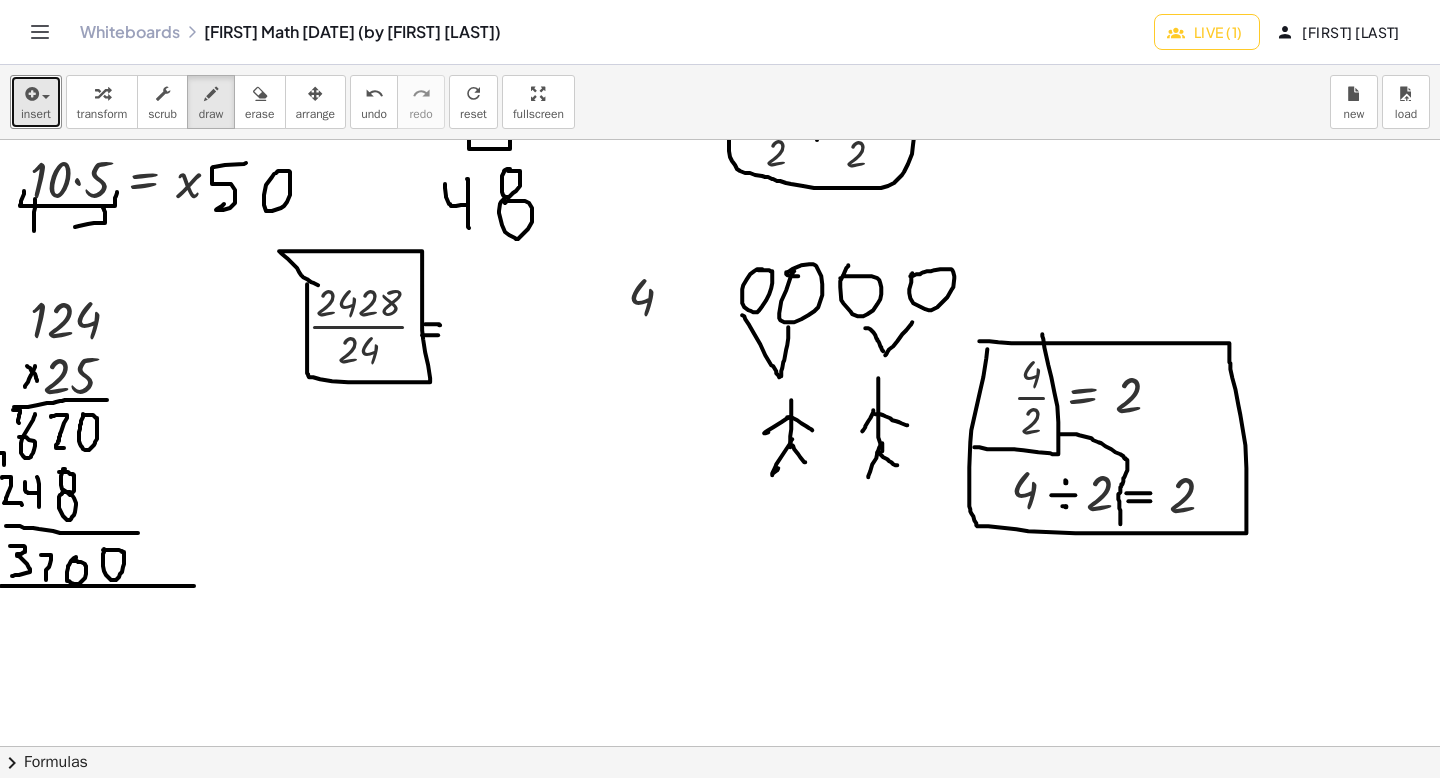 scroll, scrollTop: 424, scrollLeft: 0, axis: vertical 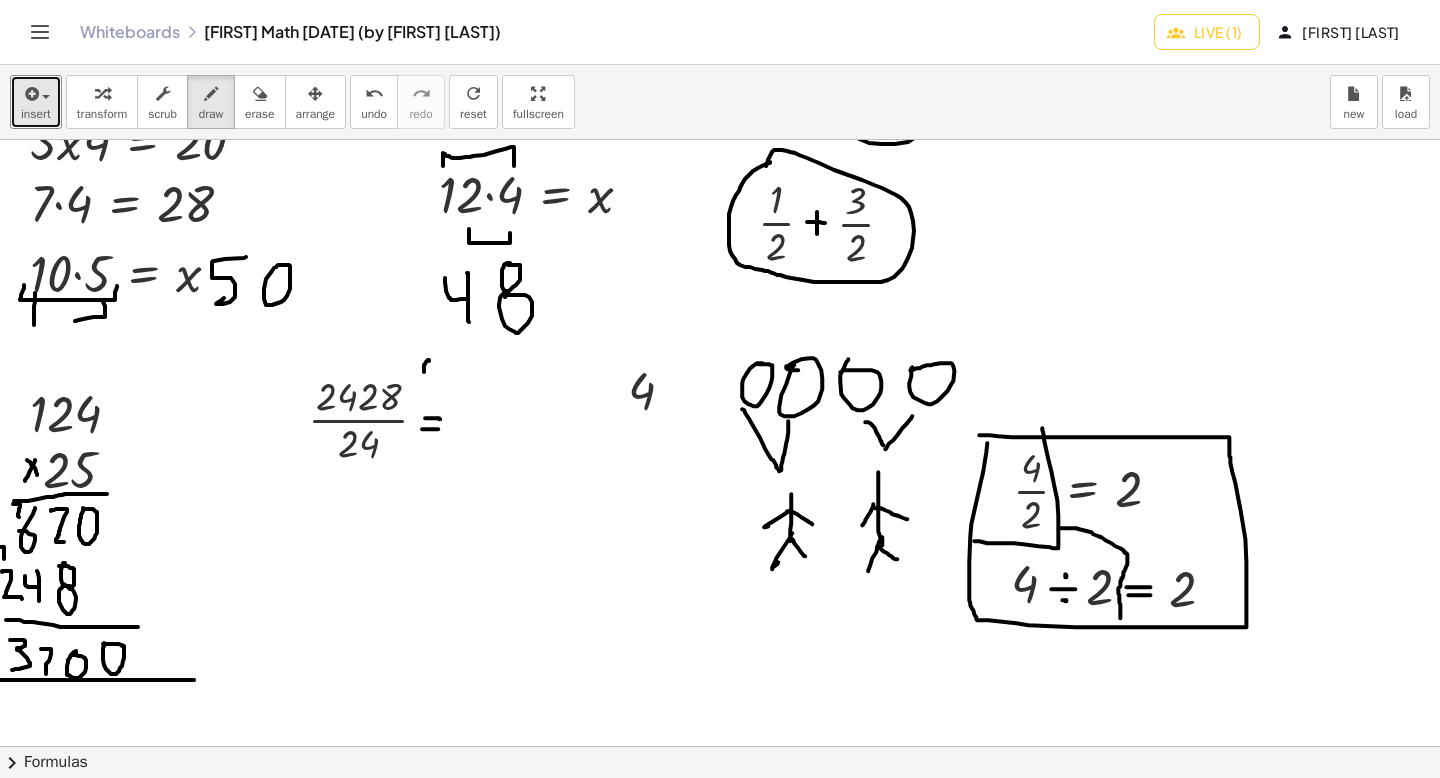drag, startPoint x: 429, startPoint y: 361, endPoint x: 424, endPoint y: 372, distance: 12.083046 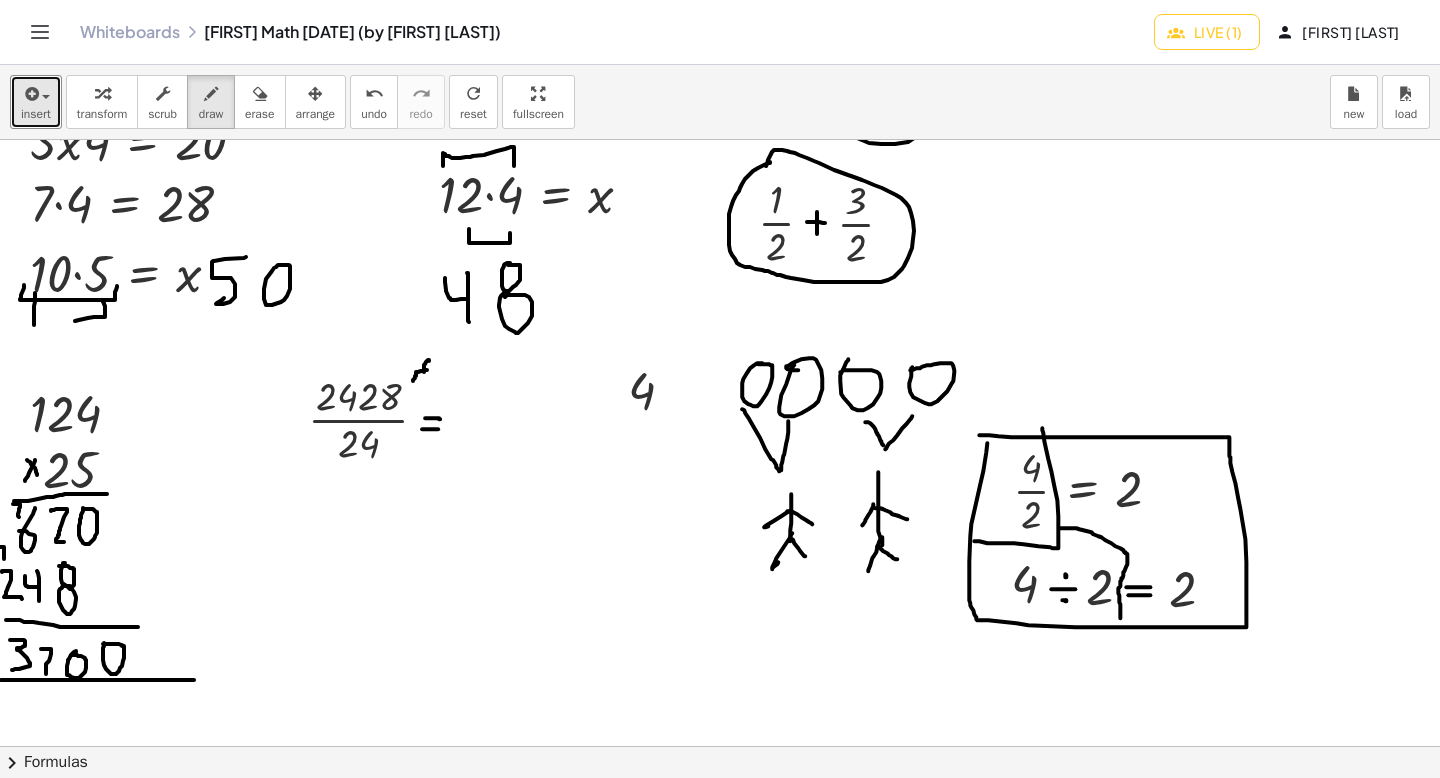 drag, startPoint x: 427, startPoint y: 370, endPoint x: 413, endPoint y: 381, distance: 17.804493 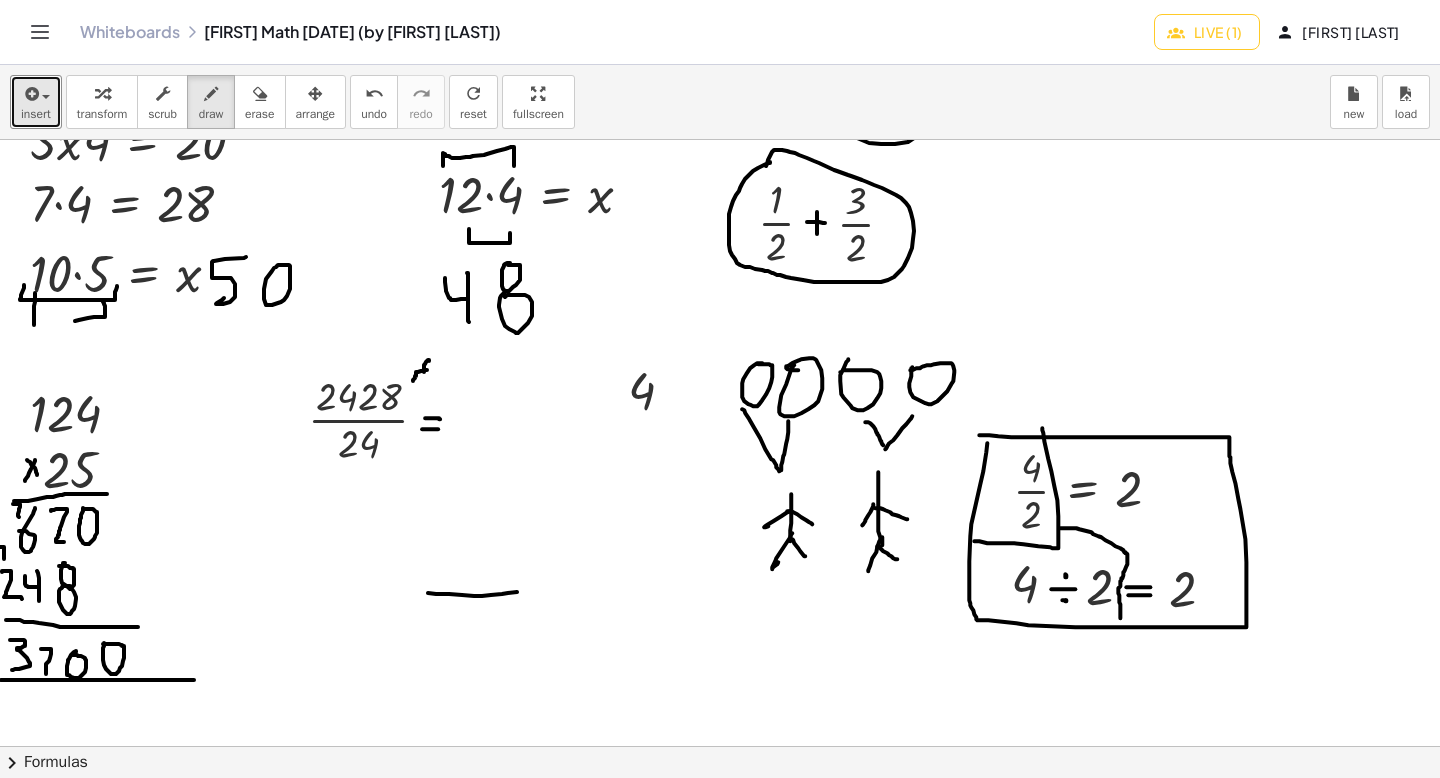 drag, startPoint x: 491, startPoint y: 595, endPoint x: 518, endPoint y: 587, distance: 28.160255 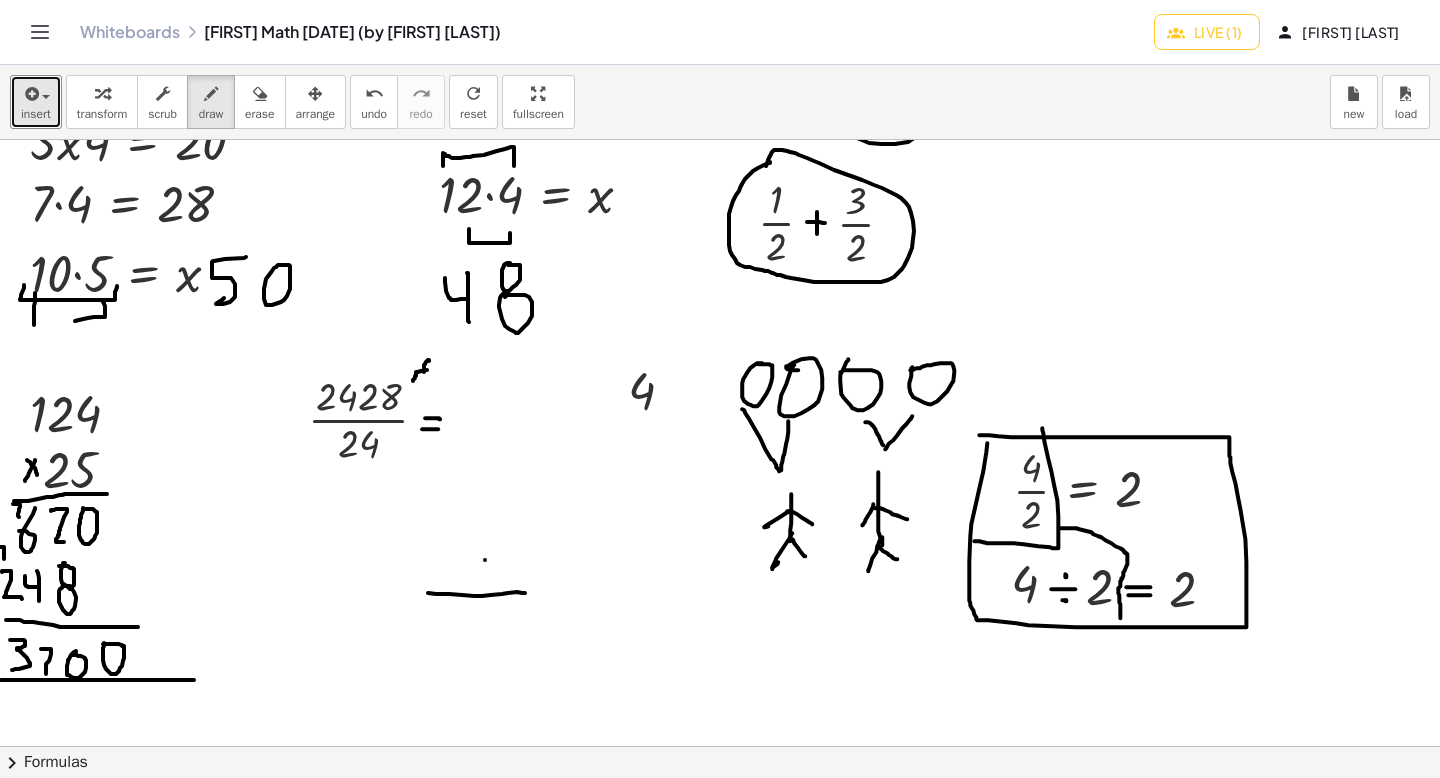 click at bounding box center (720, 625) 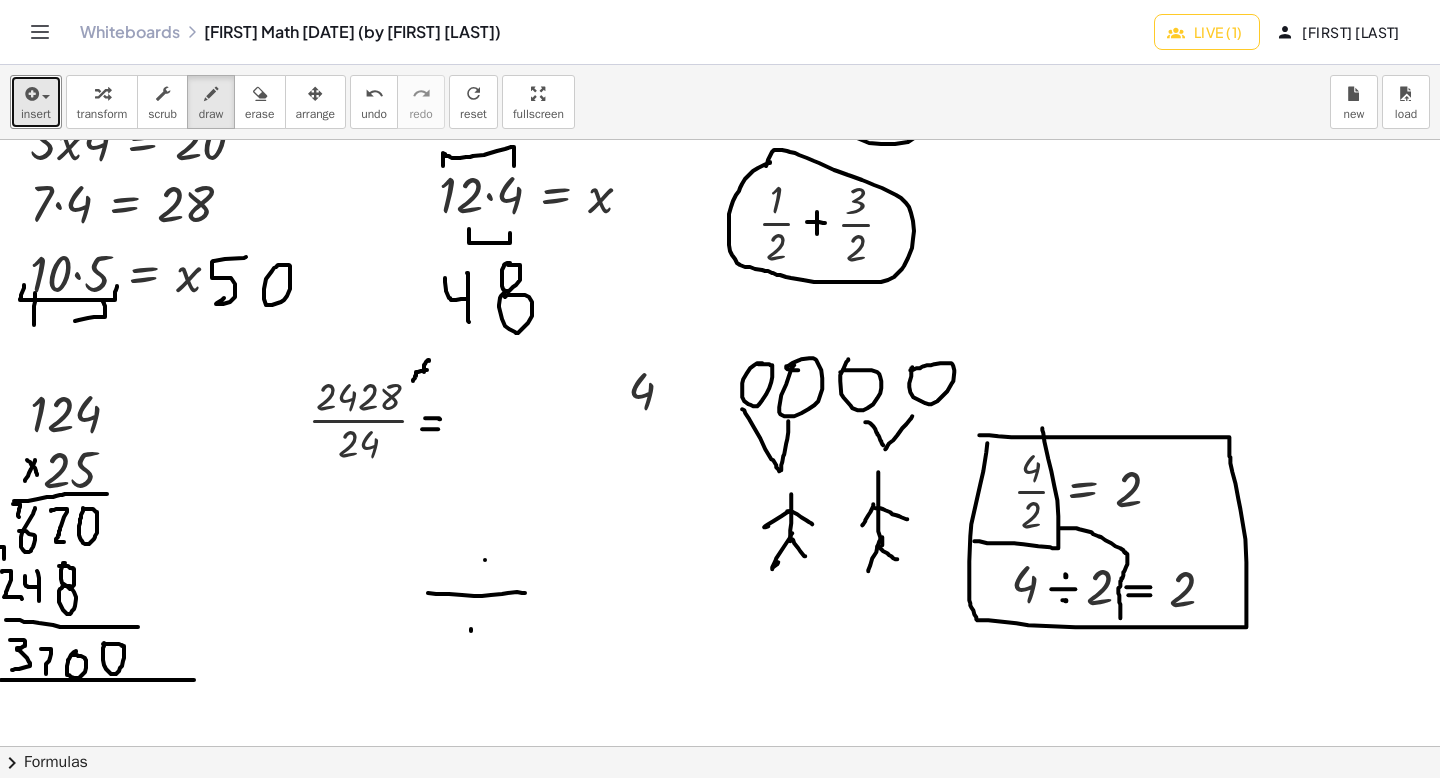 click at bounding box center (720, 625) 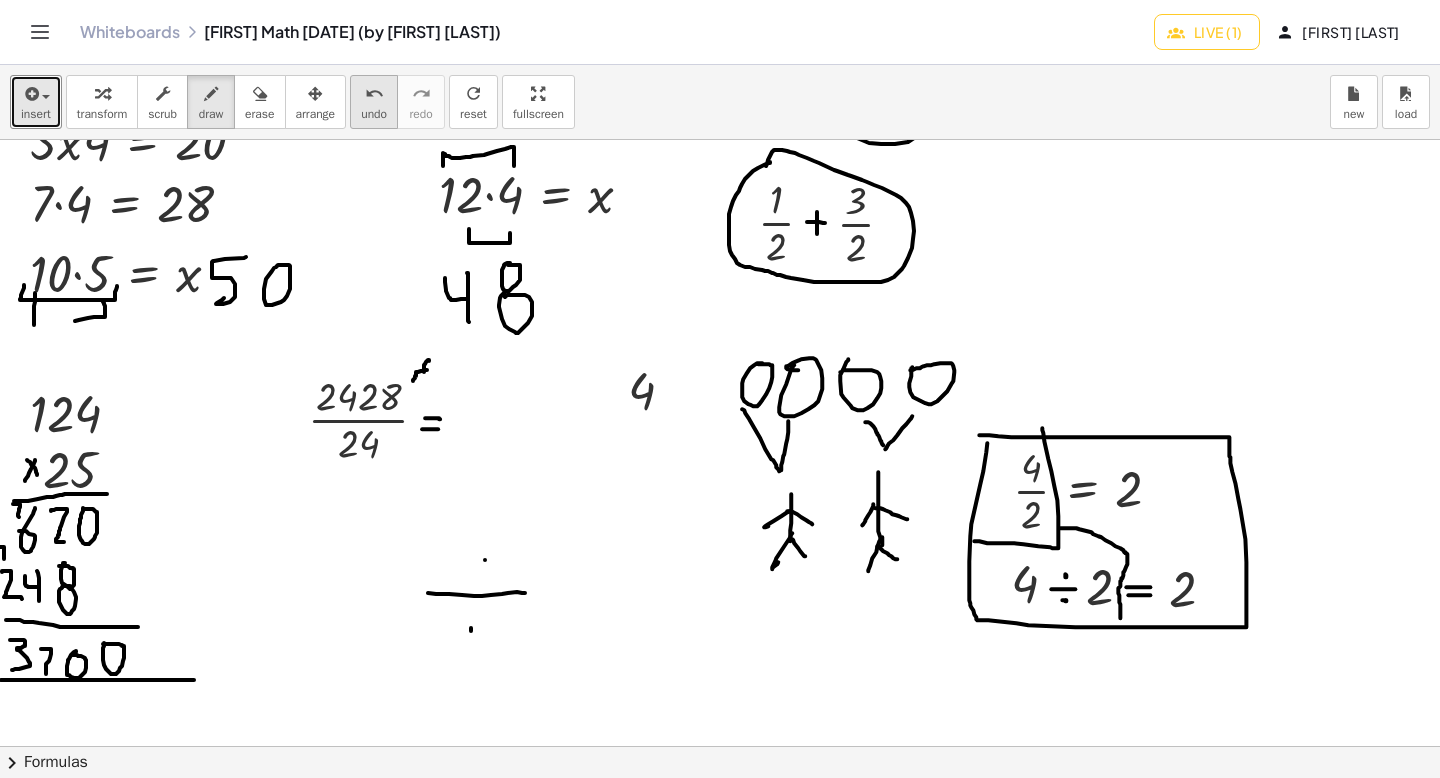 click on "undo" at bounding box center (374, 94) 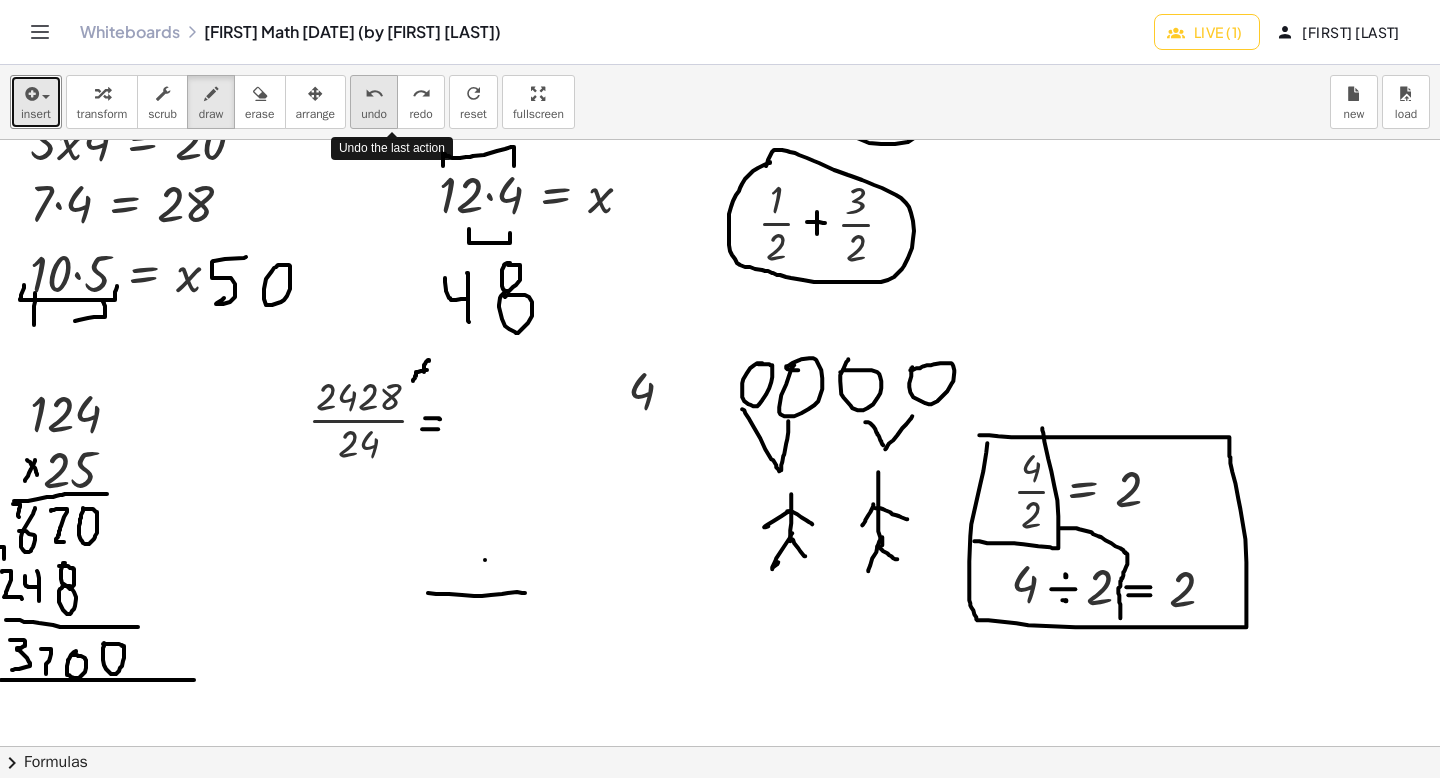 click on "undo" at bounding box center [374, 94] 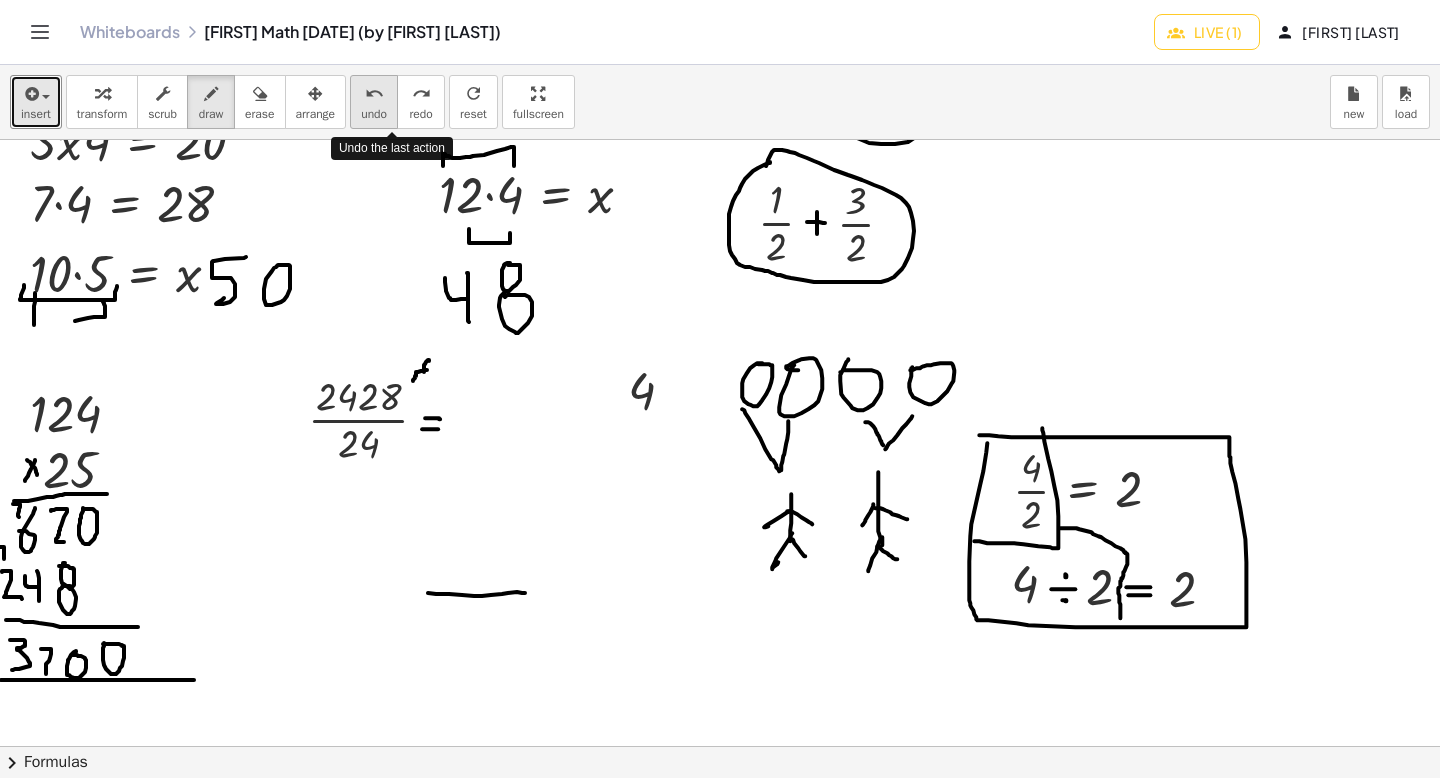 click on "undo" at bounding box center [374, 94] 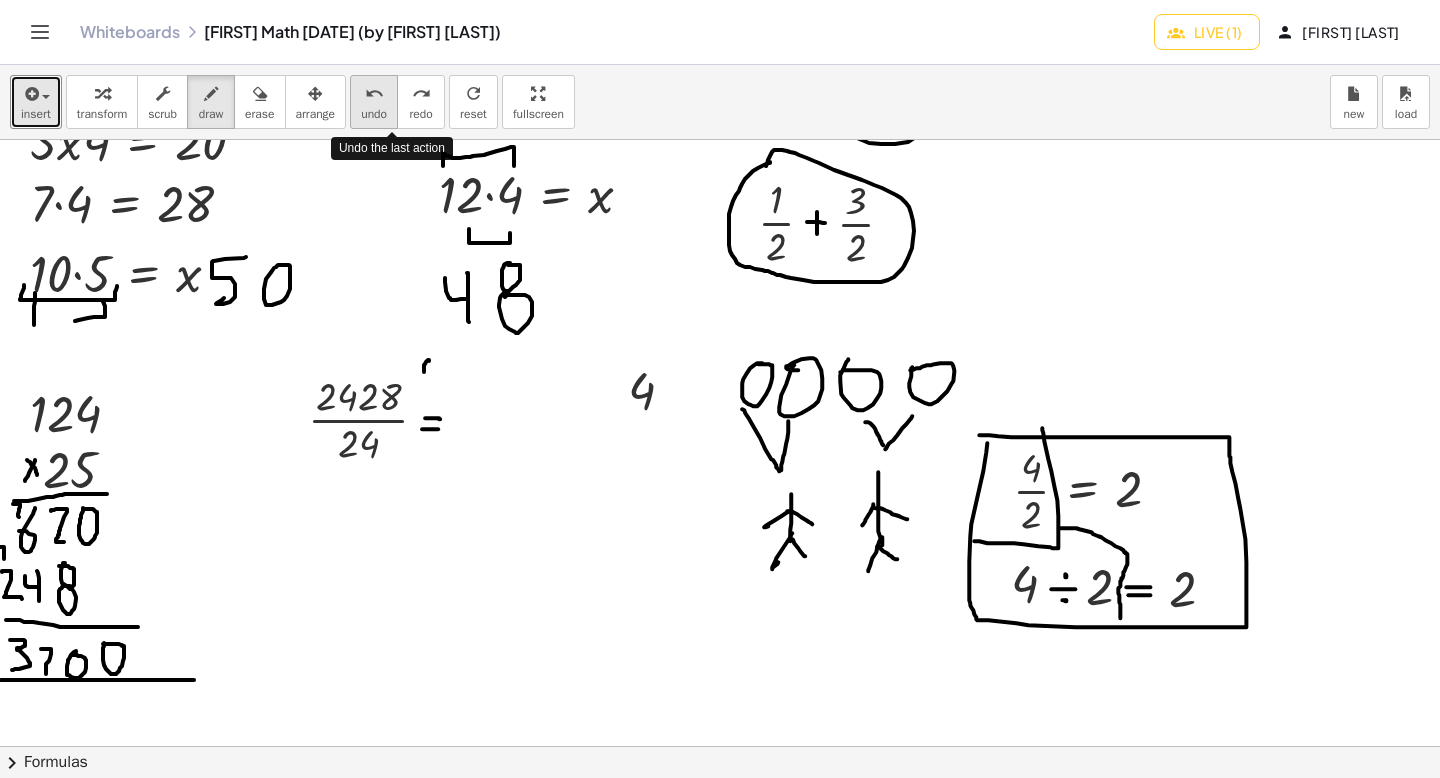 click on "undo" at bounding box center [374, 94] 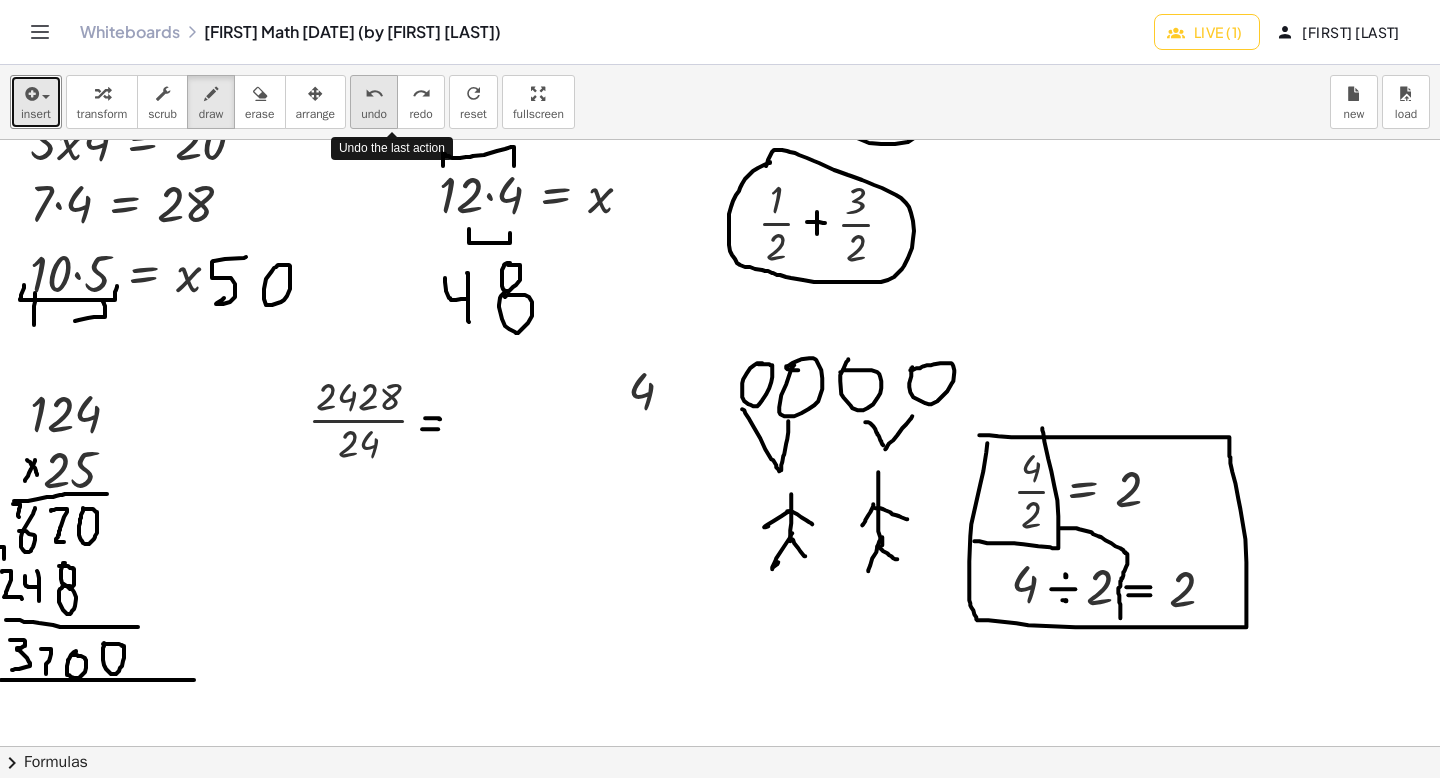 click on "undo" at bounding box center (374, 94) 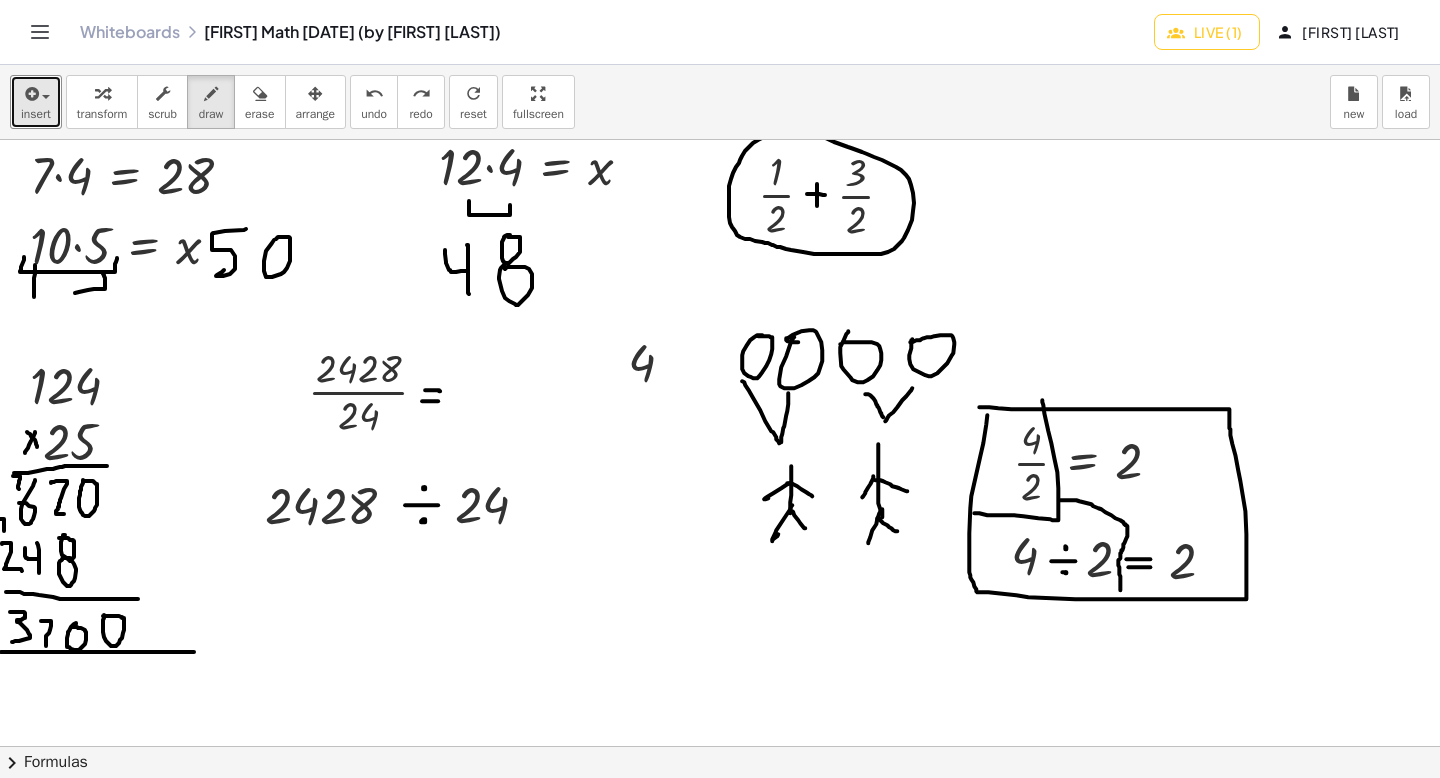 scroll, scrollTop: 453, scrollLeft: 0, axis: vertical 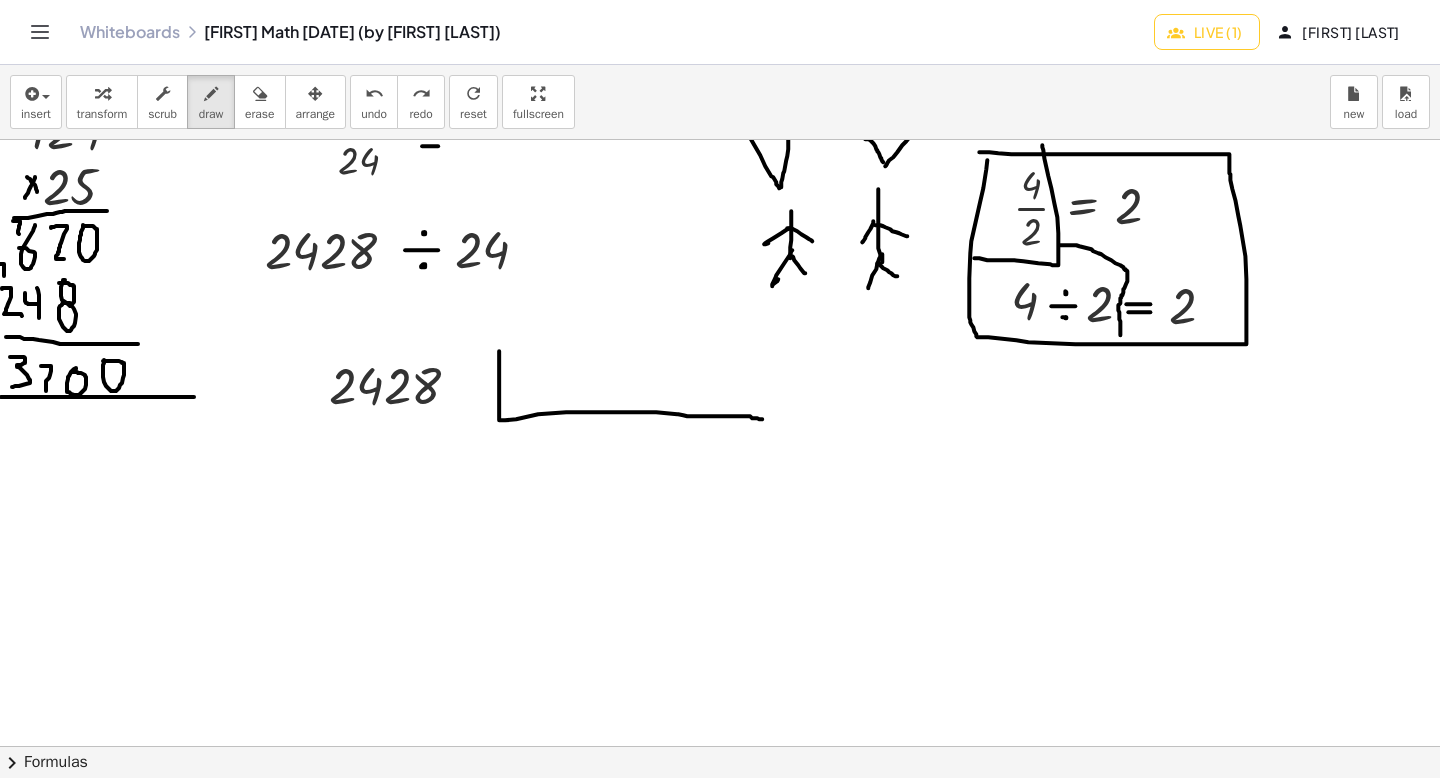 click on "insert select one: Math Expression Function Text transform scrub draw erase arrange undo undo redo redo refresh reset fullscreen load new" at bounding box center [720, 102] 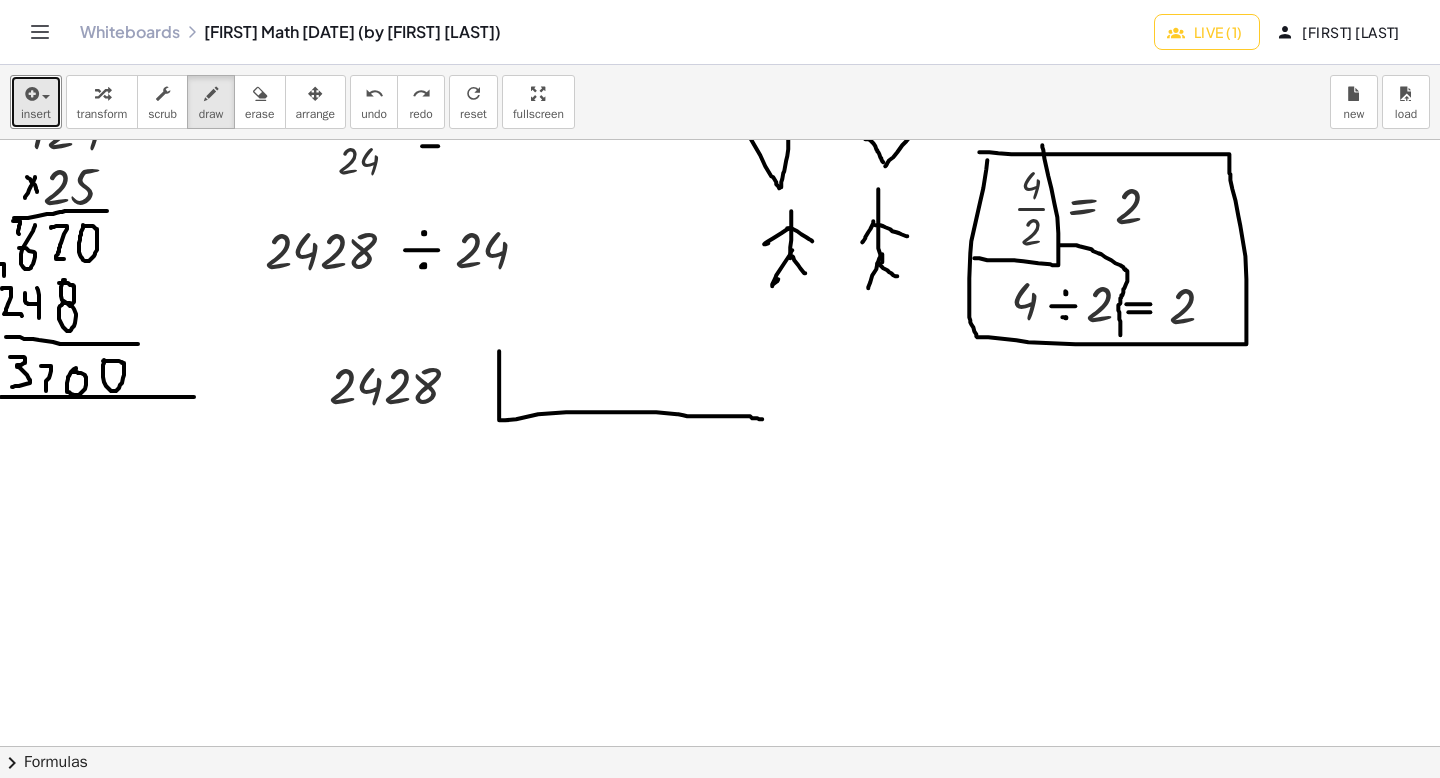 click on "insert" at bounding box center (36, 102) 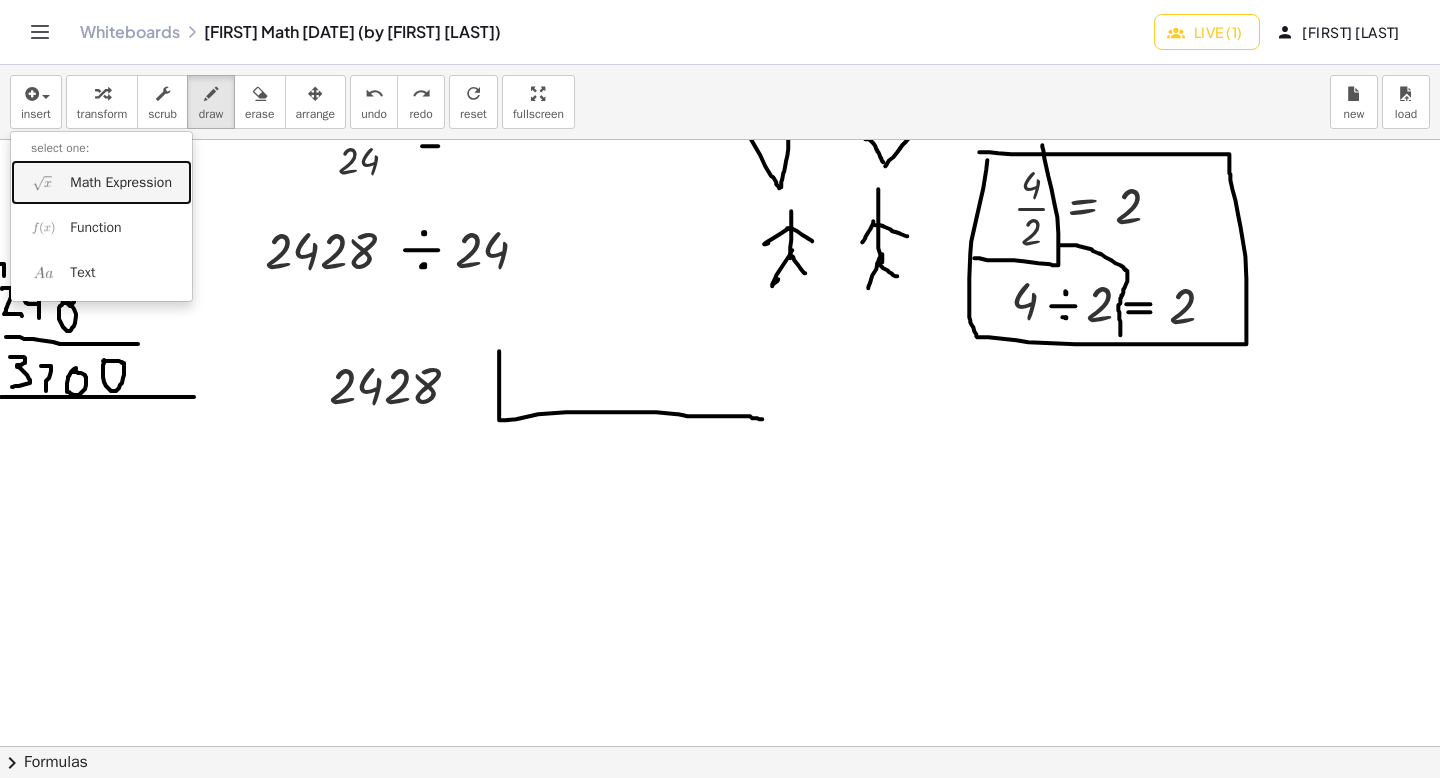 click on "Math Expression" at bounding box center [101, 182] 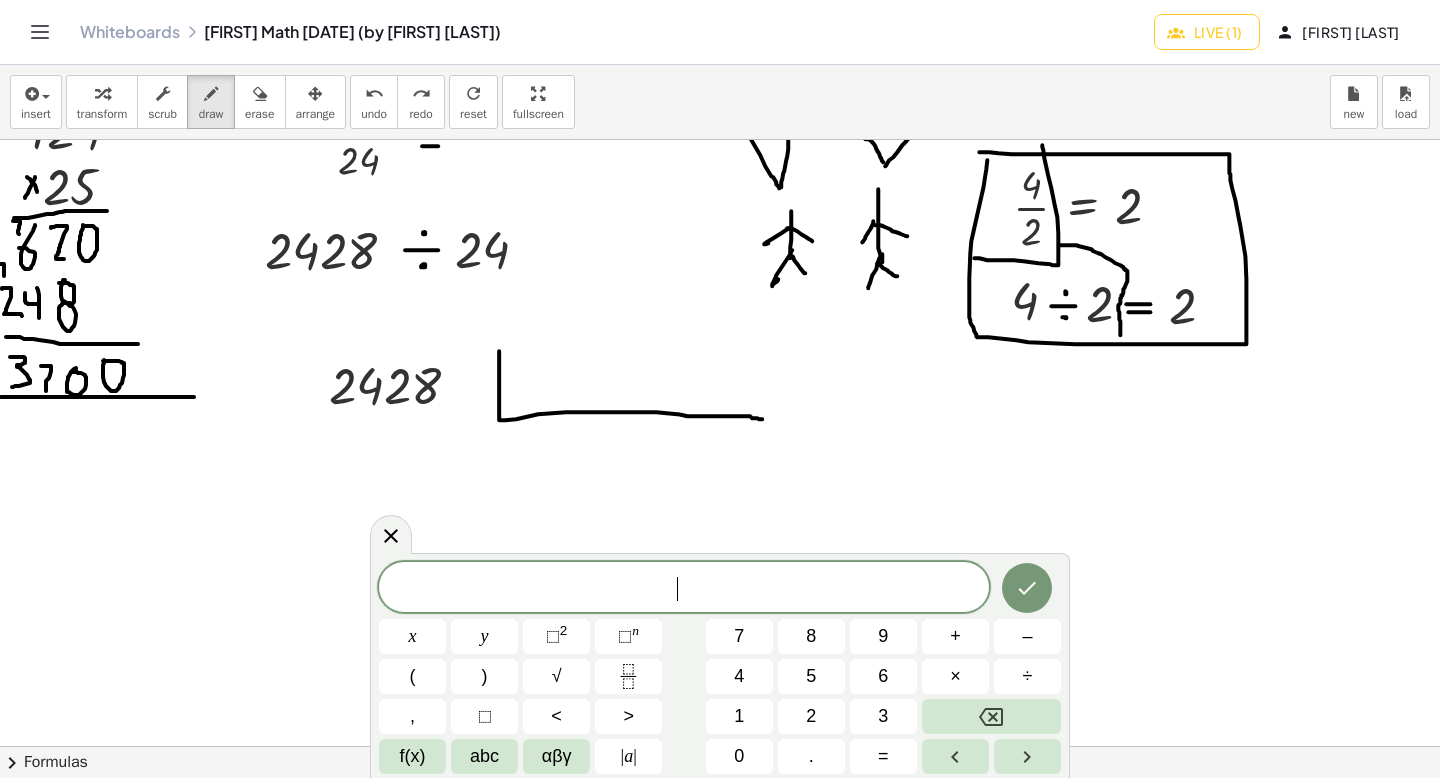 scroll, scrollTop: 706, scrollLeft: 0, axis: vertical 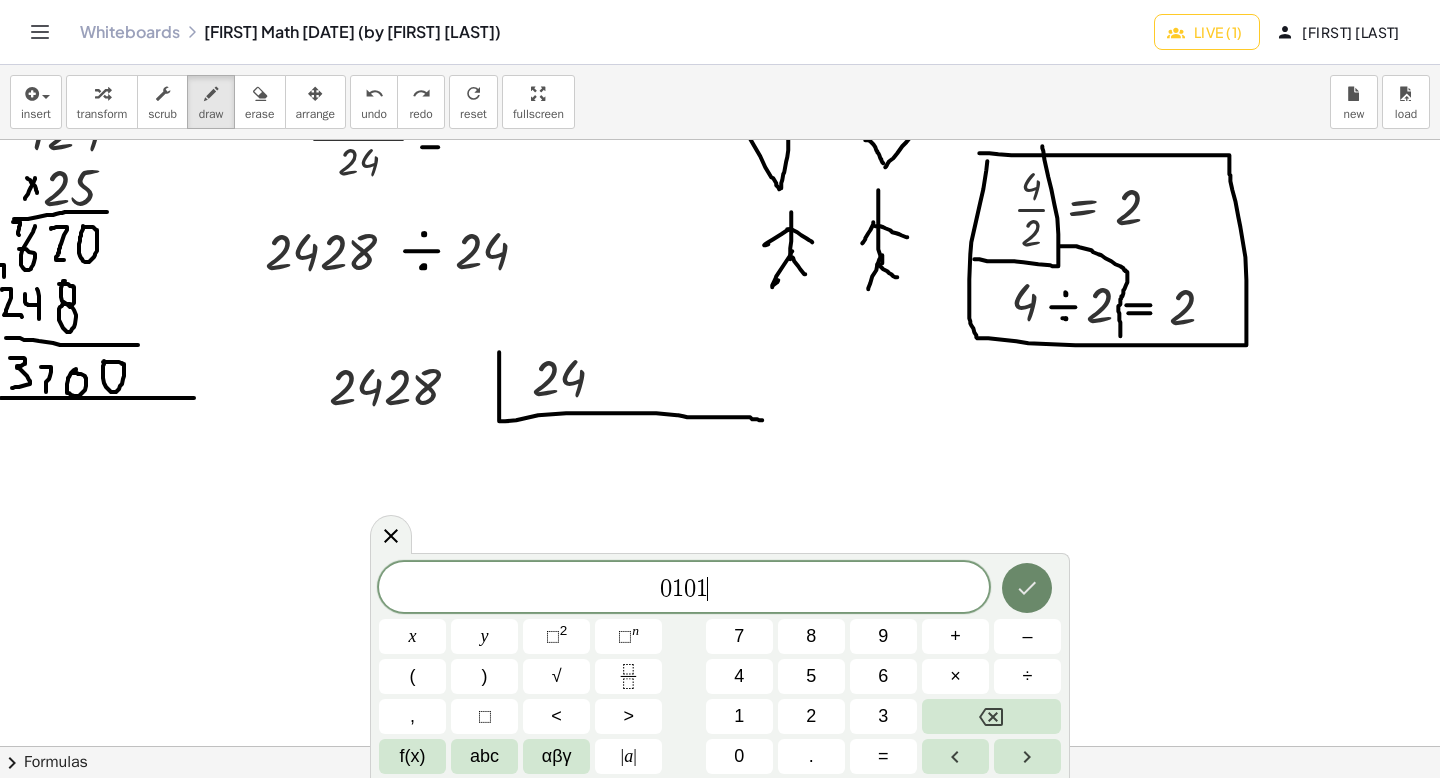 click 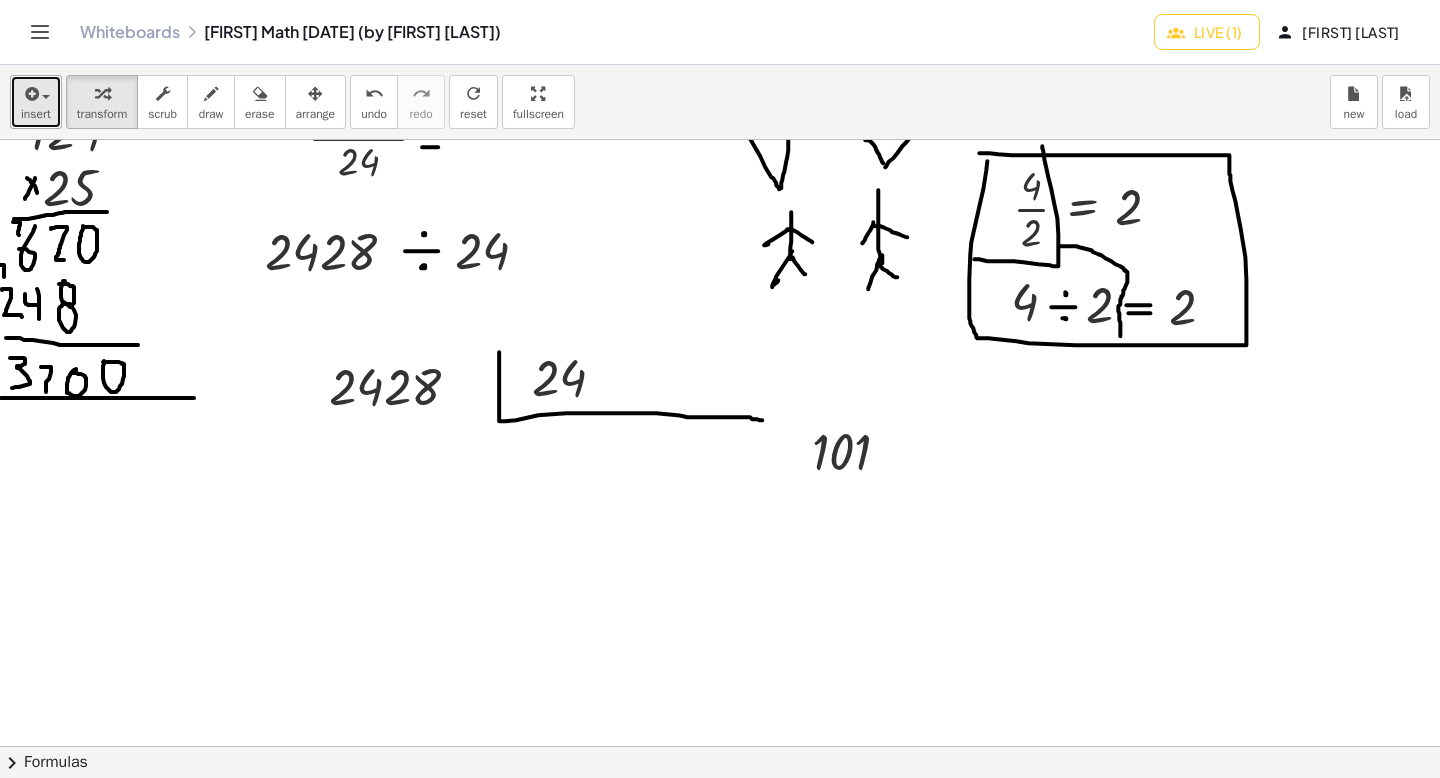 drag, startPoint x: 48, startPoint y: 115, endPoint x: 62, endPoint y: 98, distance: 22.022715 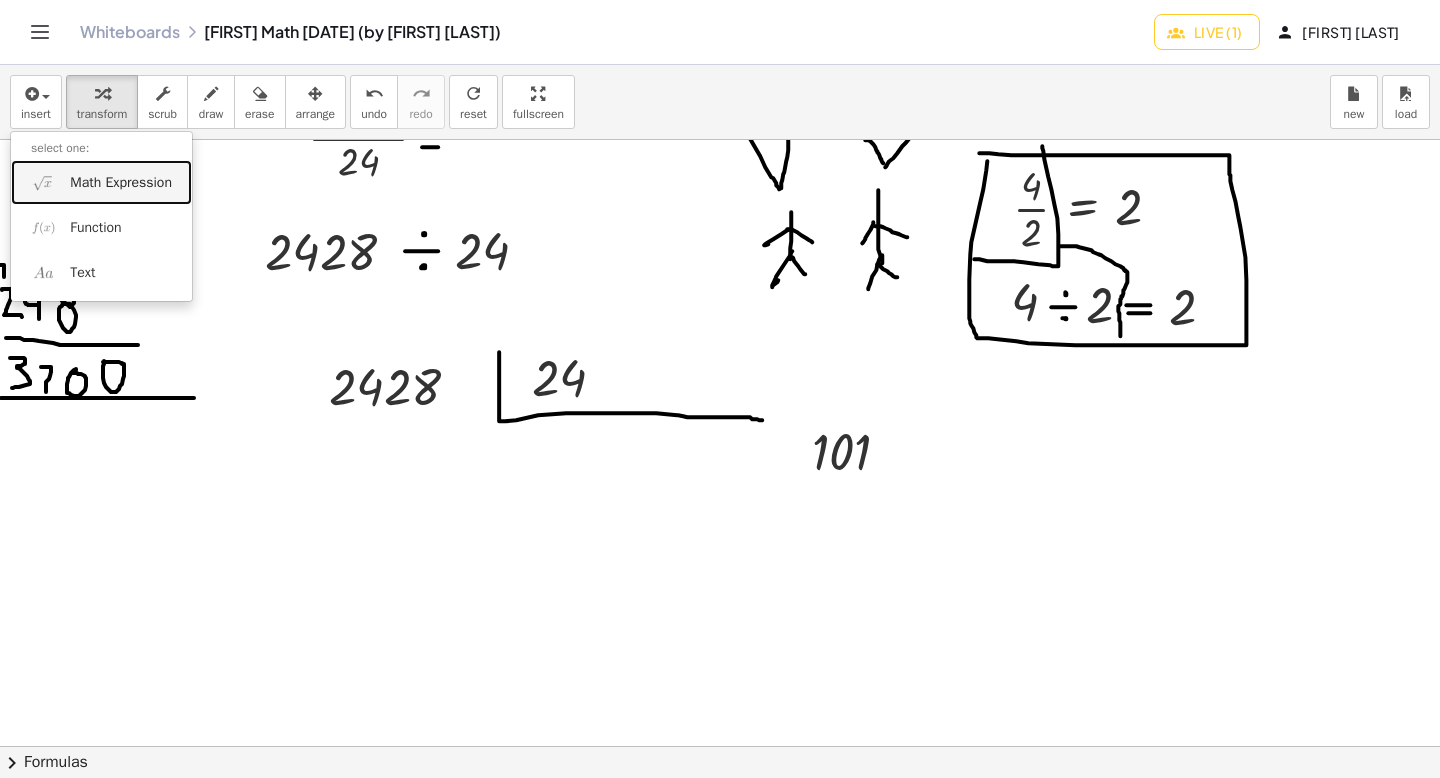 click on "Math Expression" at bounding box center (121, 183) 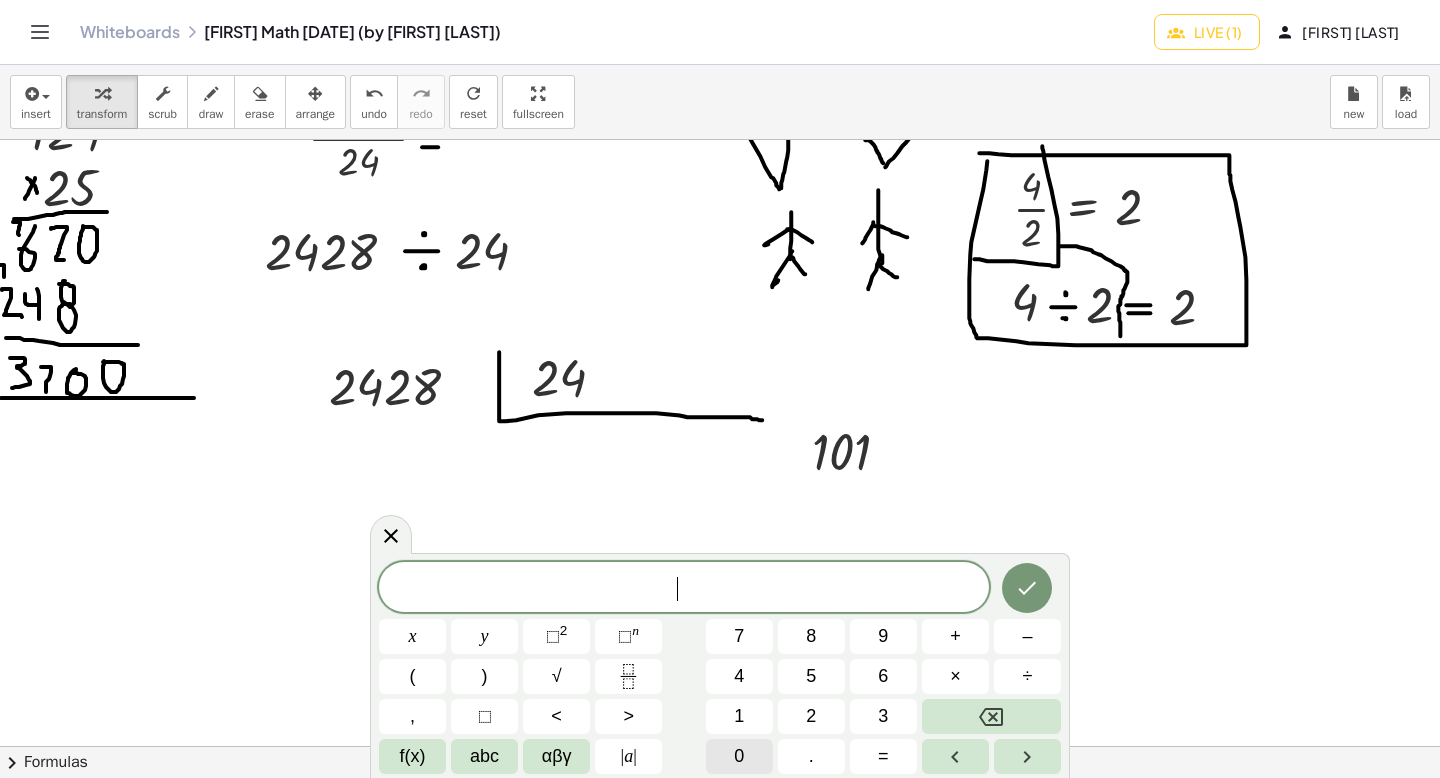 click on "0" at bounding box center [739, 756] 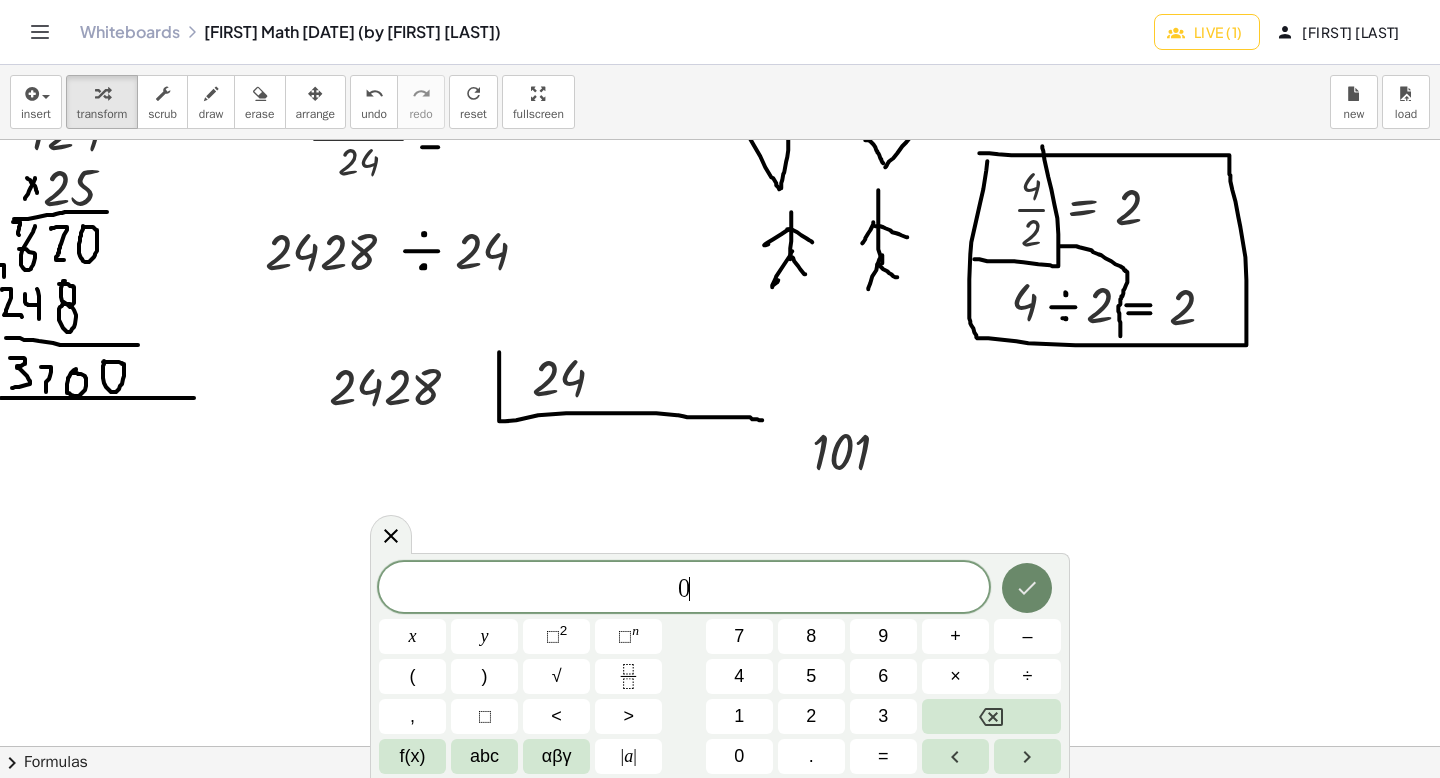 click at bounding box center [1027, 588] 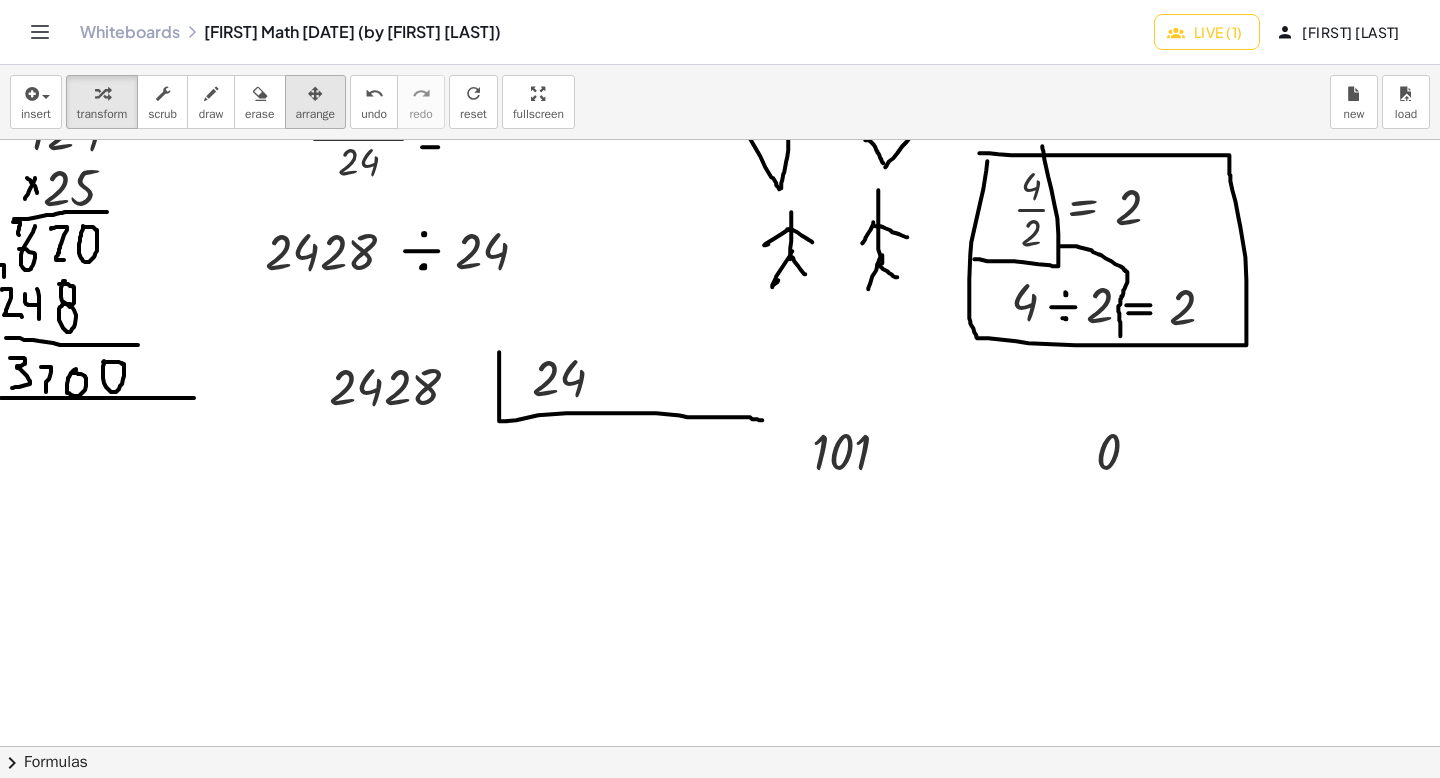 click at bounding box center [316, 93] 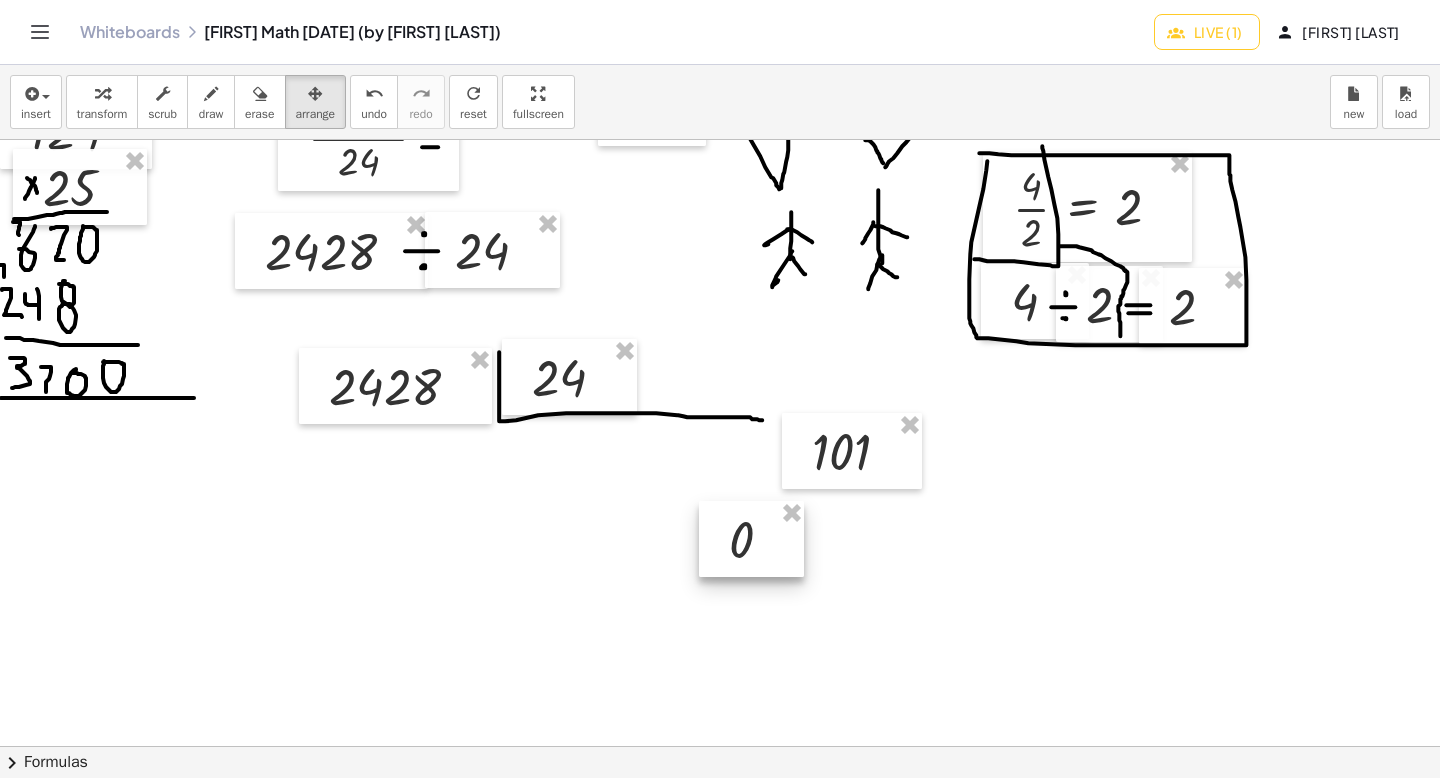 drag, startPoint x: 1128, startPoint y: 451, endPoint x: 683, endPoint y: 527, distance: 451.44324 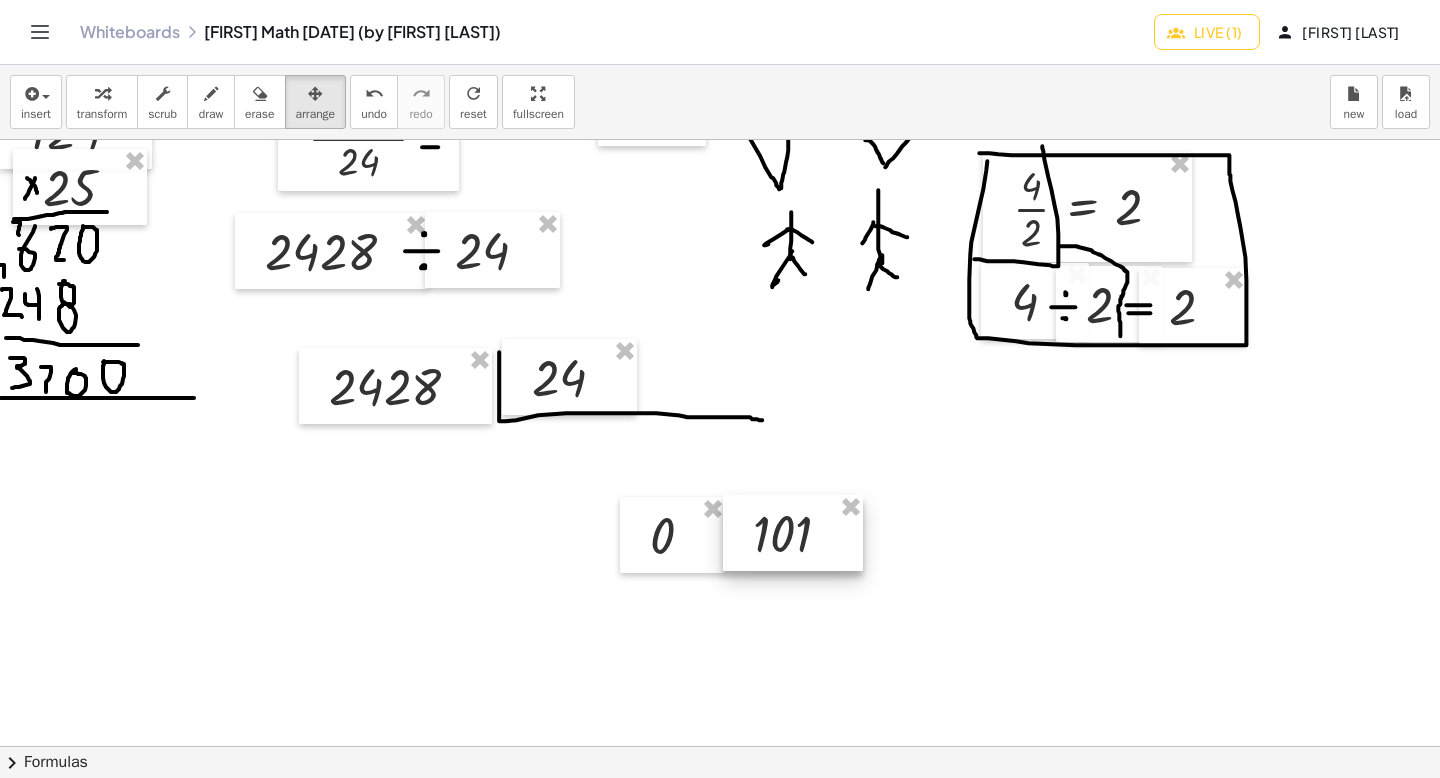 drag, startPoint x: 836, startPoint y: 457, endPoint x: 778, endPoint y: 539, distance: 100.43903 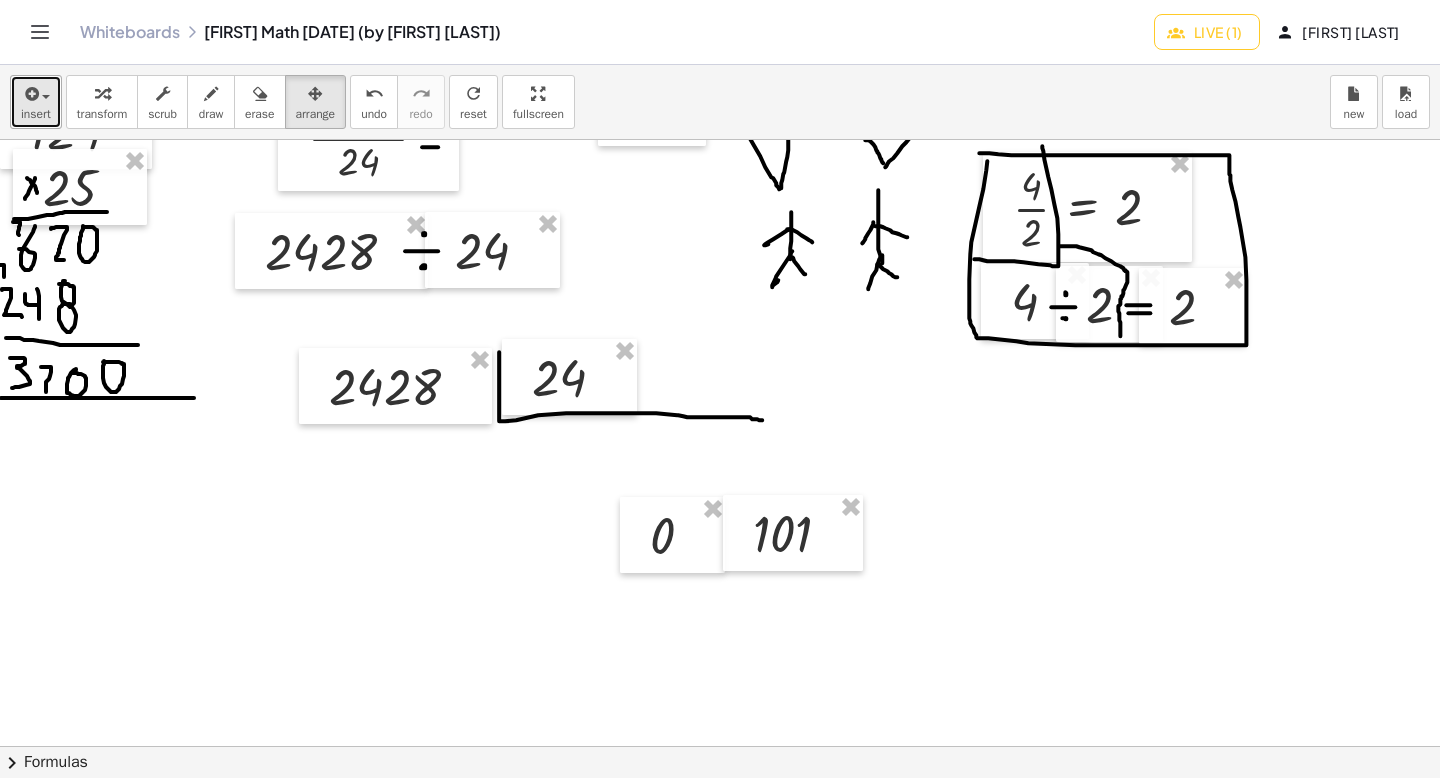 click on "insert" at bounding box center [36, 114] 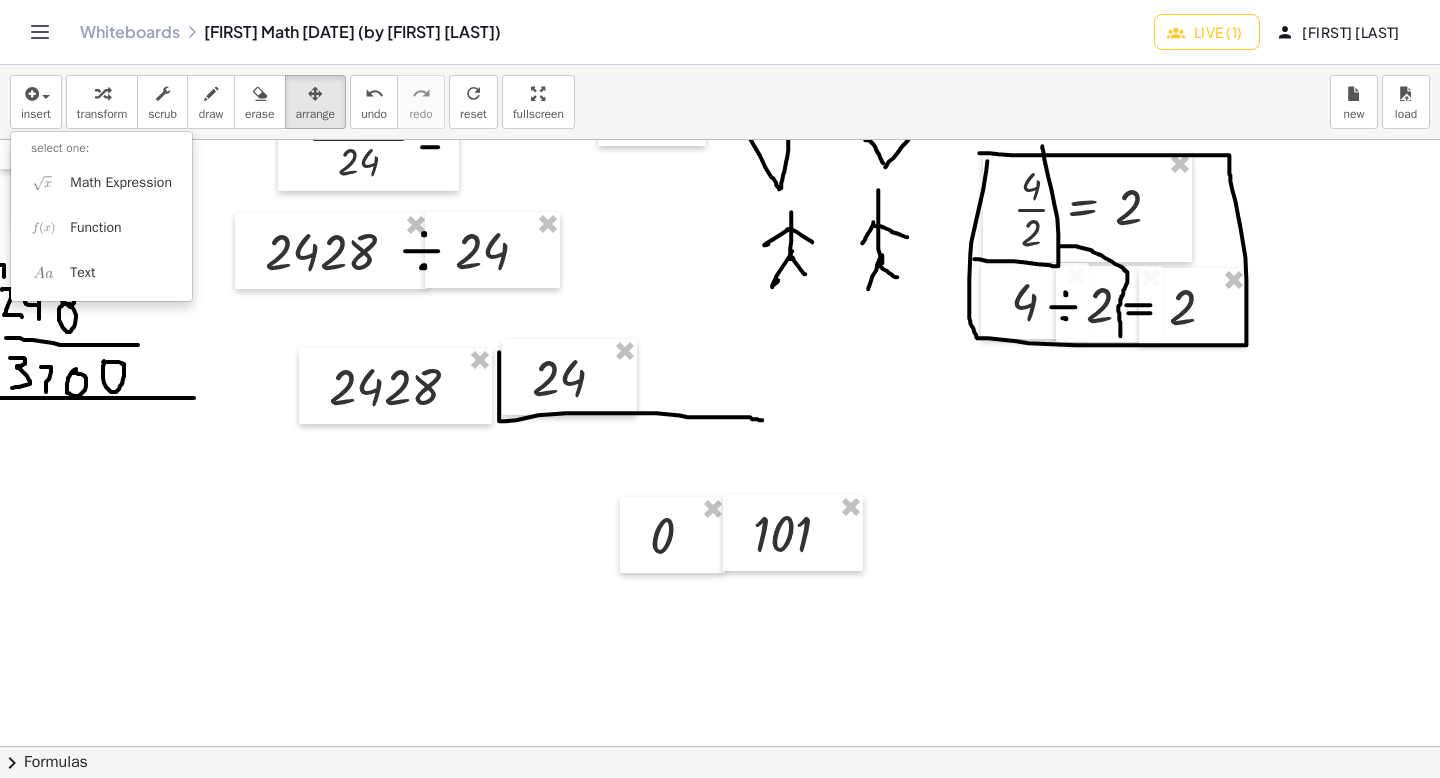 click on "select one:" at bounding box center (101, 148) 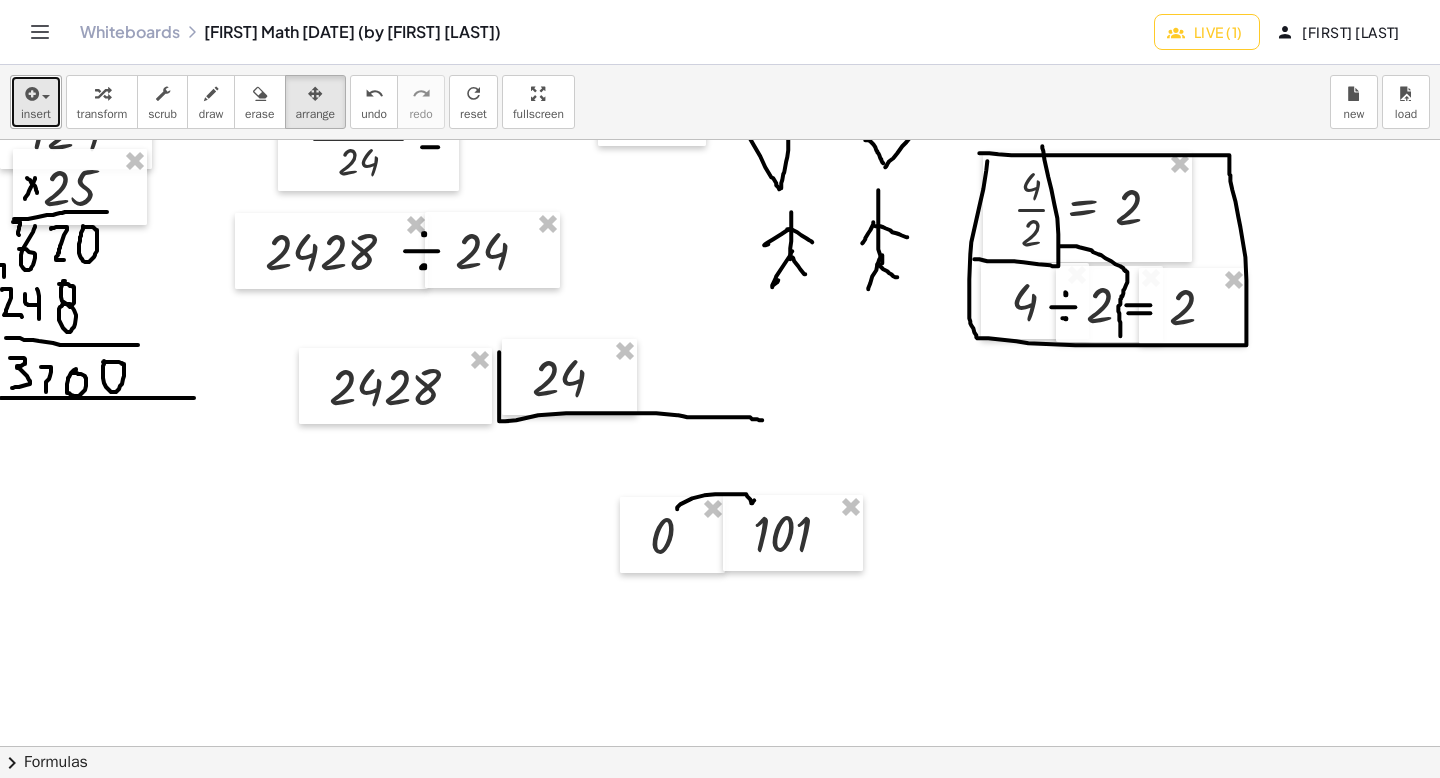 click on "insert" at bounding box center [36, 102] 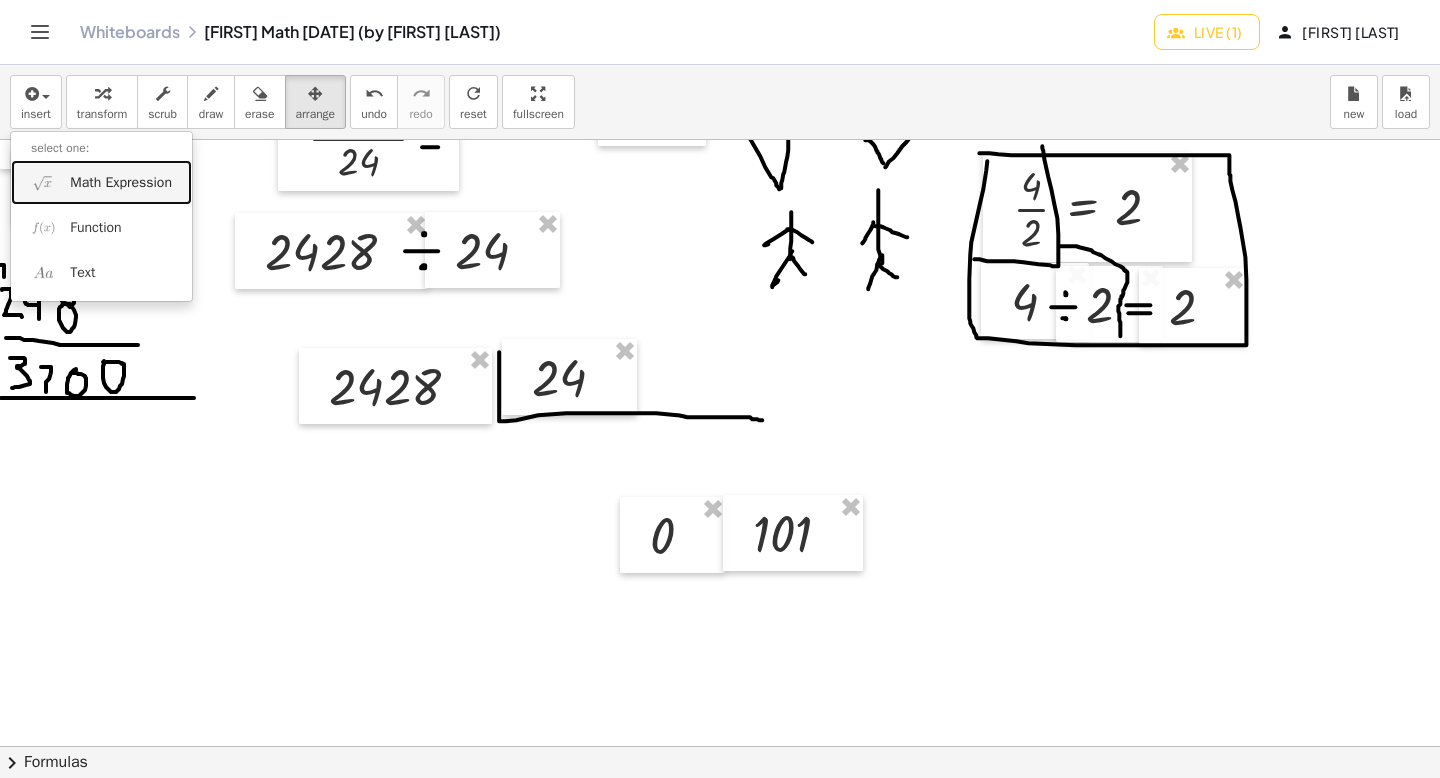 click on "Math Expression" at bounding box center [121, 183] 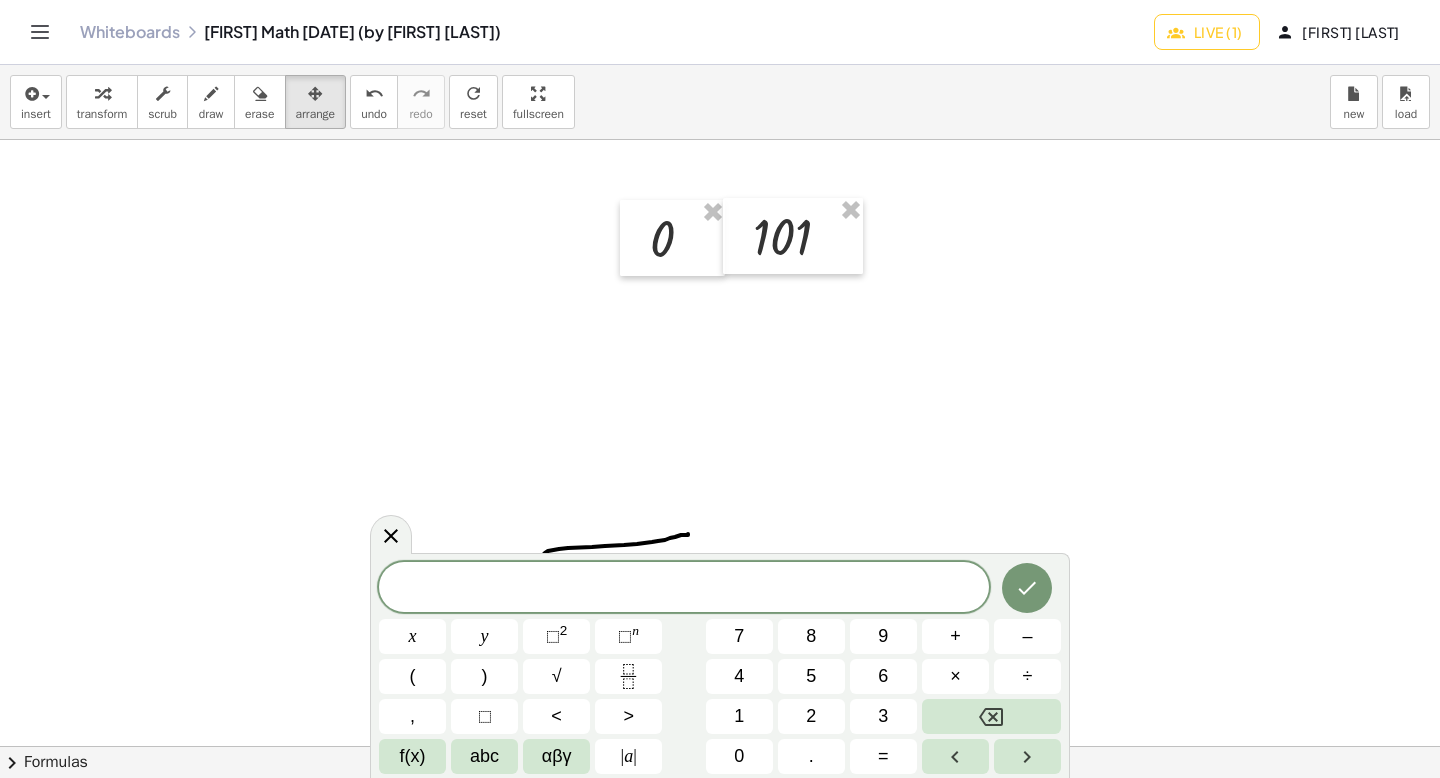 scroll, scrollTop: 1004, scrollLeft: 0, axis: vertical 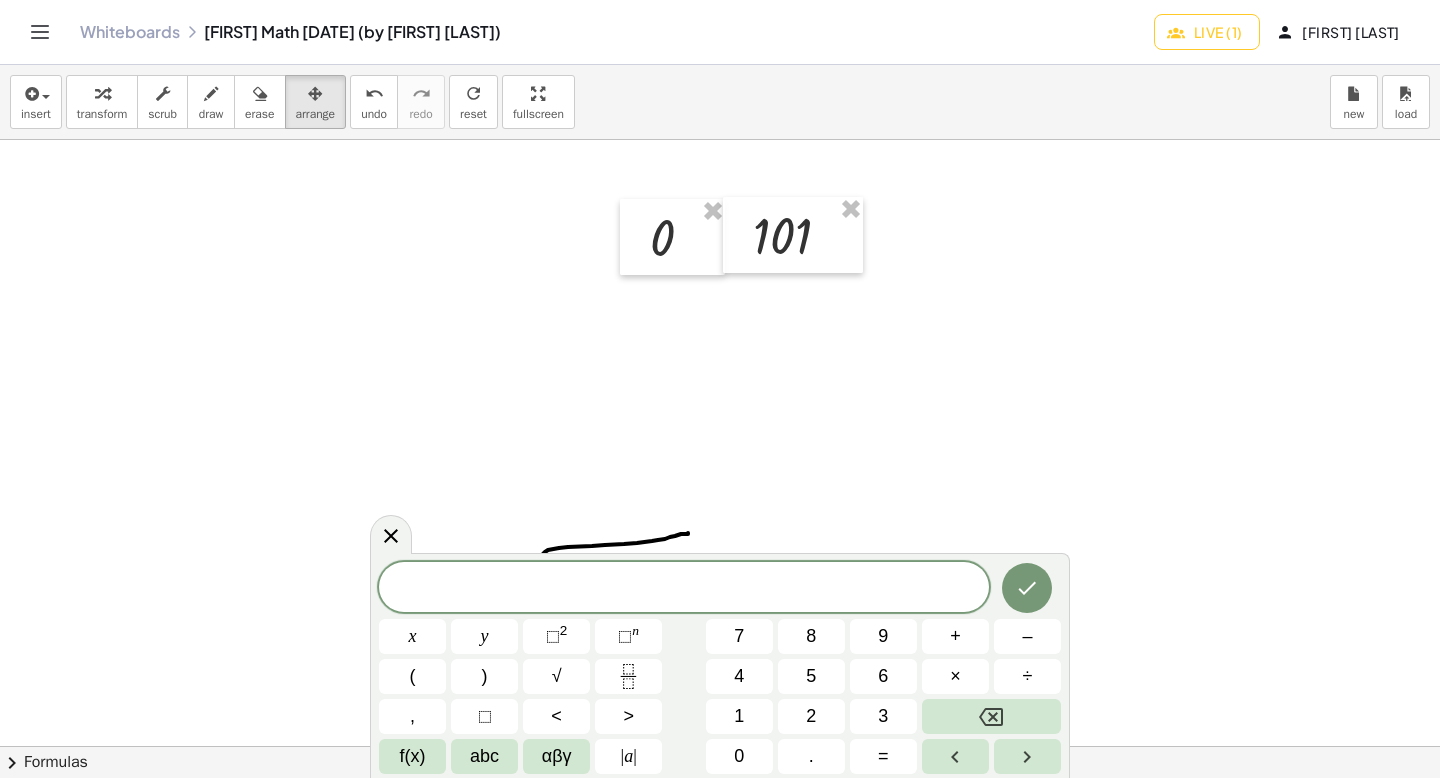 click at bounding box center [720, 45] 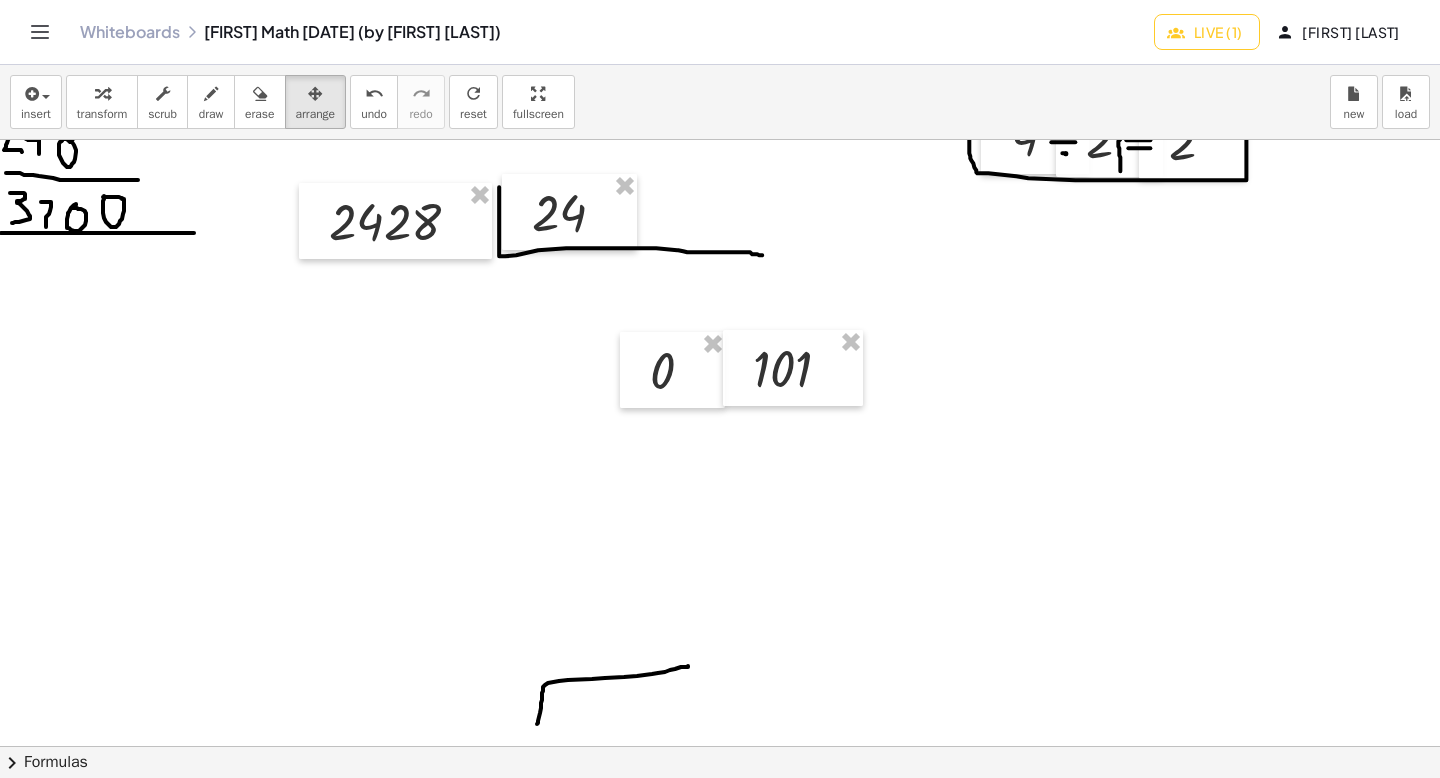 scroll, scrollTop: 872, scrollLeft: 0, axis: vertical 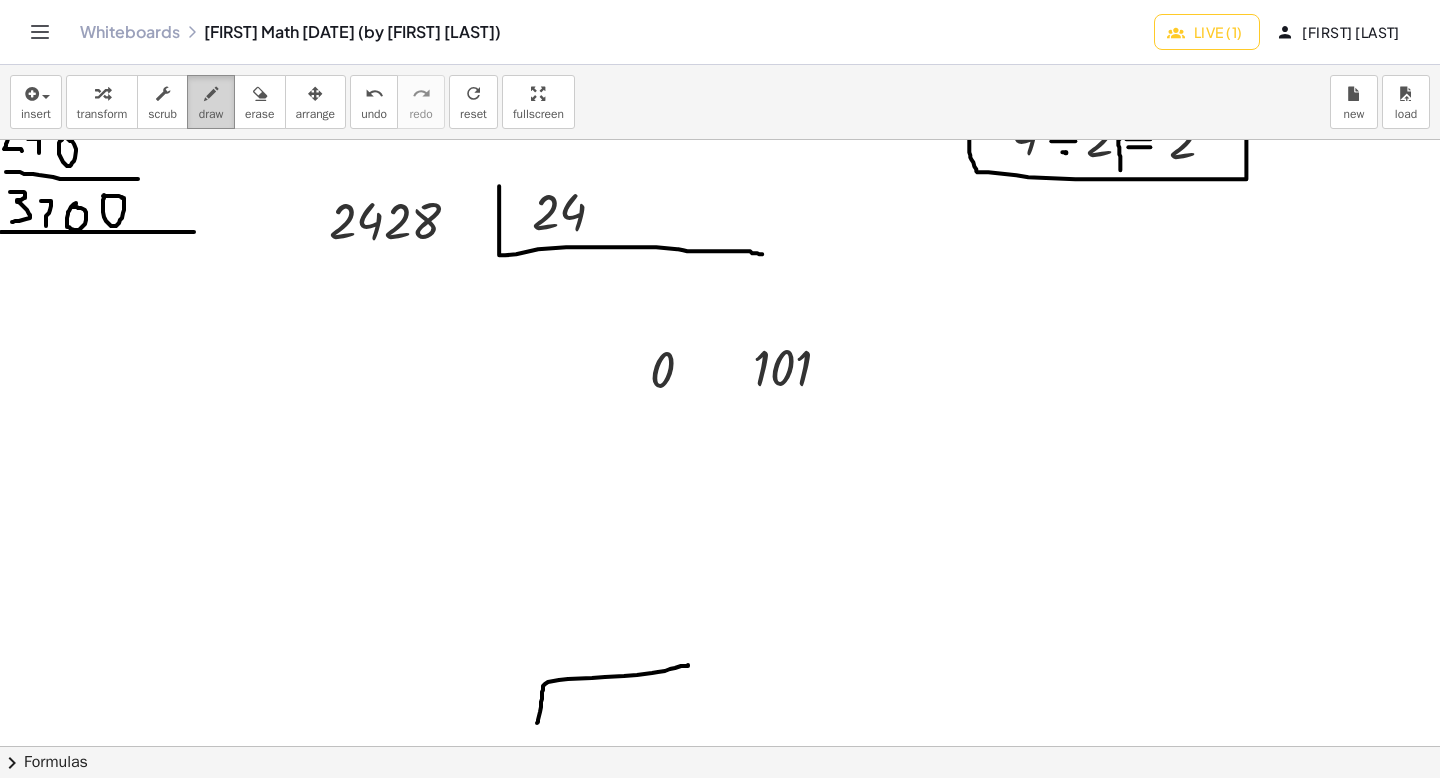 click at bounding box center (211, 93) 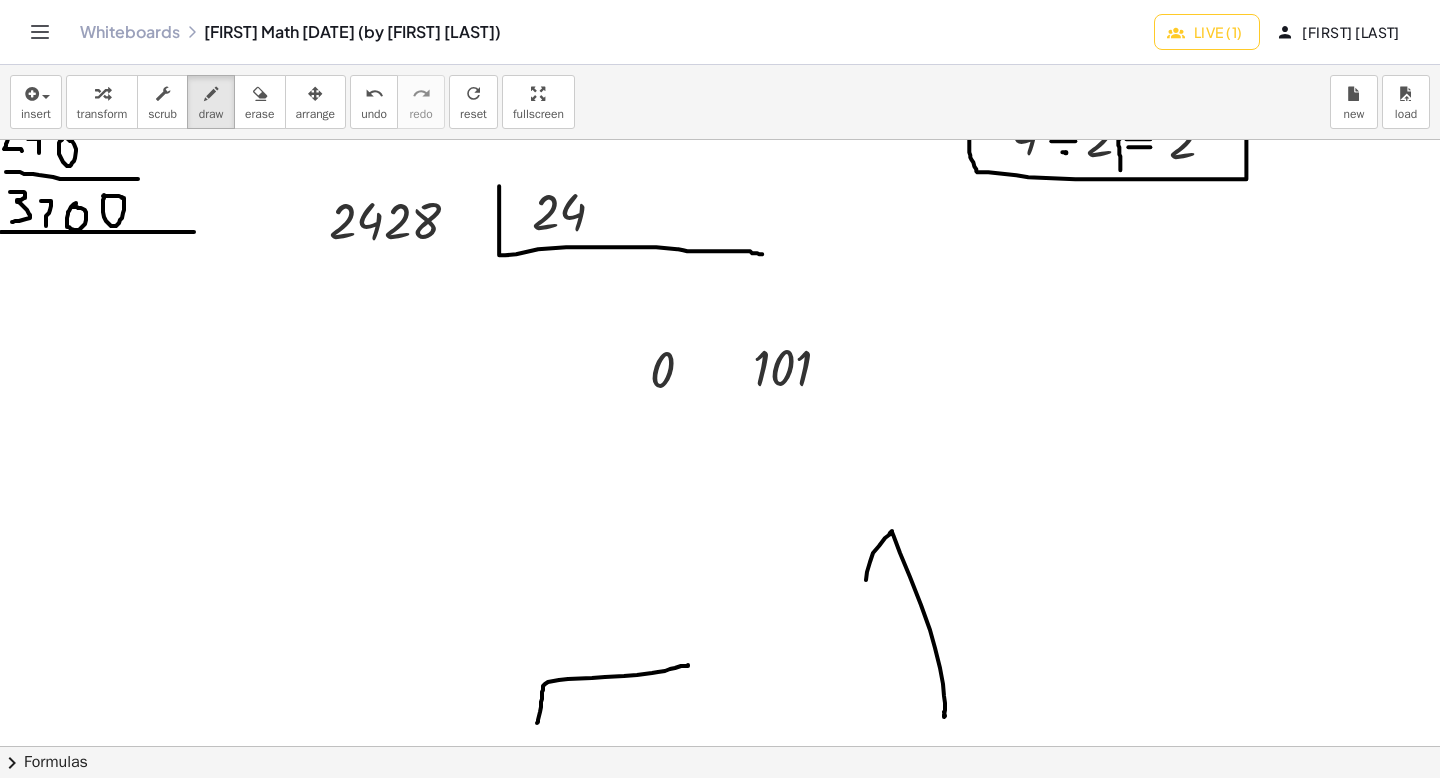 drag, startPoint x: 866, startPoint y: 580, endPoint x: 970, endPoint y: 625, distance: 113.31814 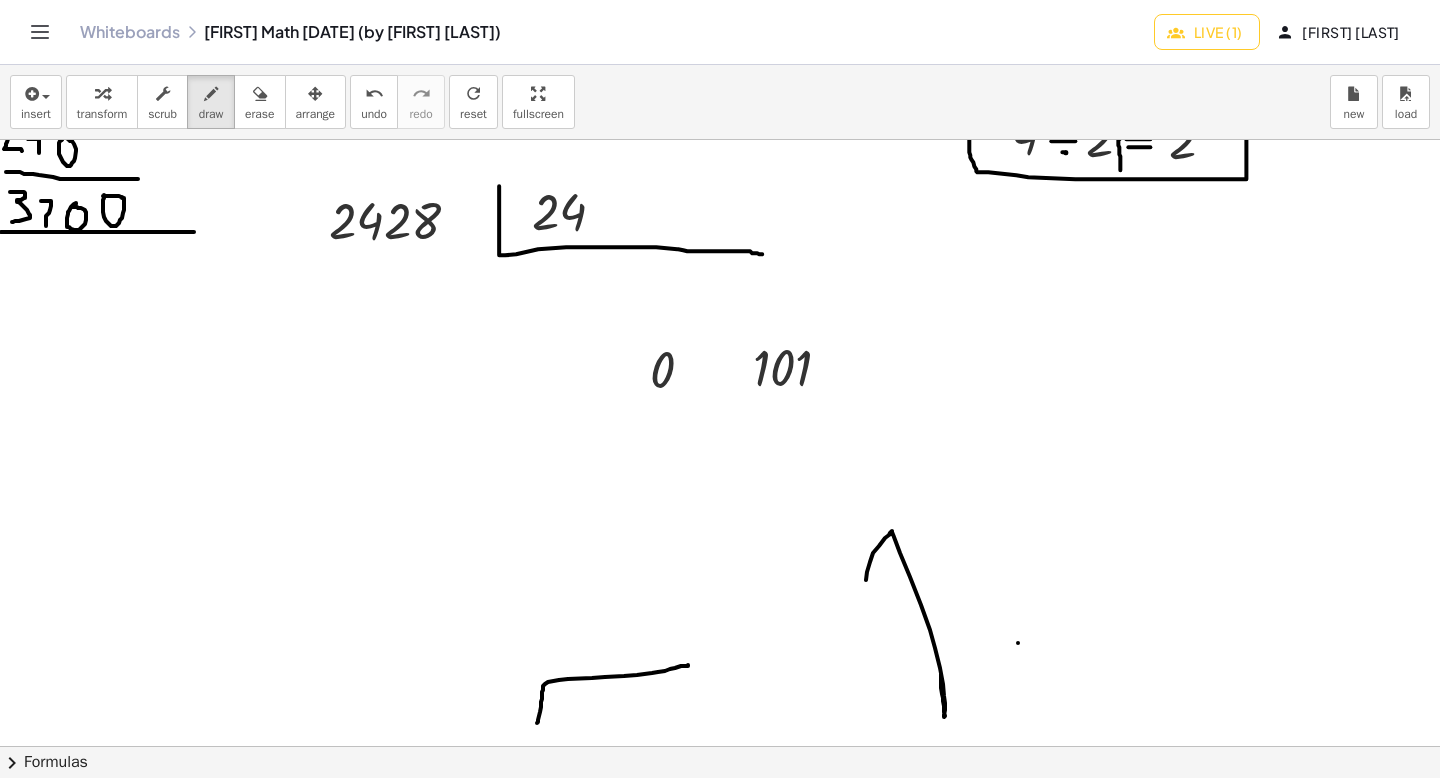 click at bounding box center (720, 177) 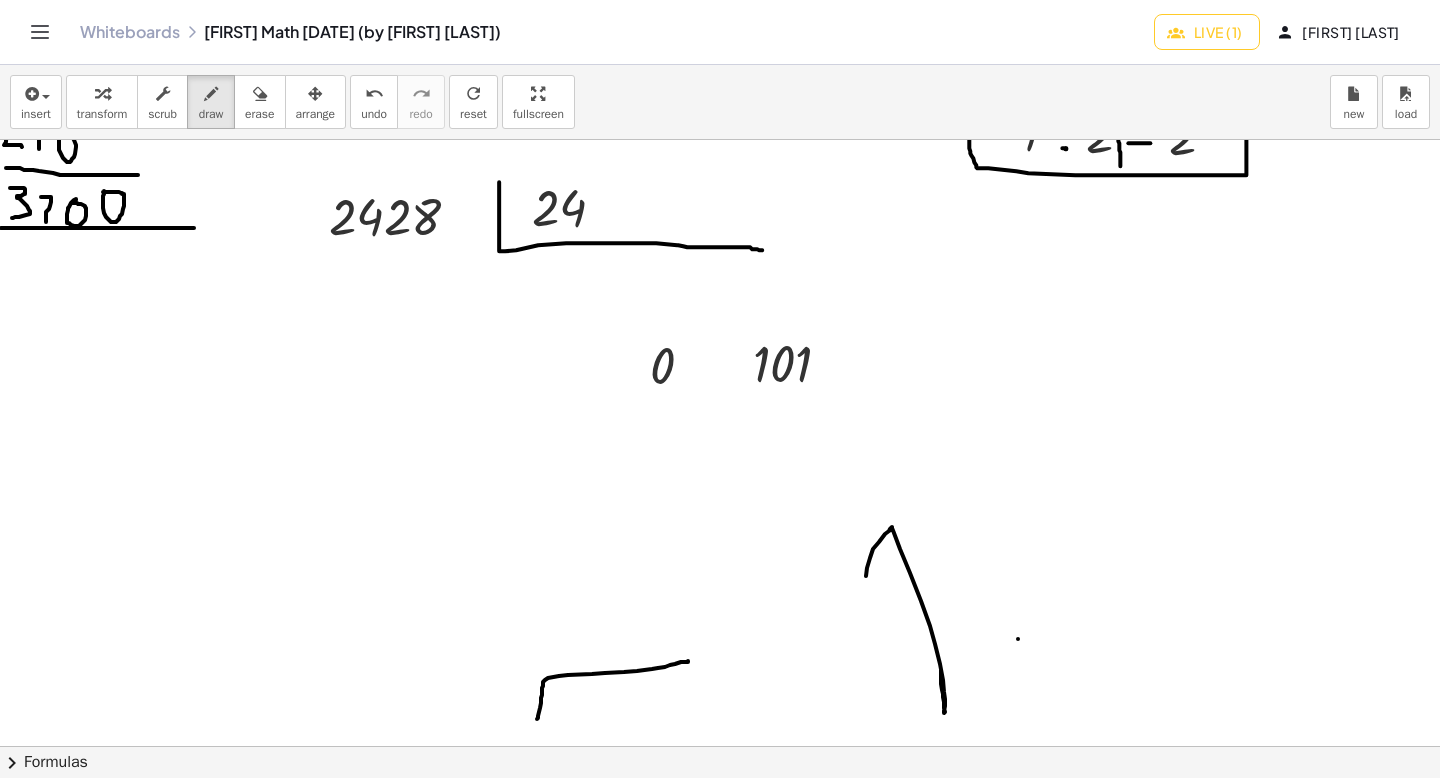 scroll, scrollTop: 877, scrollLeft: 0, axis: vertical 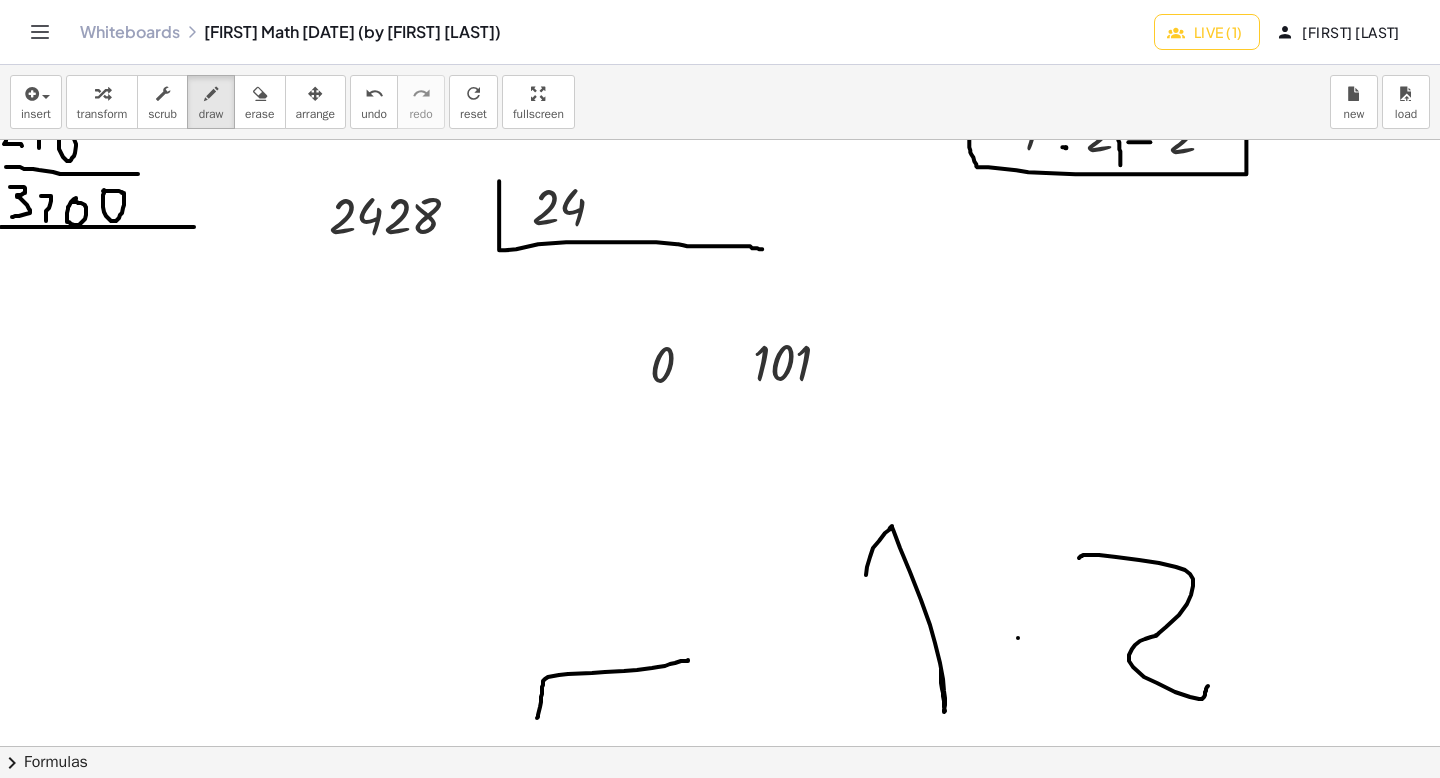 drag, startPoint x: 1079, startPoint y: 558, endPoint x: 1203, endPoint y: 682, distance: 175.36249 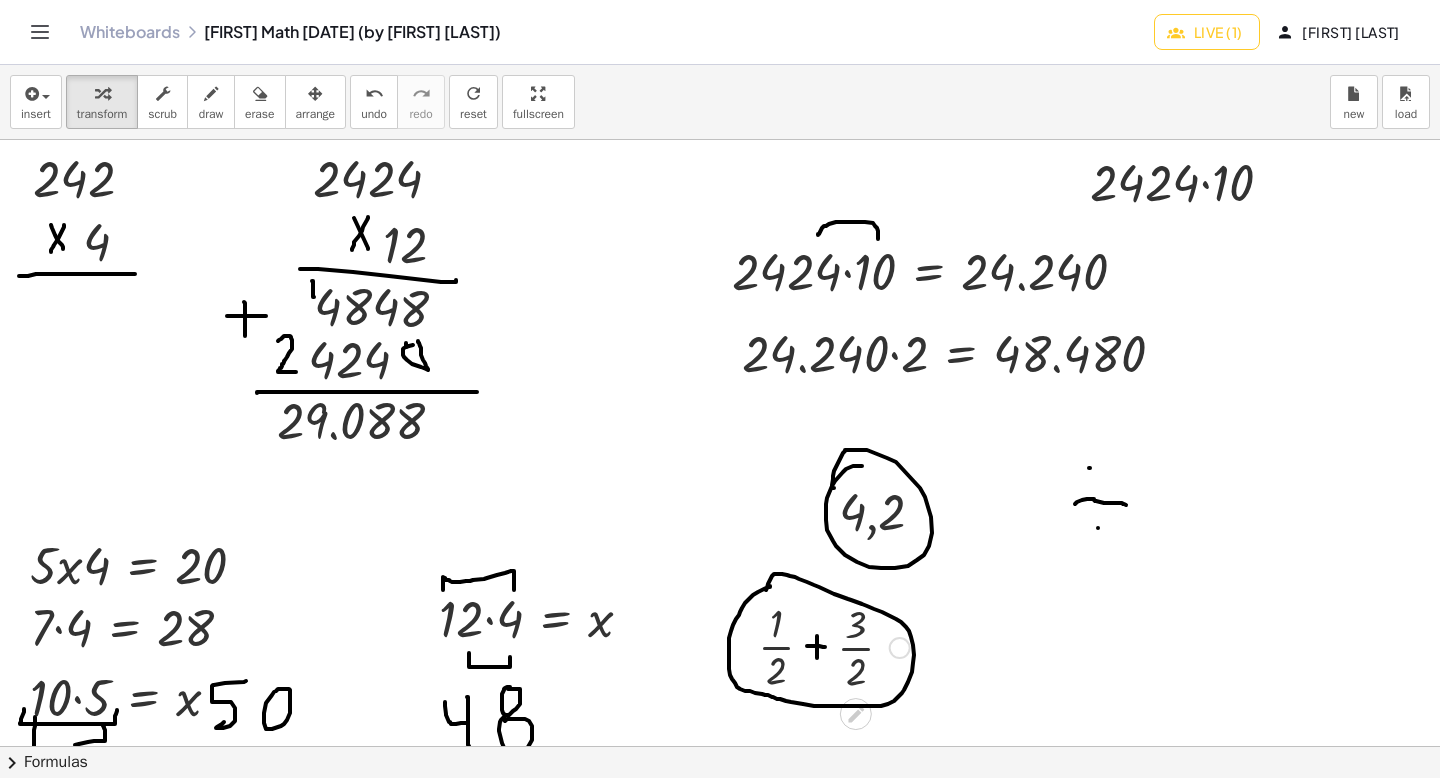 scroll, scrollTop: 1, scrollLeft: 0, axis: vertical 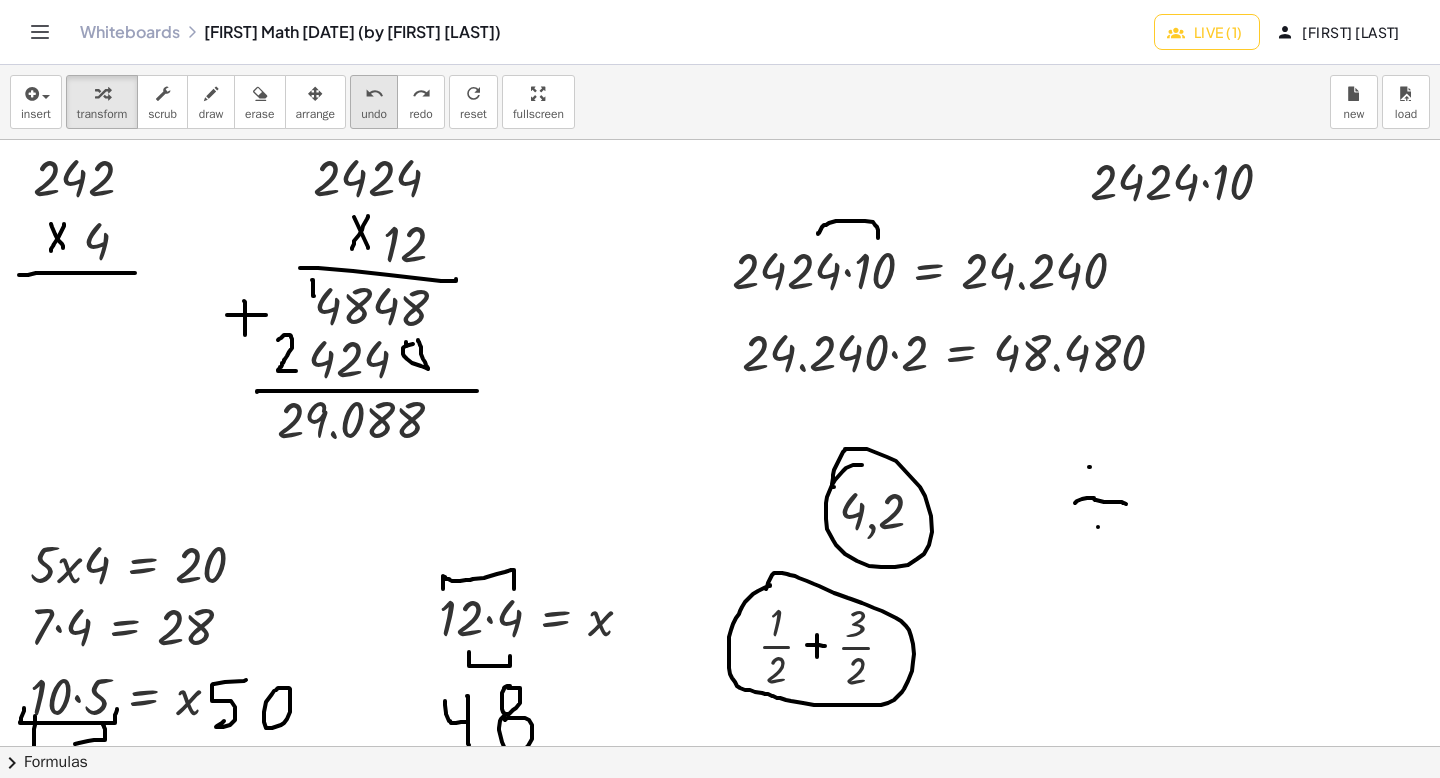 click on "undo" at bounding box center (374, 114) 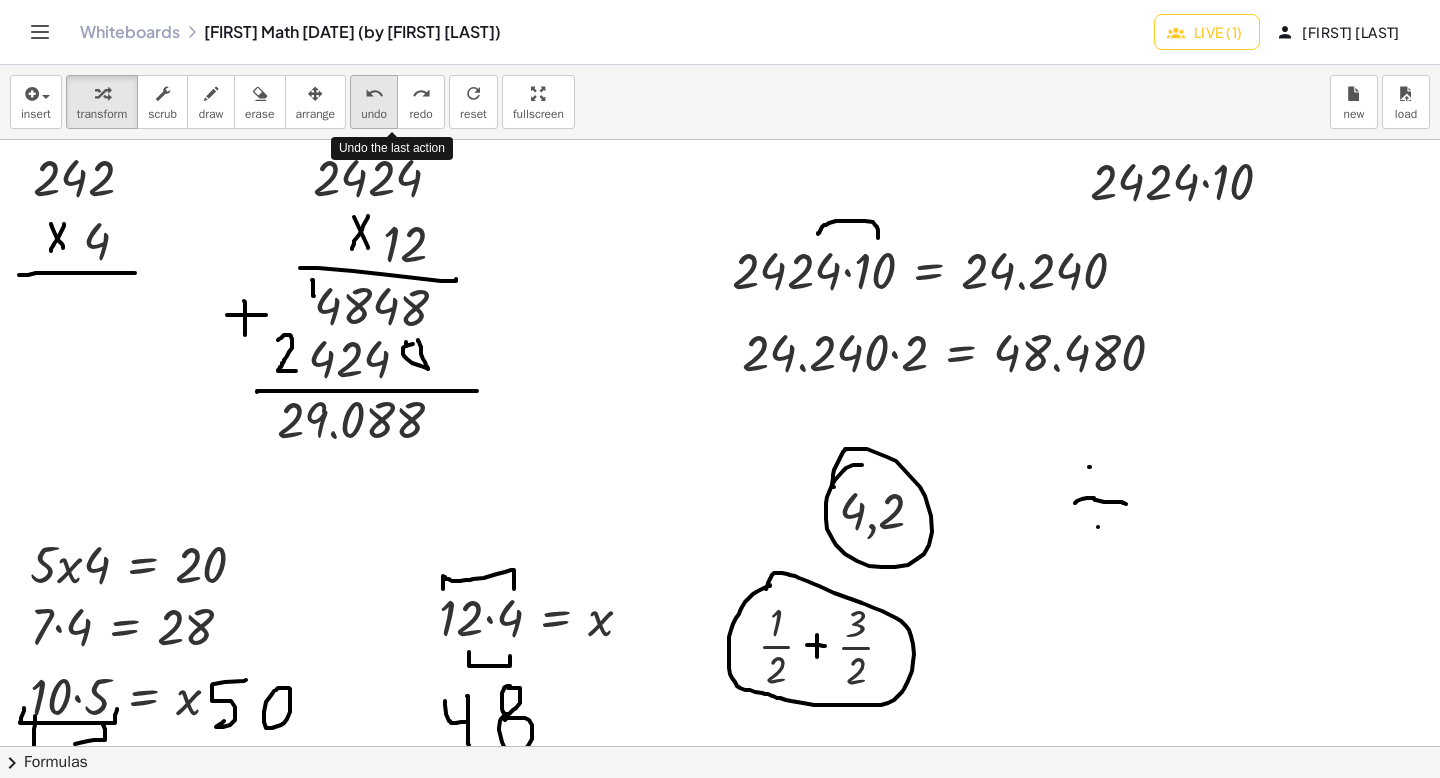 click on "undo" at bounding box center (374, 114) 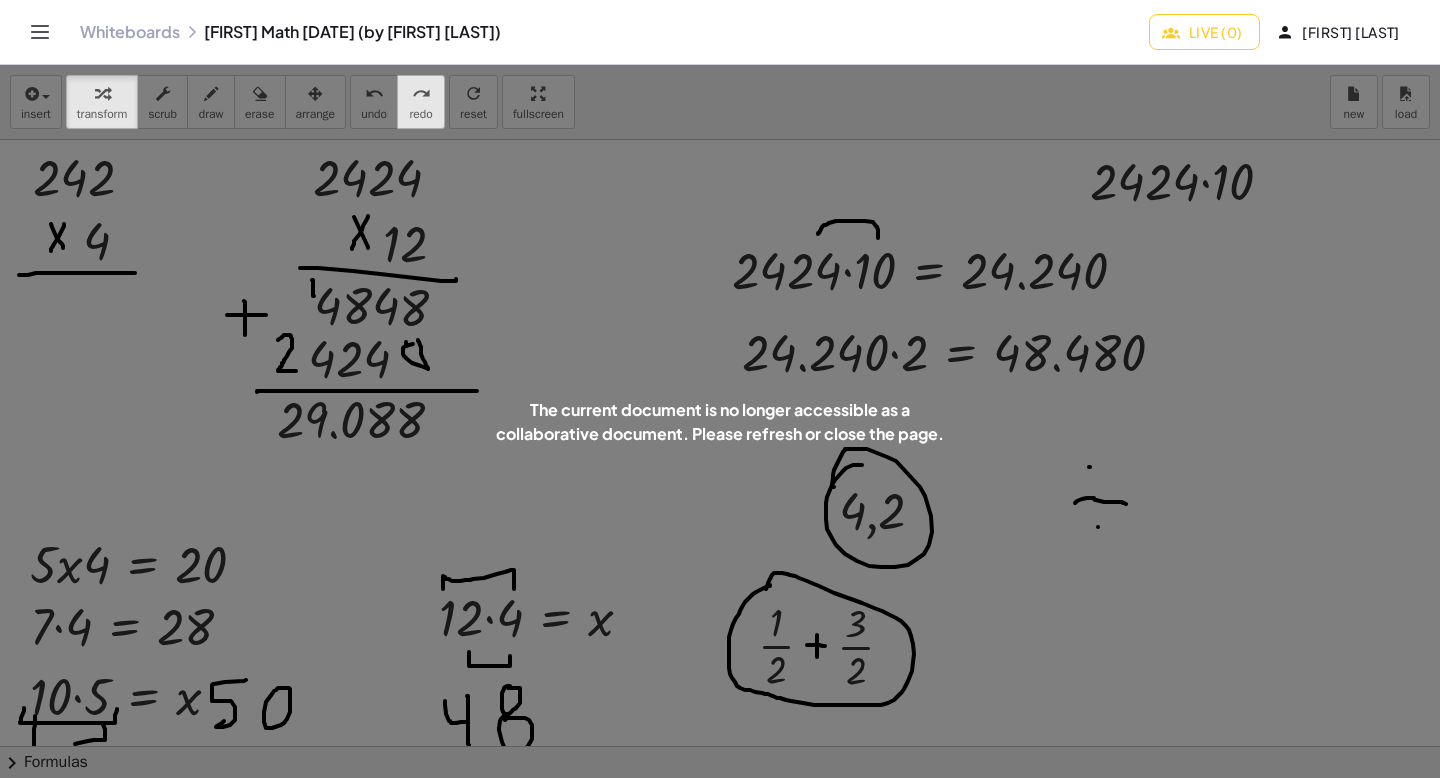 scroll, scrollTop: 0, scrollLeft: 0, axis: both 